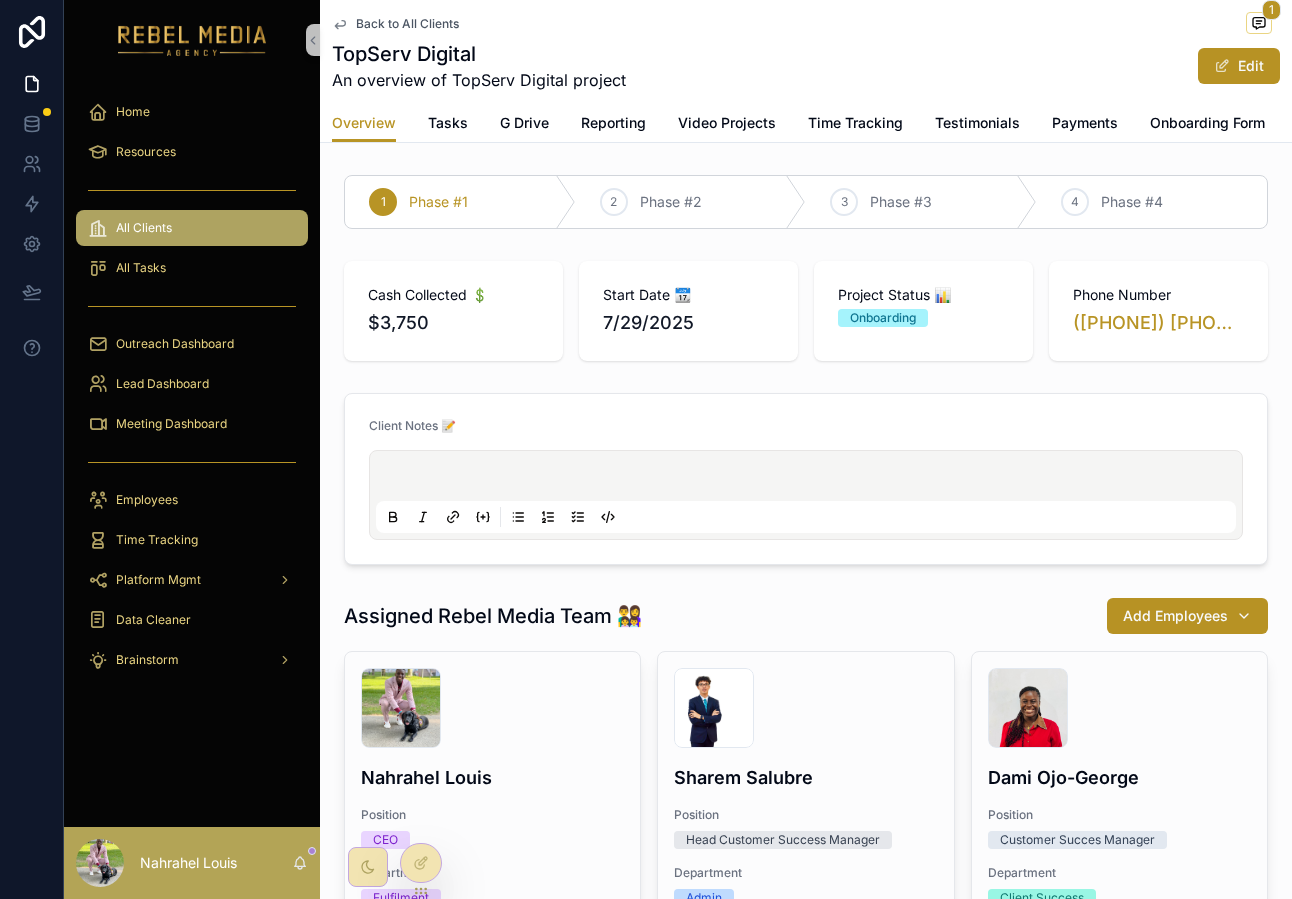 scroll, scrollTop: 0, scrollLeft: 0, axis: both 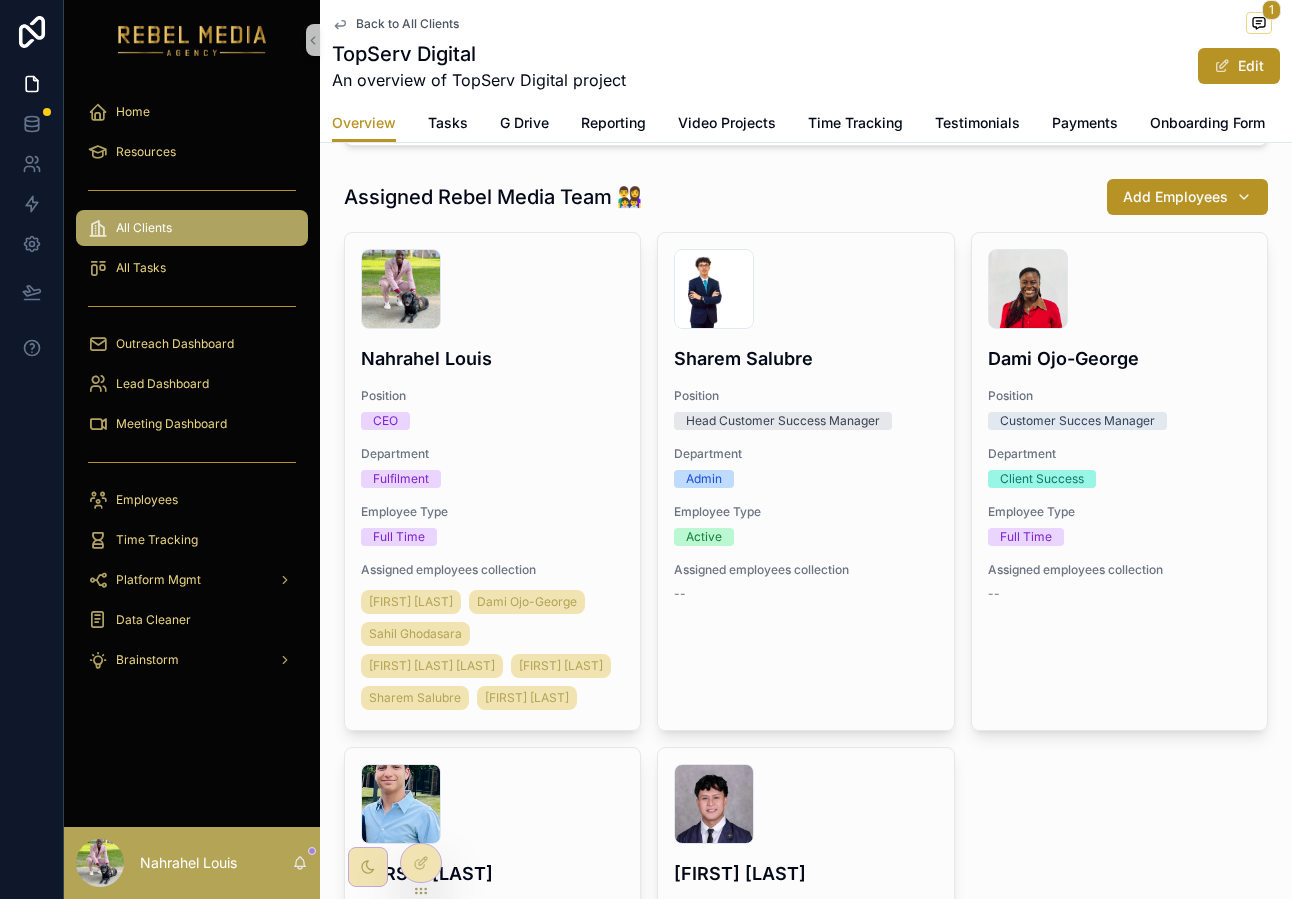 click on "All Clients" at bounding box center (192, 228) 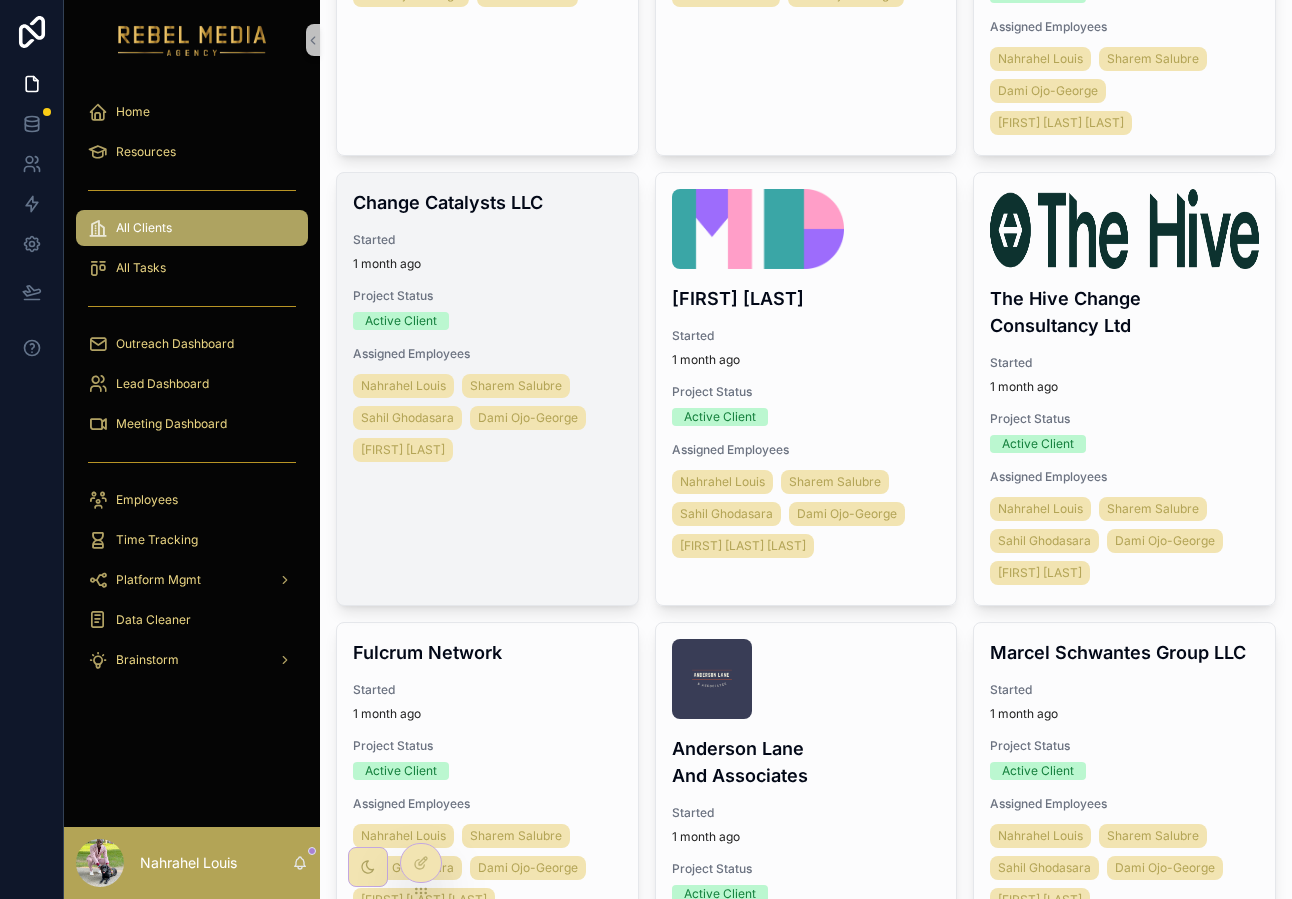 scroll, scrollTop: 0, scrollLeft: 0, axis: both 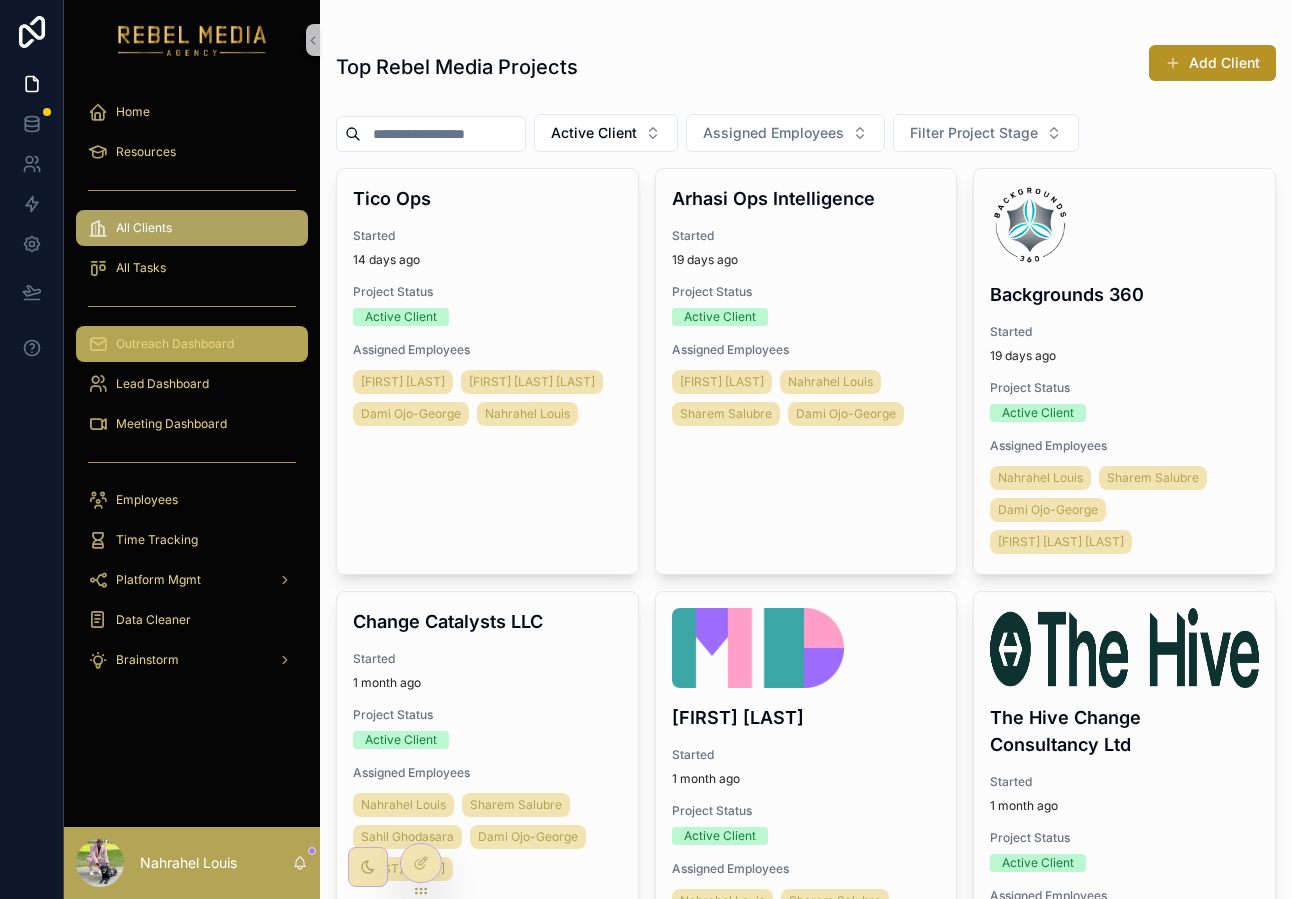 click on "Outreach Dashboard" at bounding box center [192, 344] 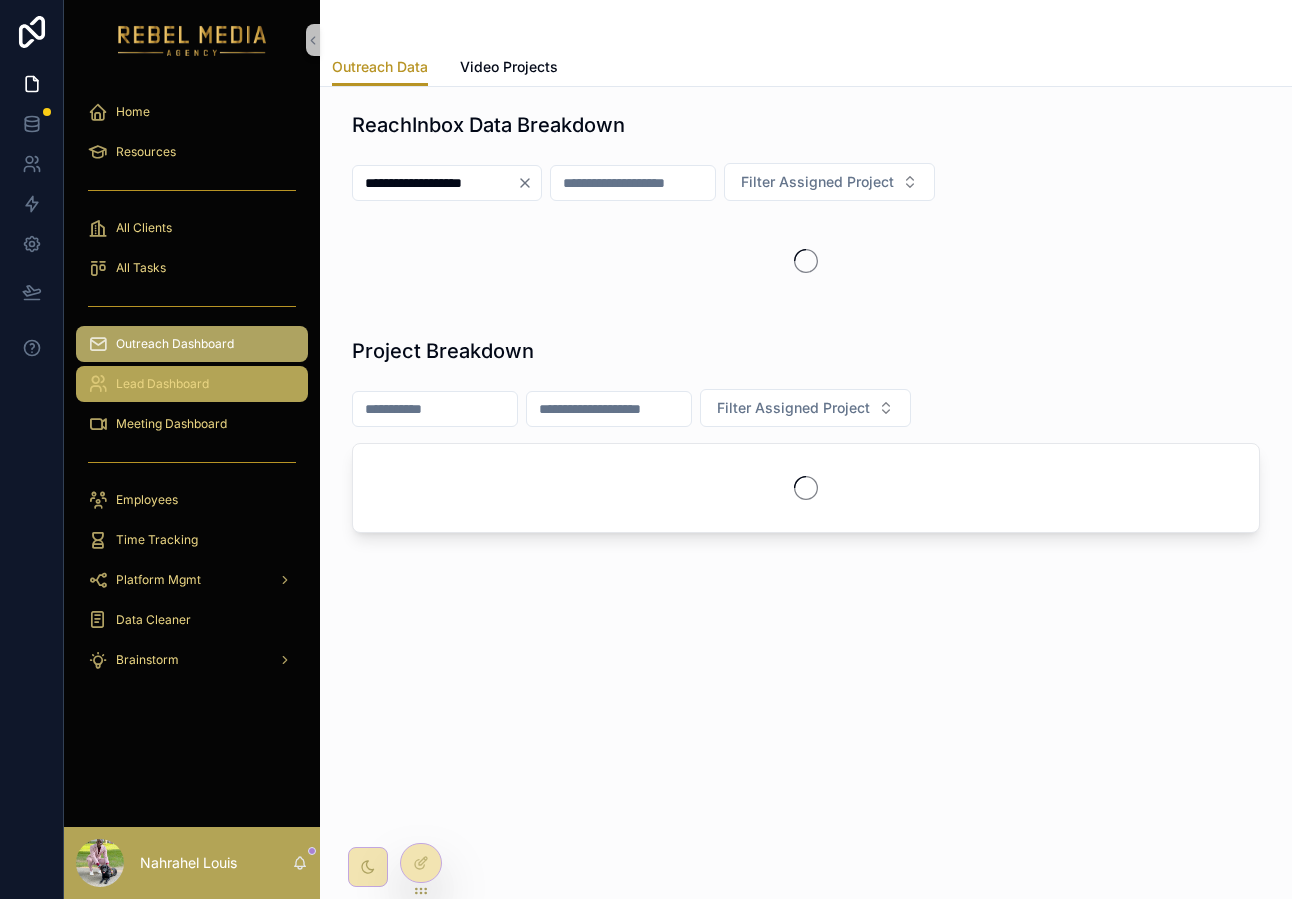 click on "Lead Dashboard" at bounding box center [192, 384] 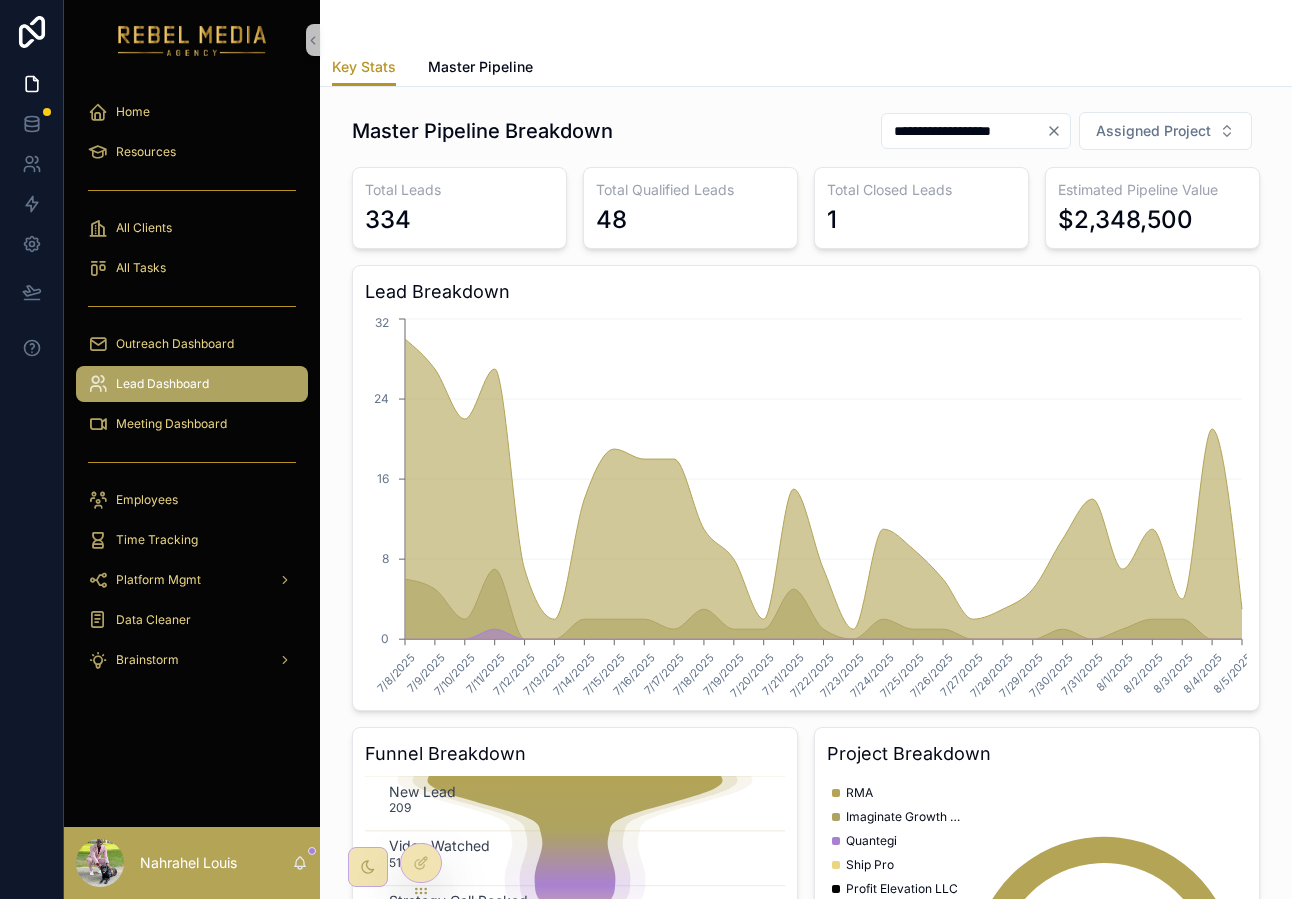 click at bounding box center (192, 462) 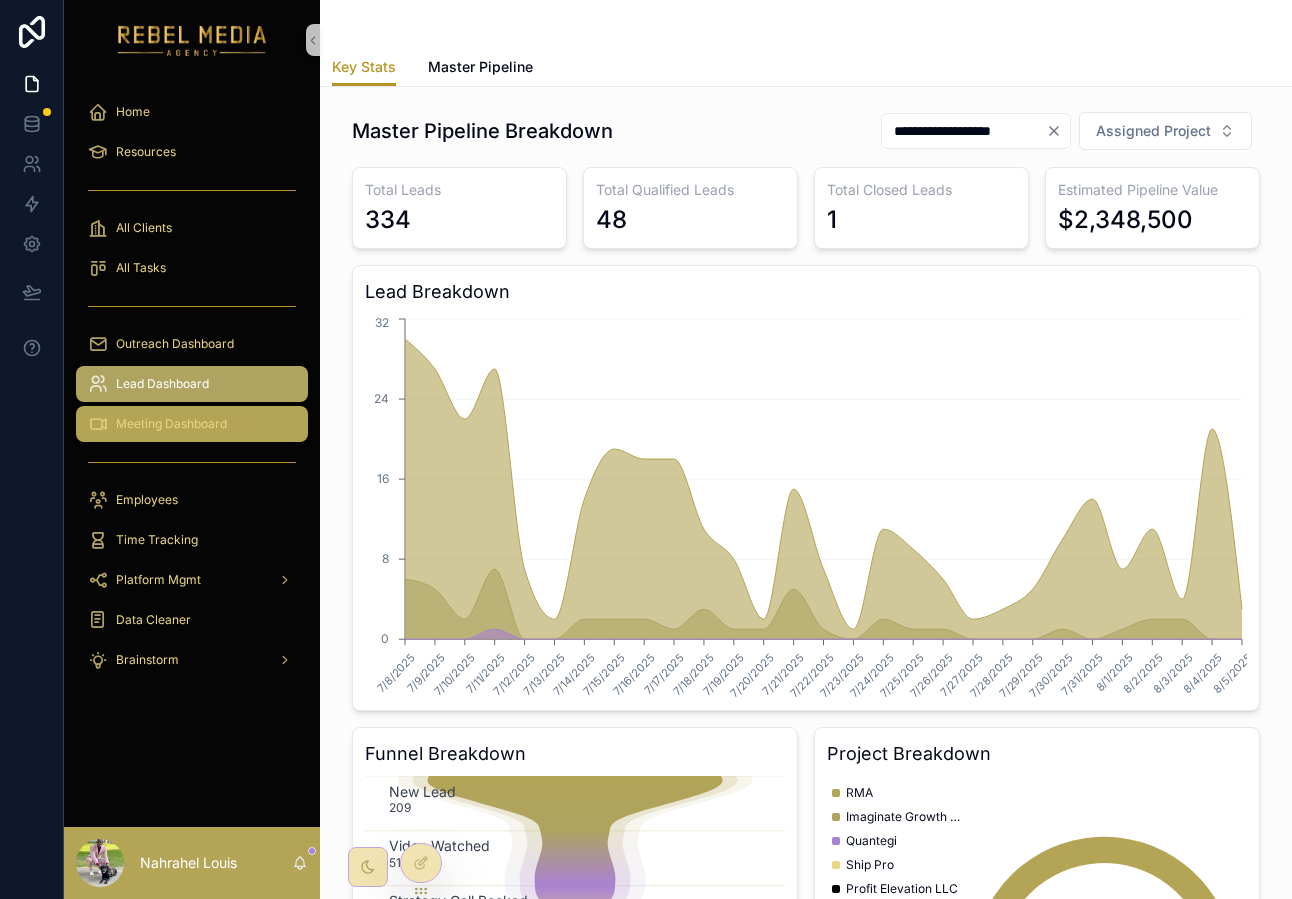 click on "Meeting Dashboard" at bounding box center (171, 424) 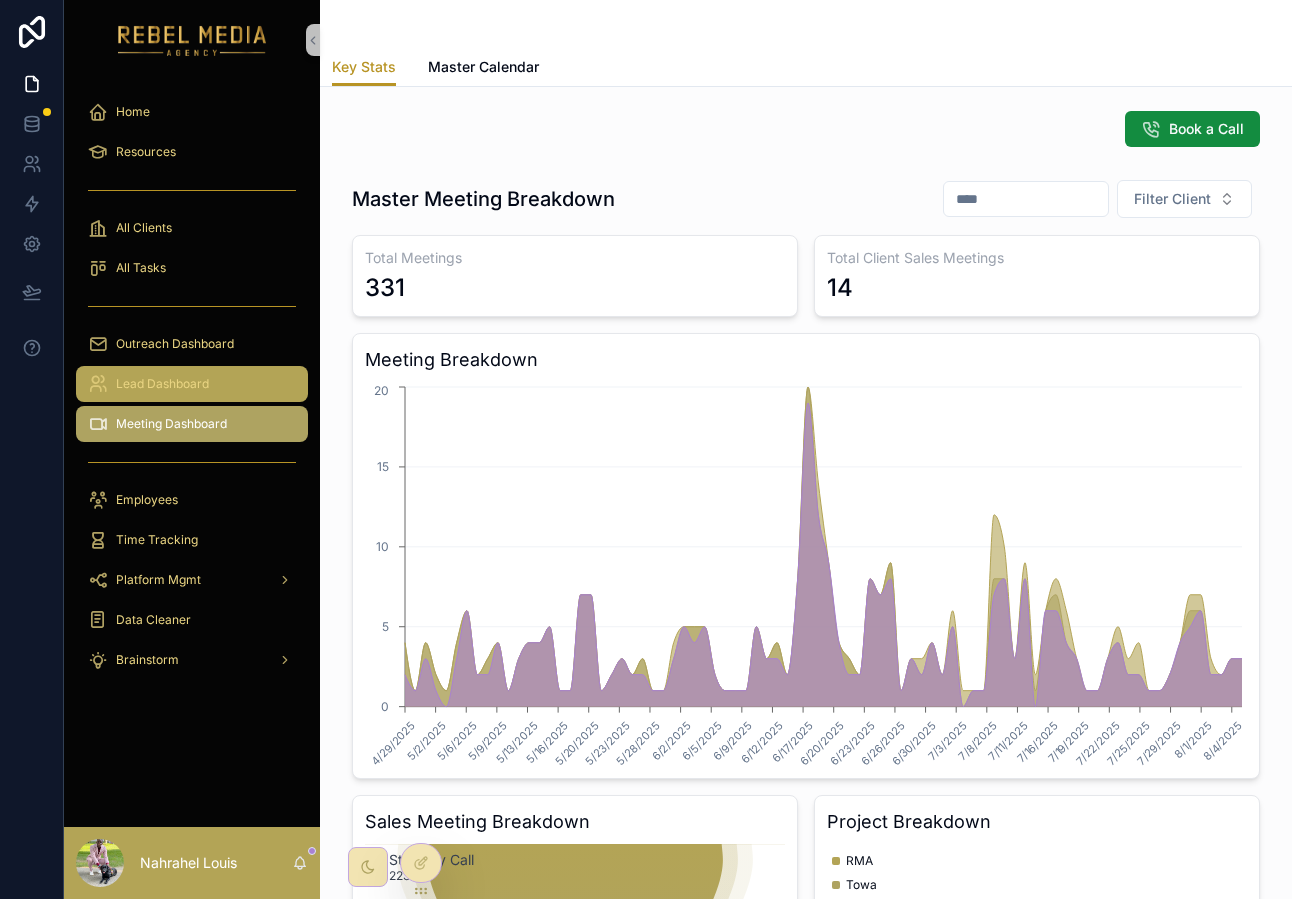 click on "Lead Dashboard" at bounding box center [192, 384] 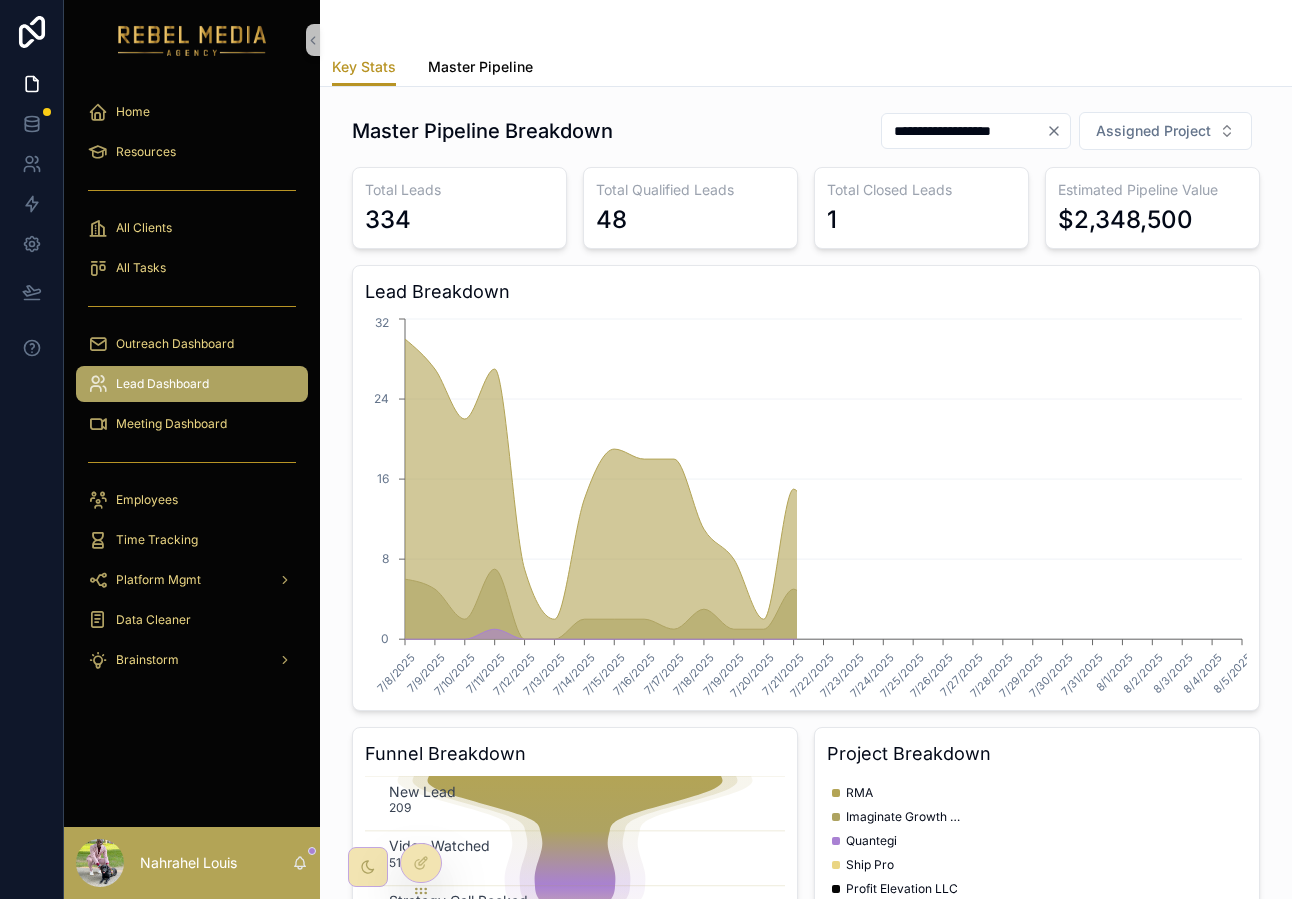 click on "Master Pipeline" at bounding box center [480, 67] 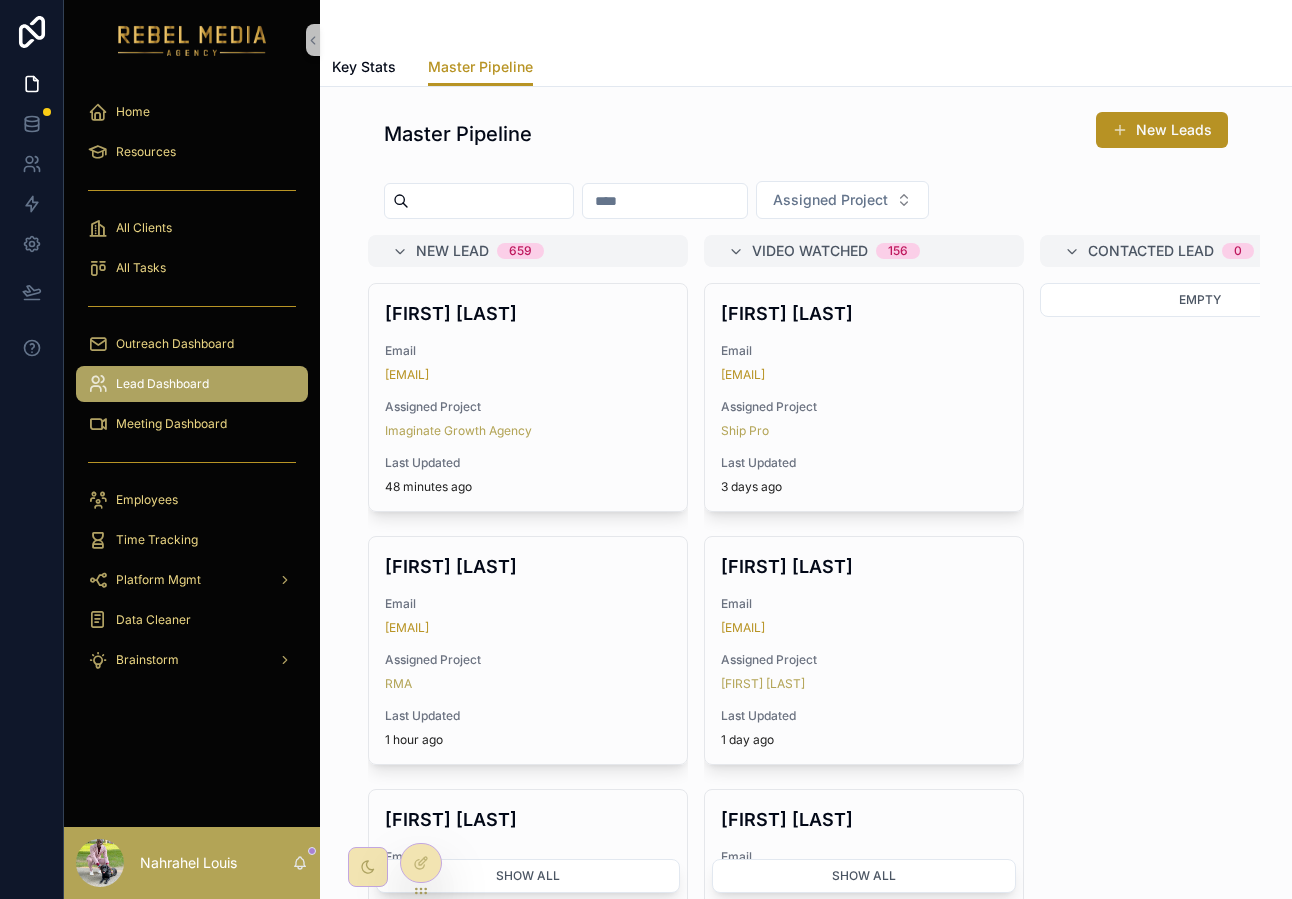 click at bounding box center (491, 201) 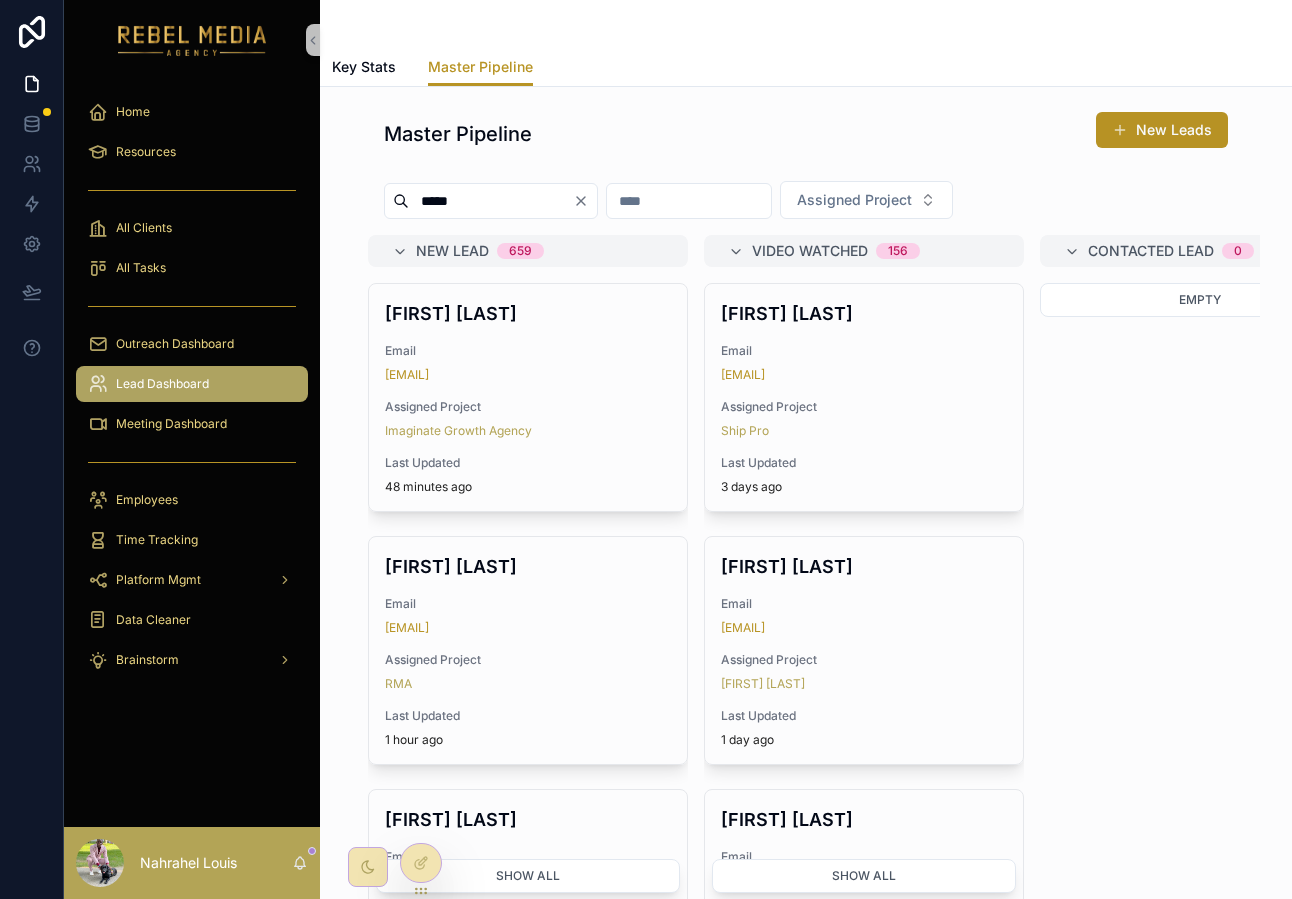 type on "*****" 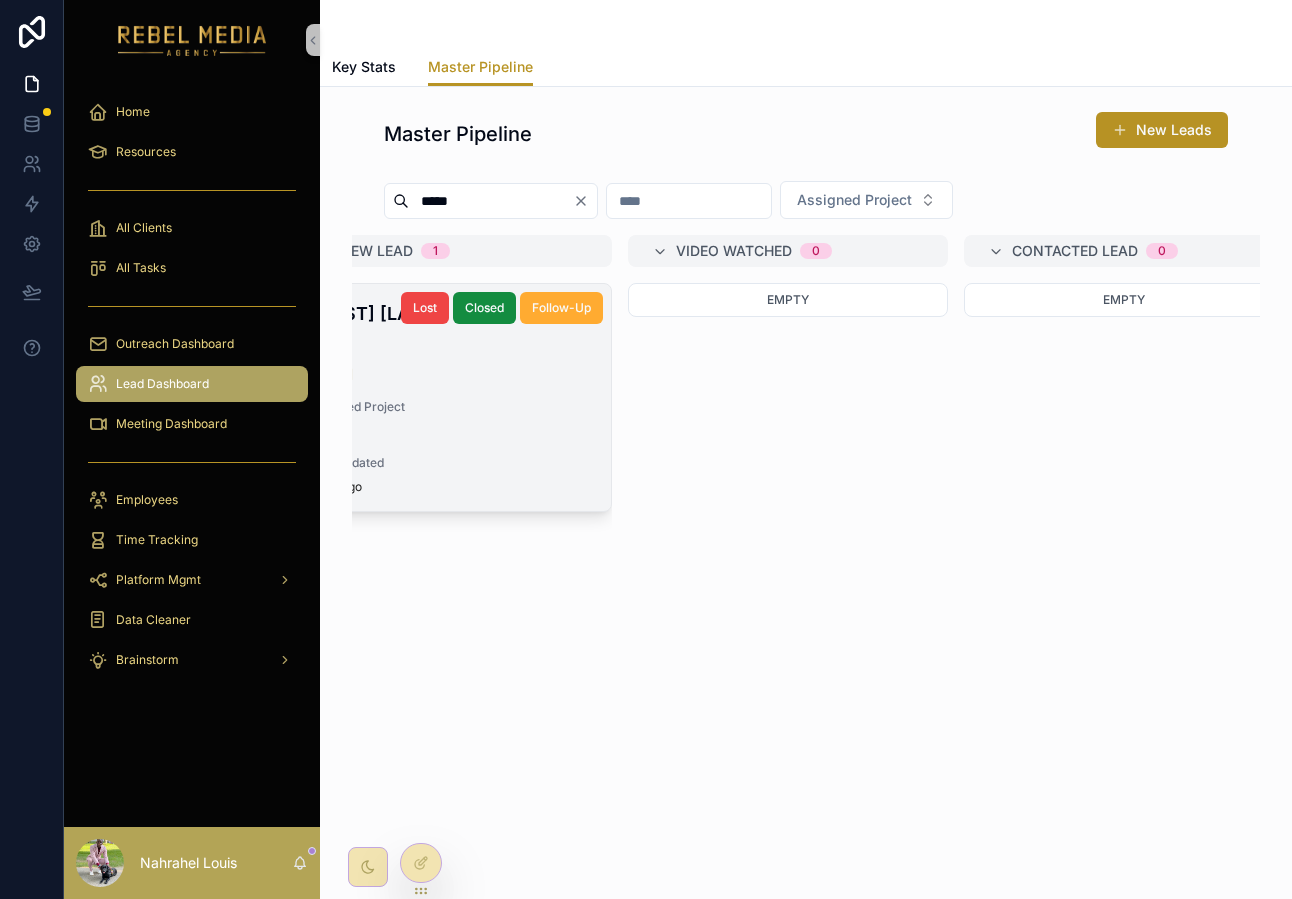 scroll, scrollTop: 0, scrollLeft: 0, axis: both 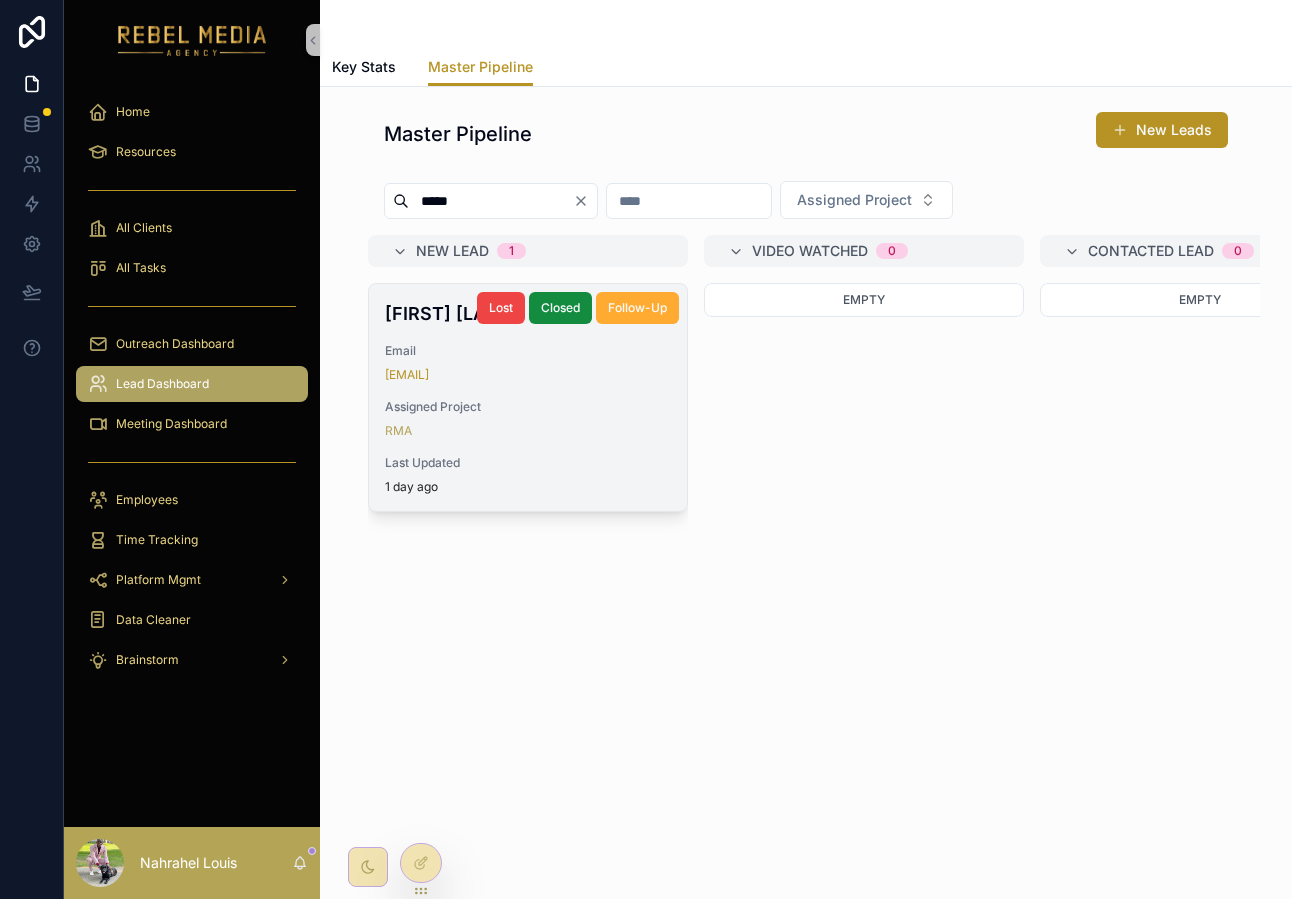 click on "Last Updated" at bounding box center [528, 463] 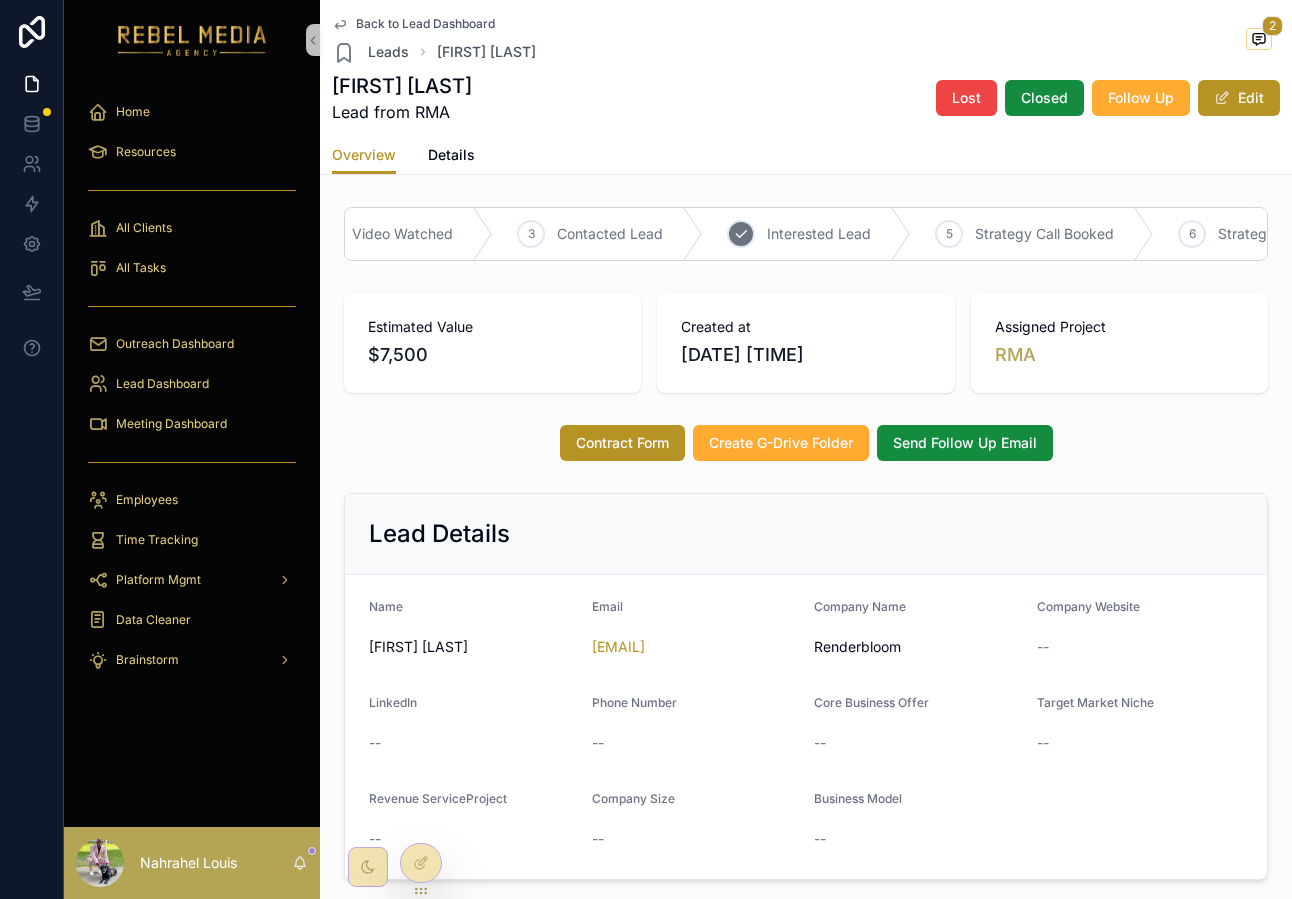 scroll, scrollTop: 0, scrollLeft: 286, axis: horizontal 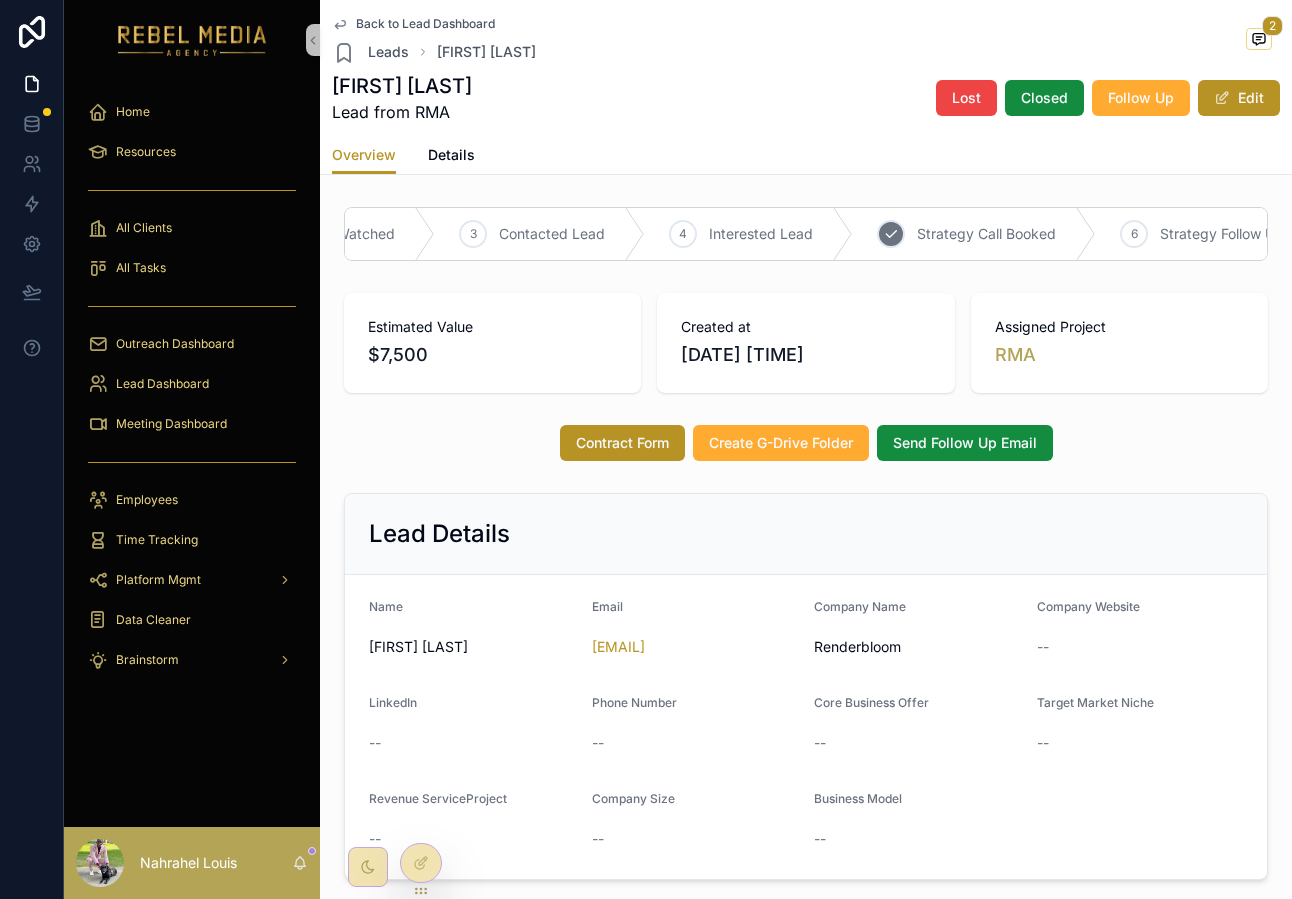 click on "5 Strategy Call Booked" at bounding box center (974, 234) 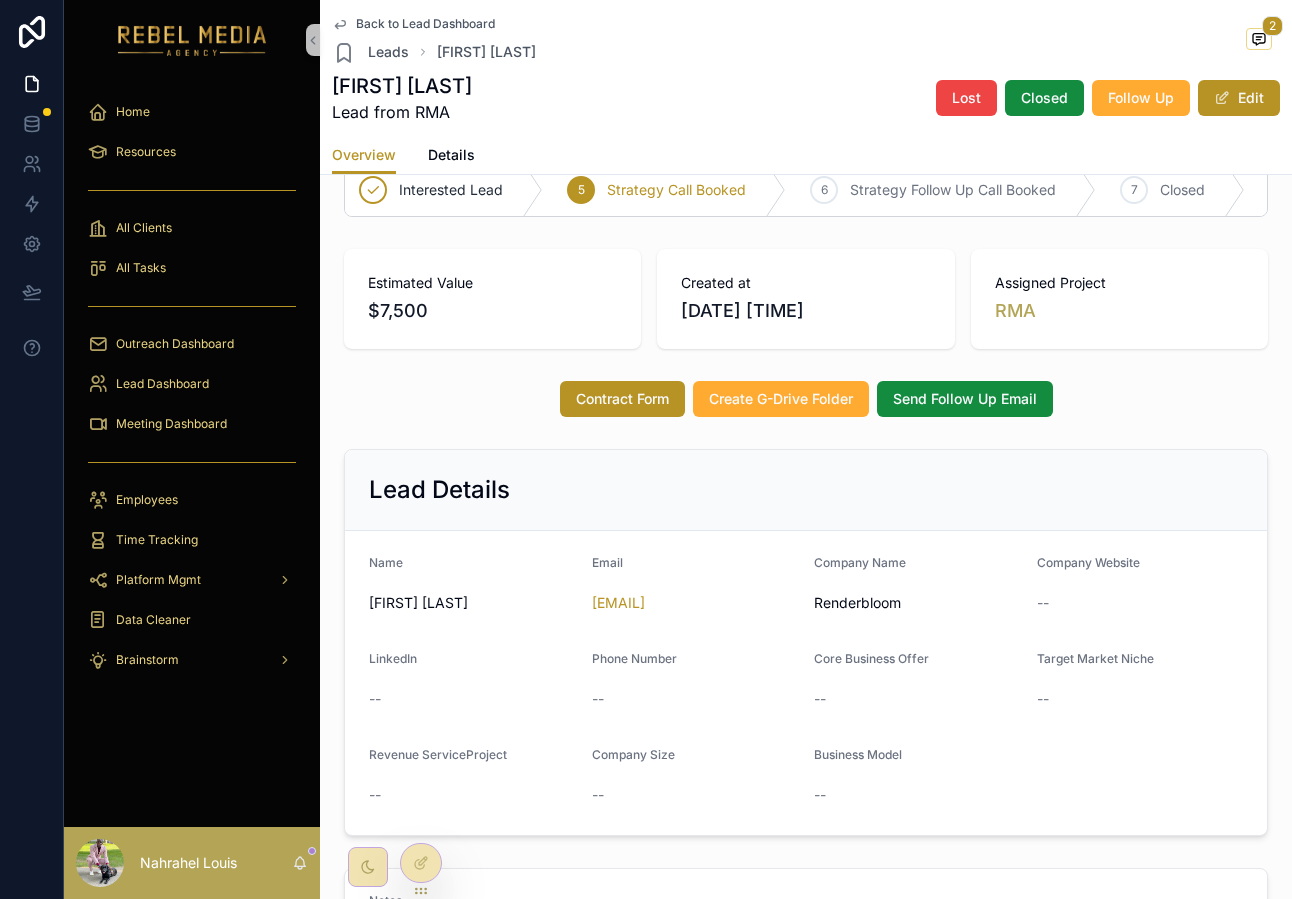 scroll, scrollTop: 61, scrollLeft: 0, axis: vertical 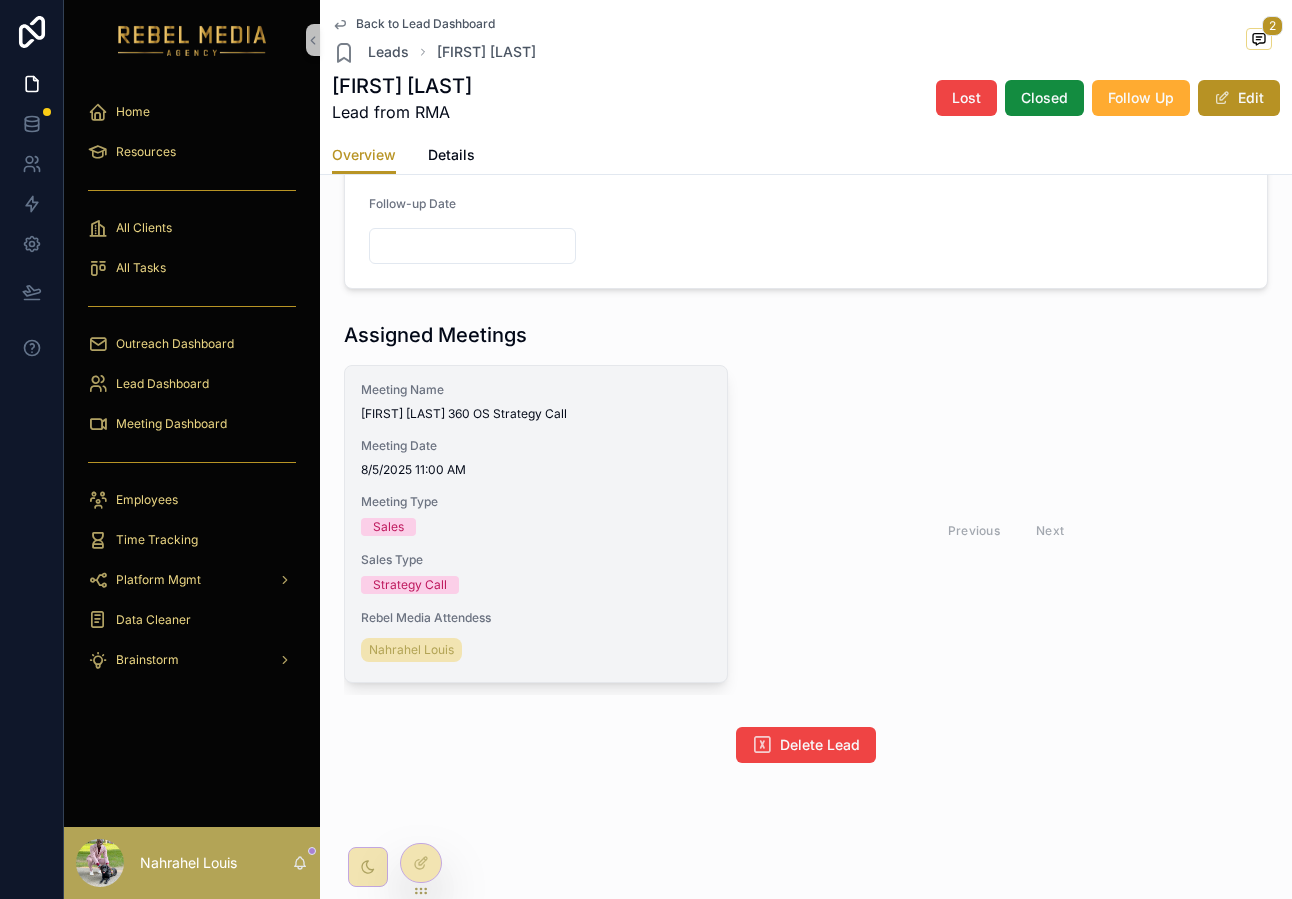 click on "8/5/2025 11:00 AM" at bounding box center (536, 470) 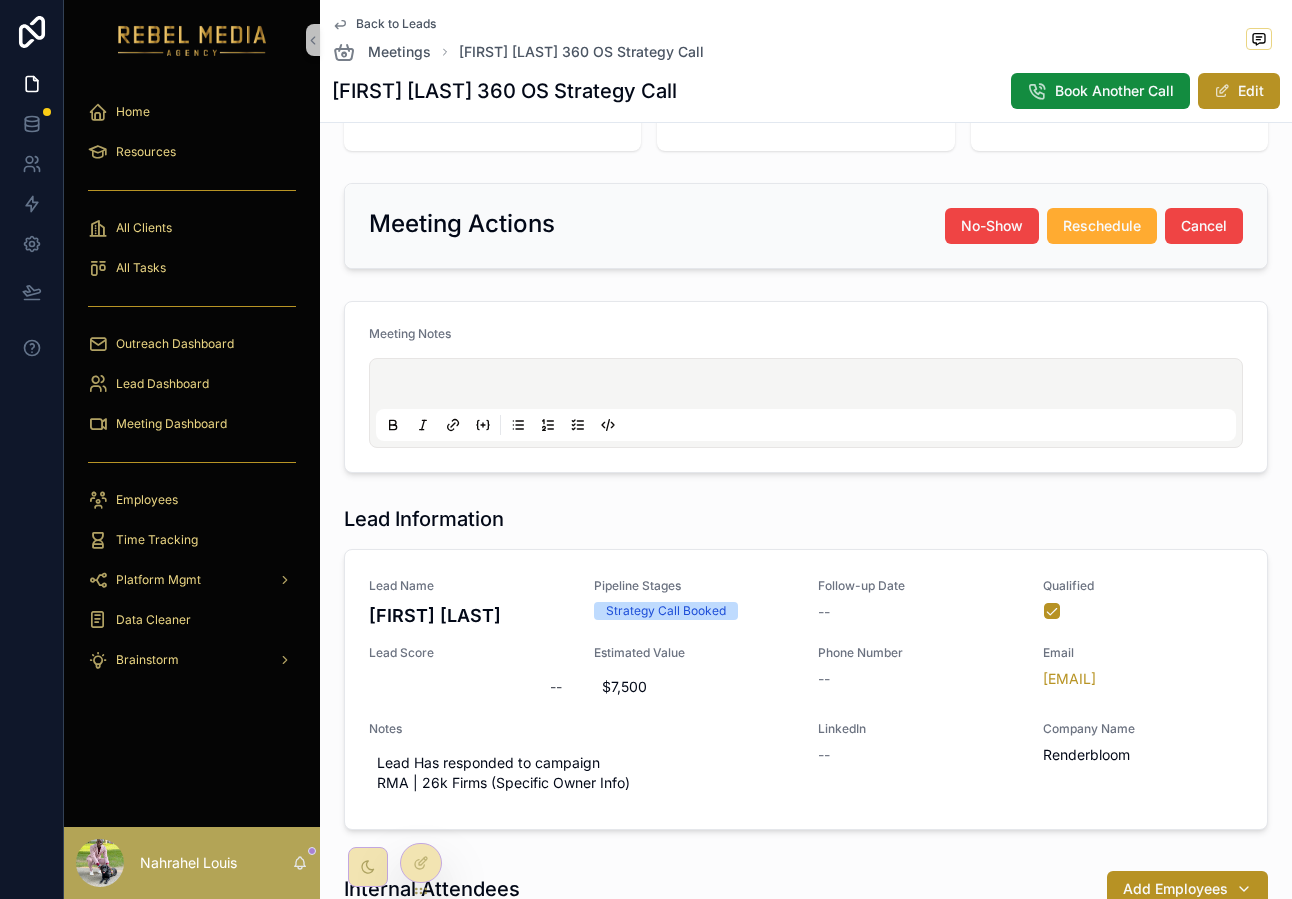 scroll, scrollTop: 212, scrollLeft: 0, axis: vertical 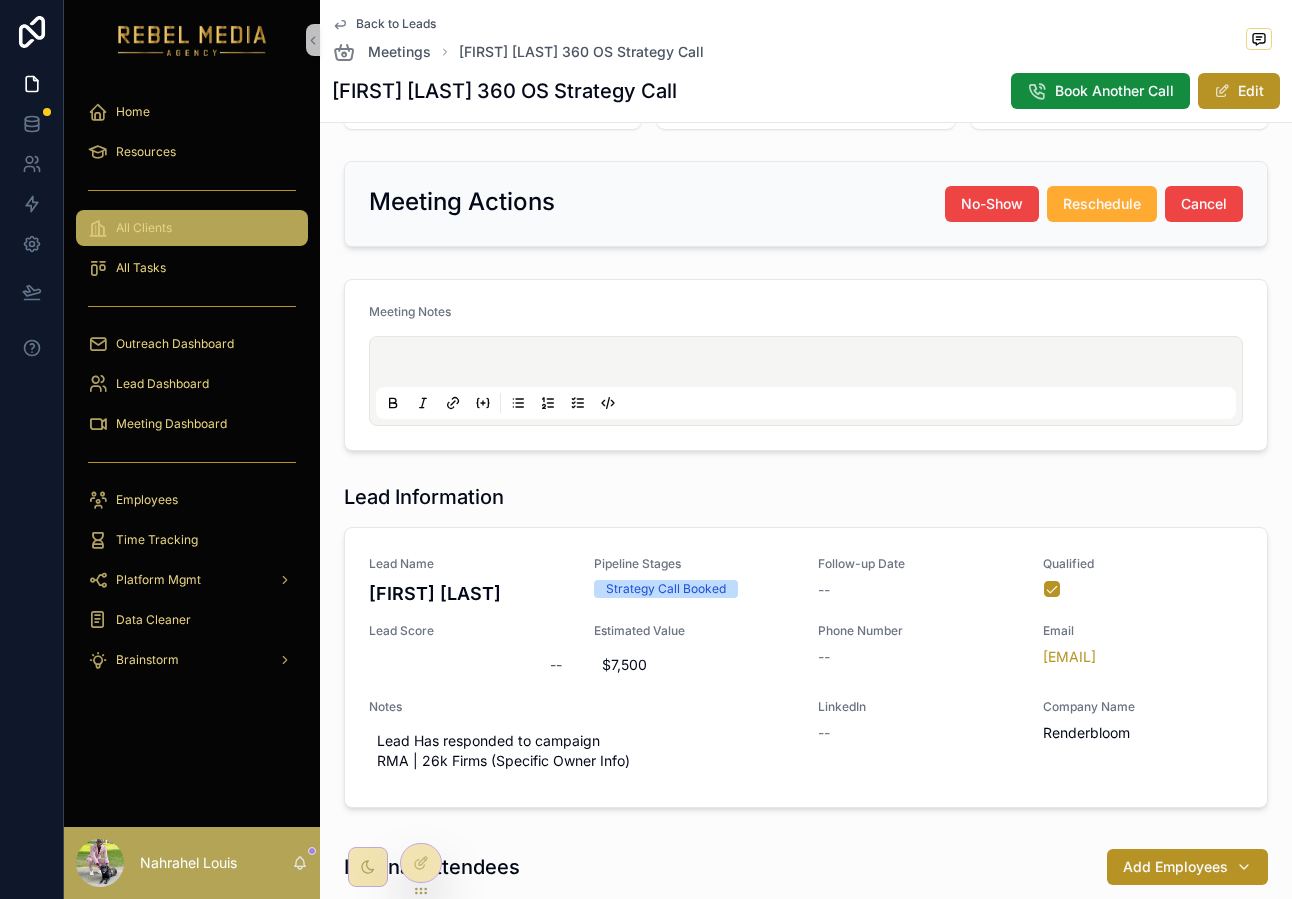 click on "All Clients" at bounding box center [192, 228] 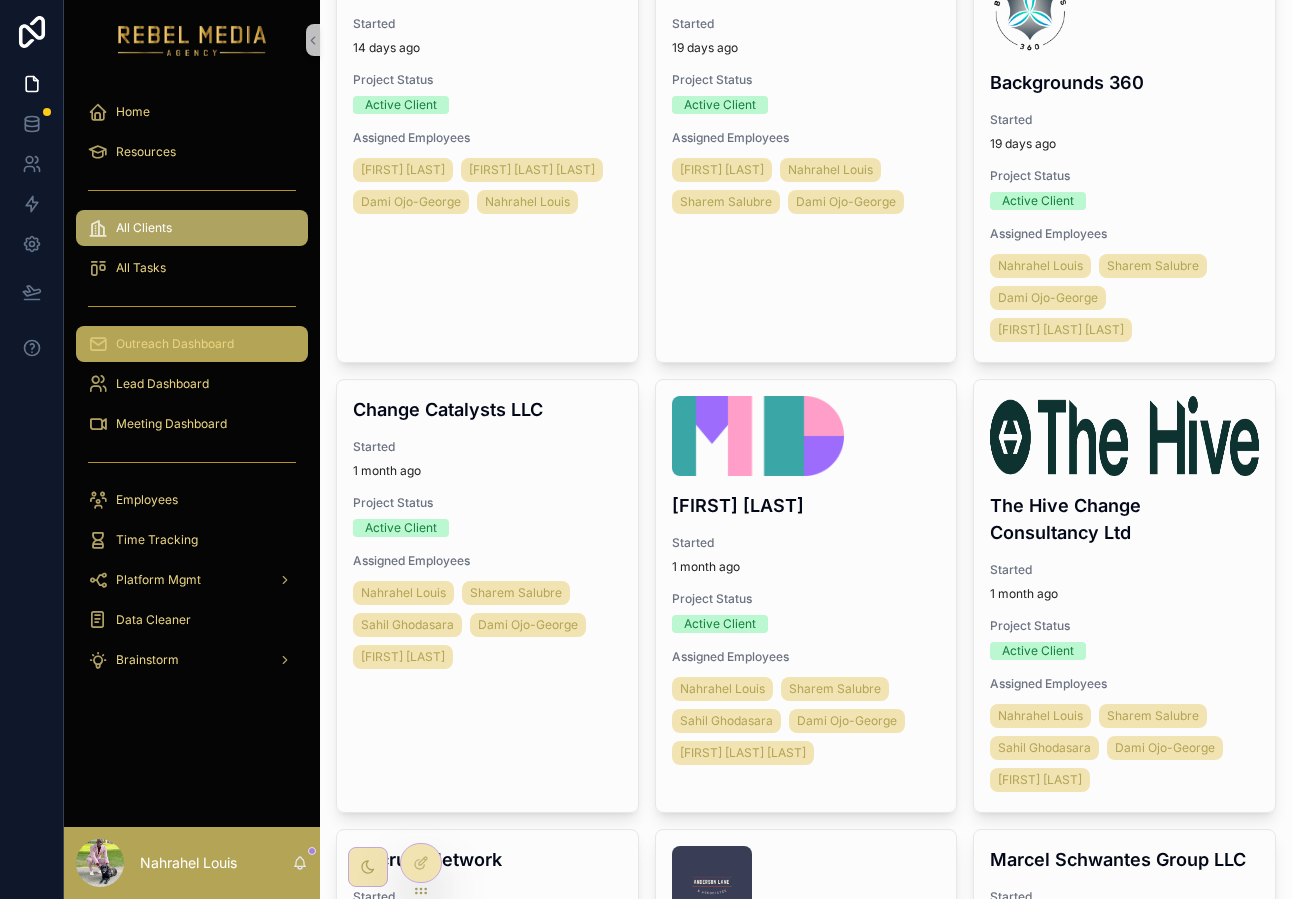 click on "Outreach Dashboard" at bounding box center [192, 344] 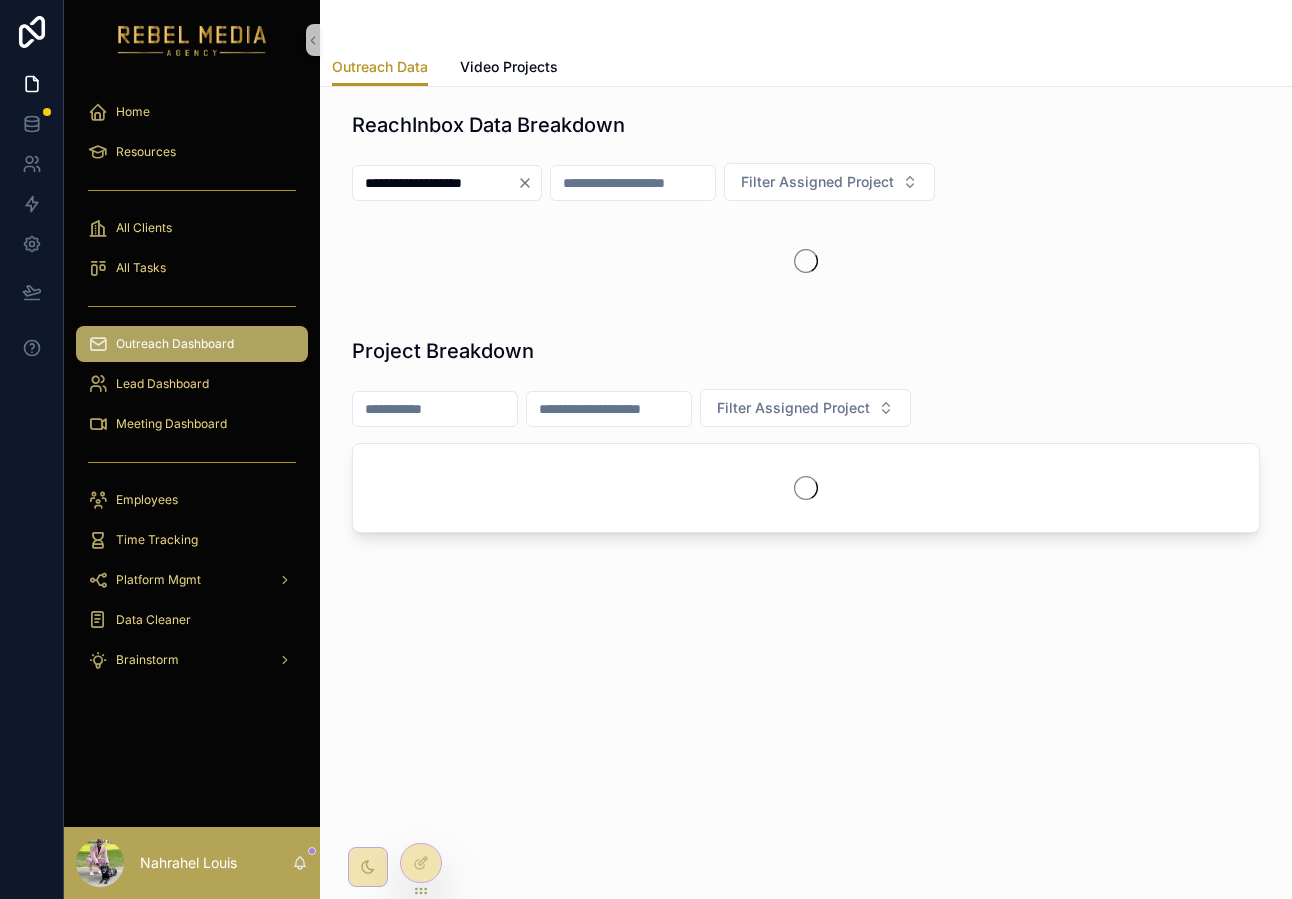 click on "Project Breakdown Filter Assigned Project" at bounding box center (806, 439) 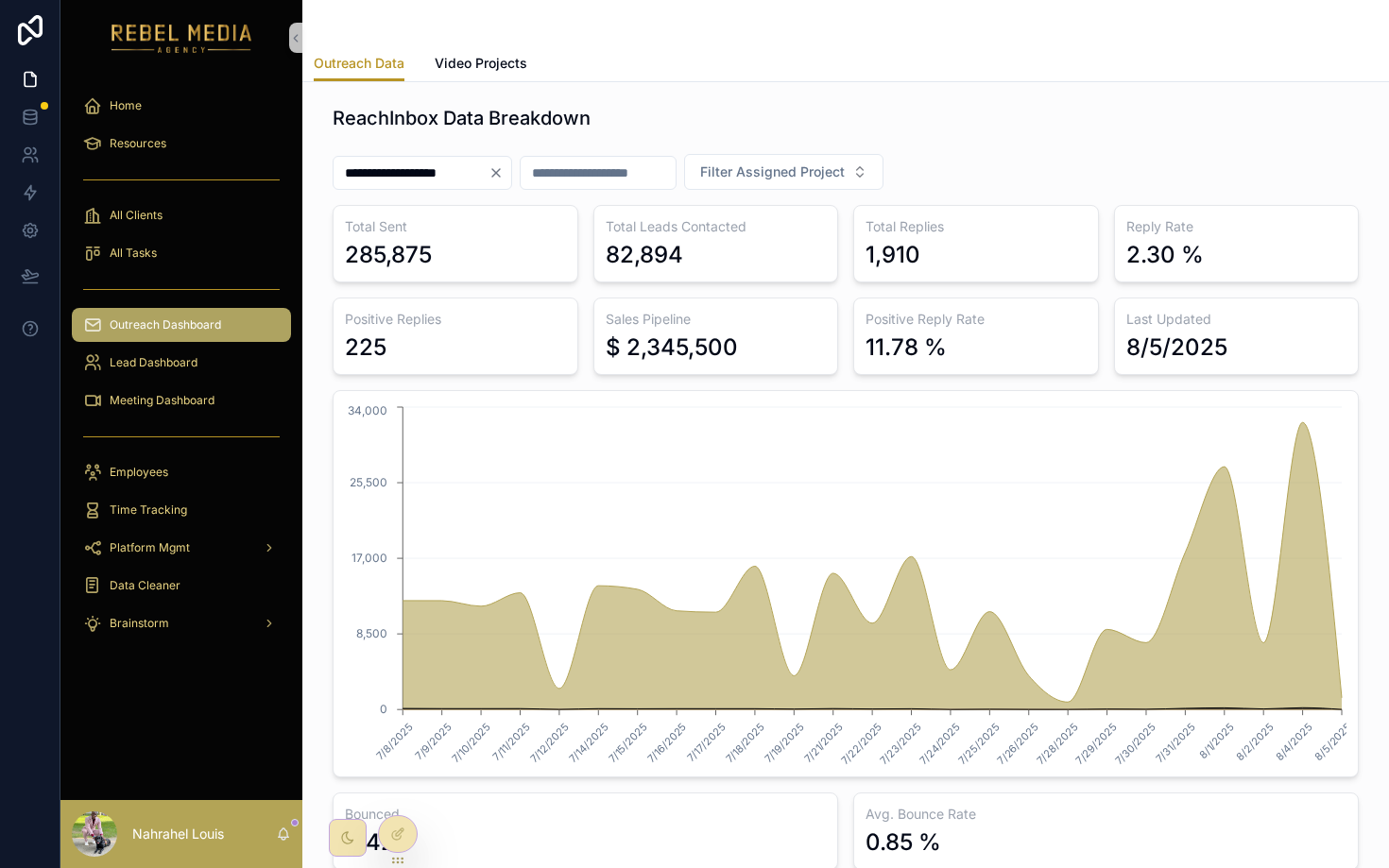 click on "ReachInbox Data Breakdown" at bounding box center (846, 118) 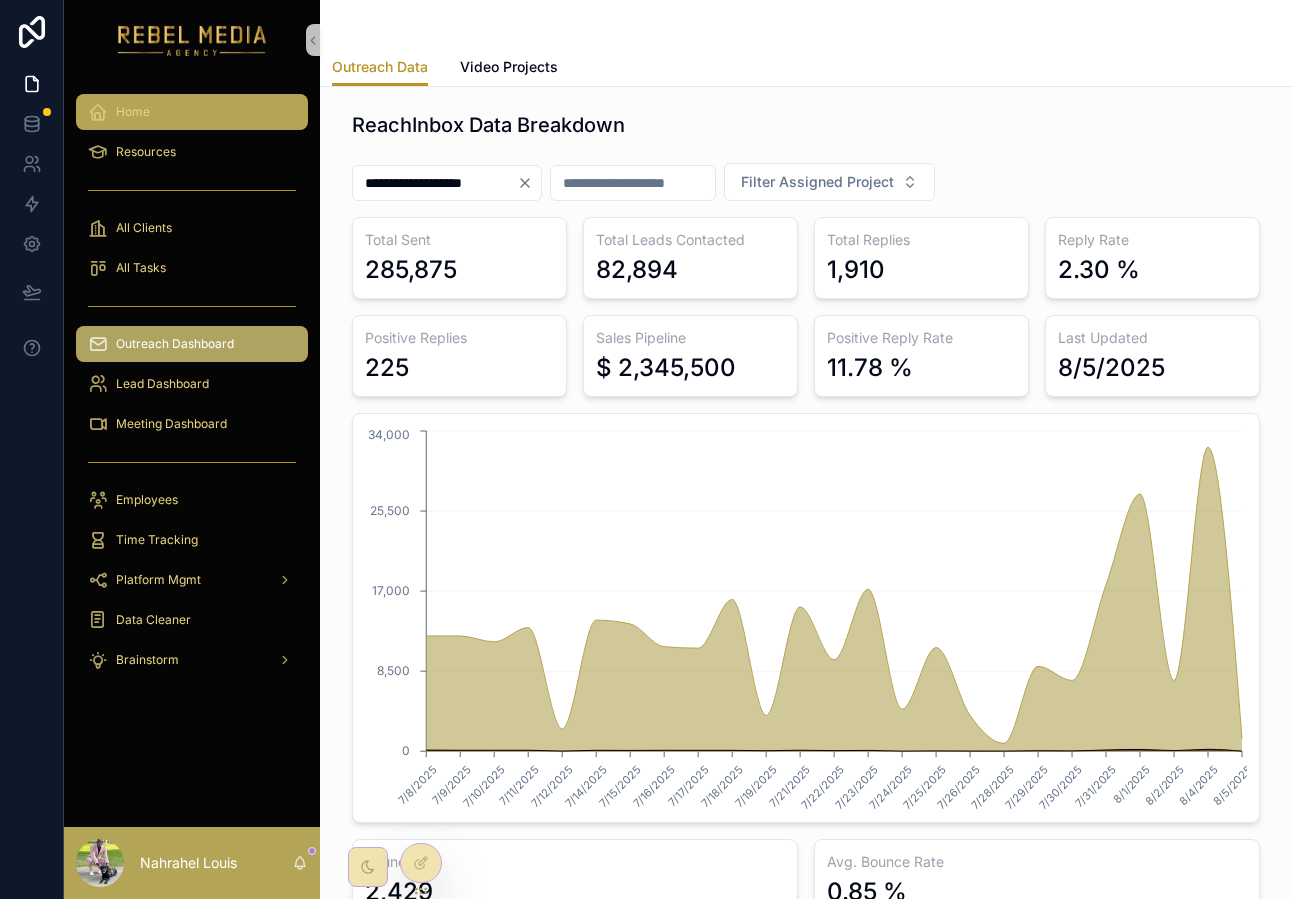 click on "Home" at bounding box center [192, 112] 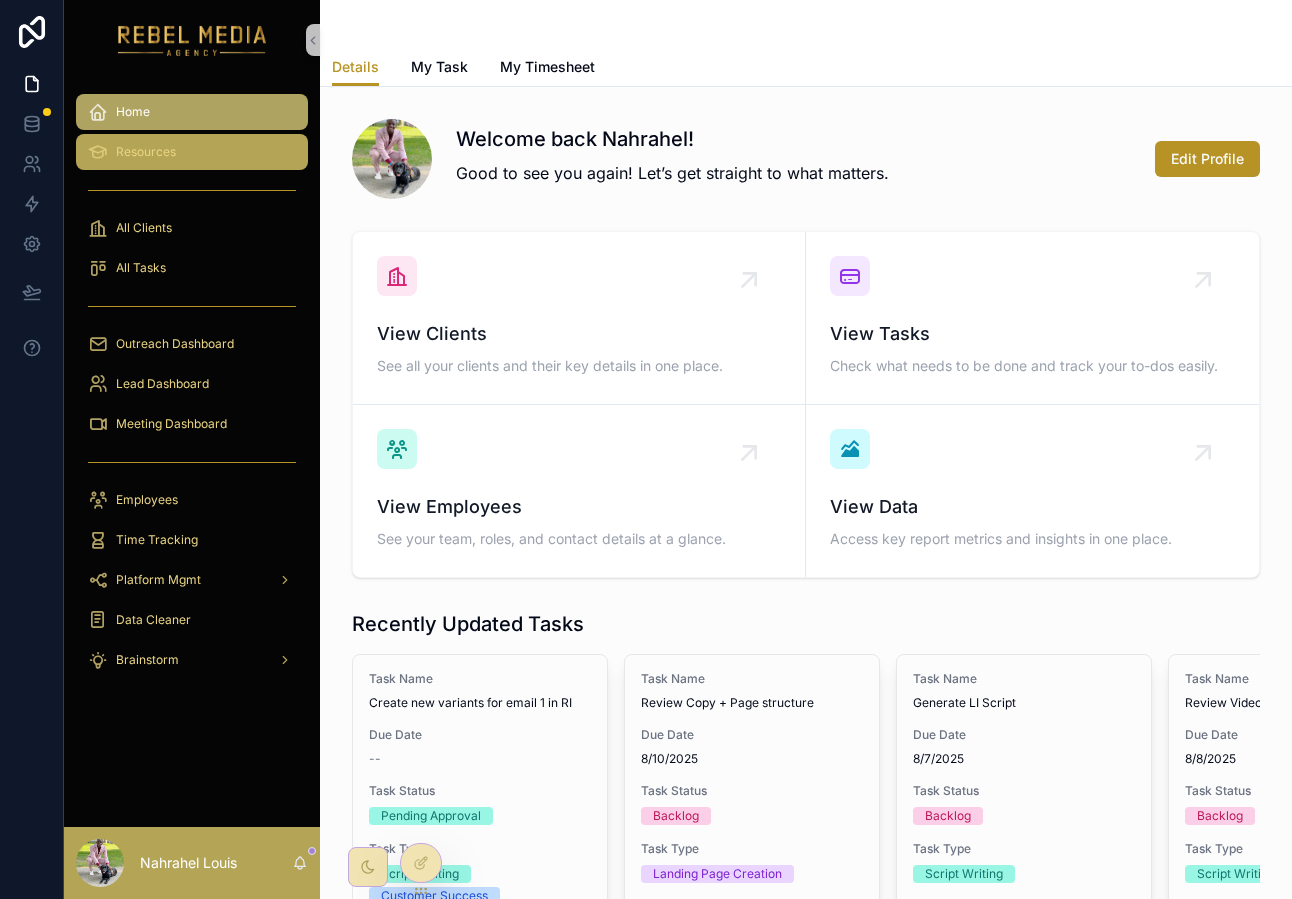 click on "Resources" at bounding box center (192, 152) 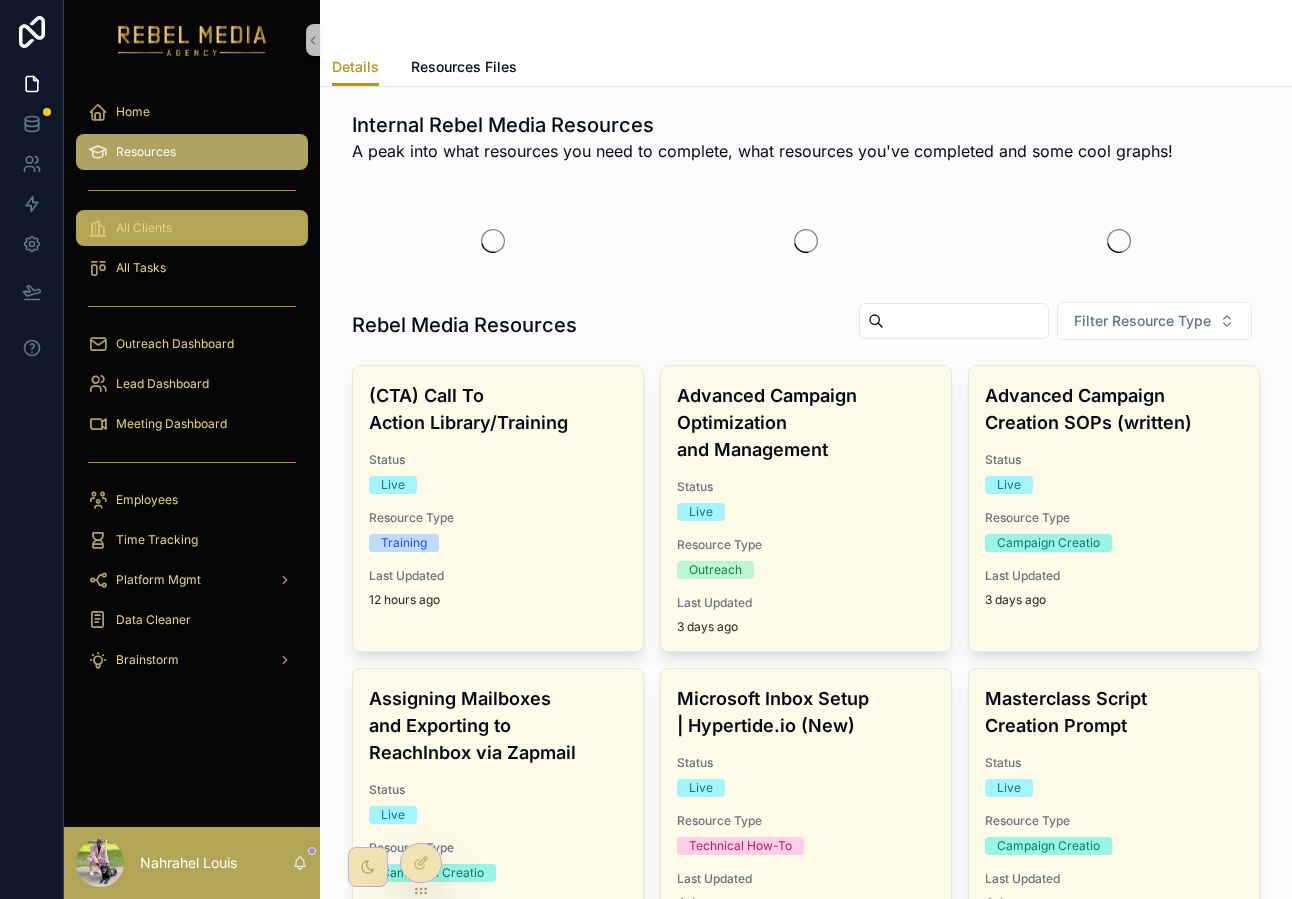 click on "All Clients" at bounding box center (144, 228) 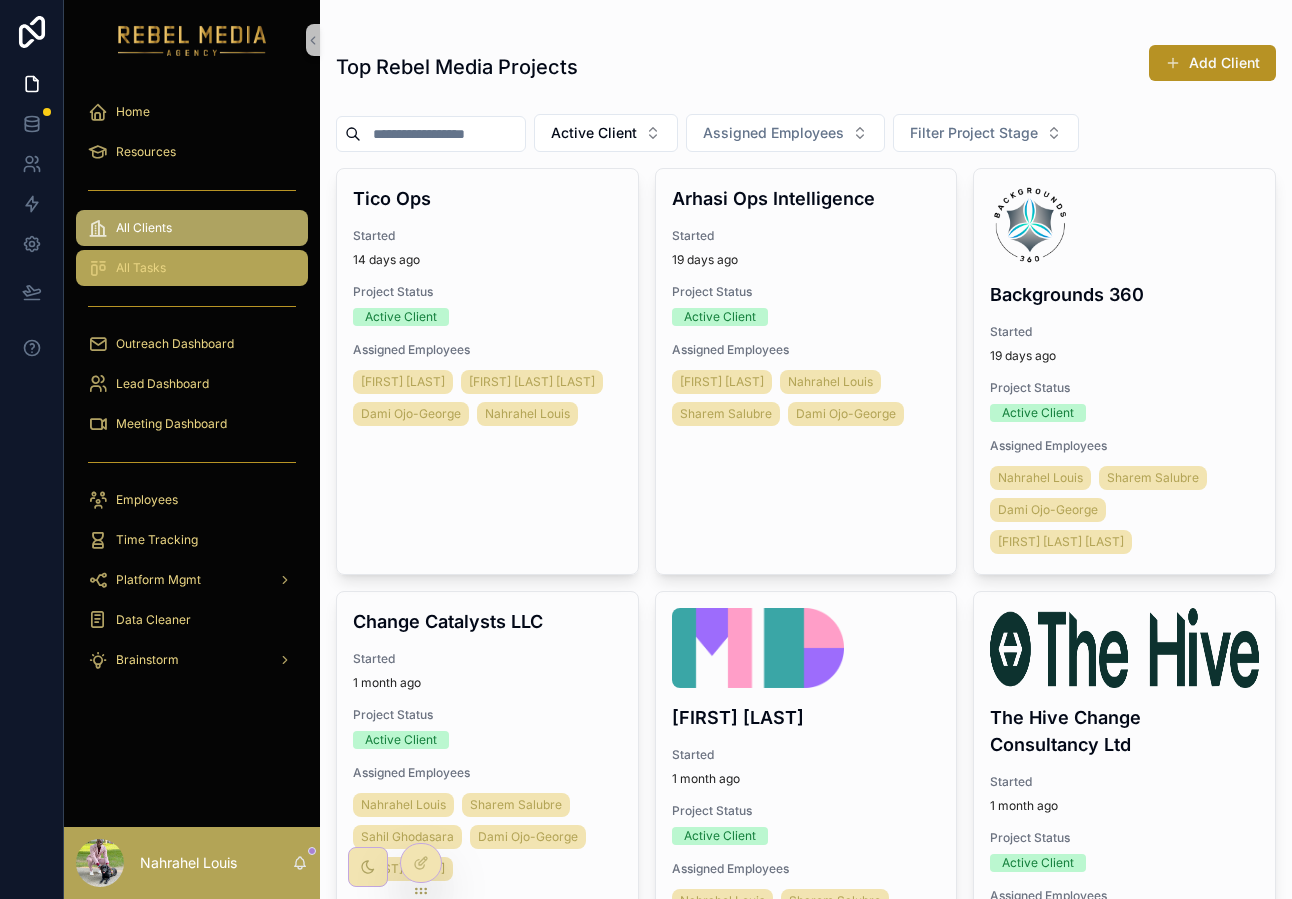 click on "All Tasks" at bounding box center [192, 268] 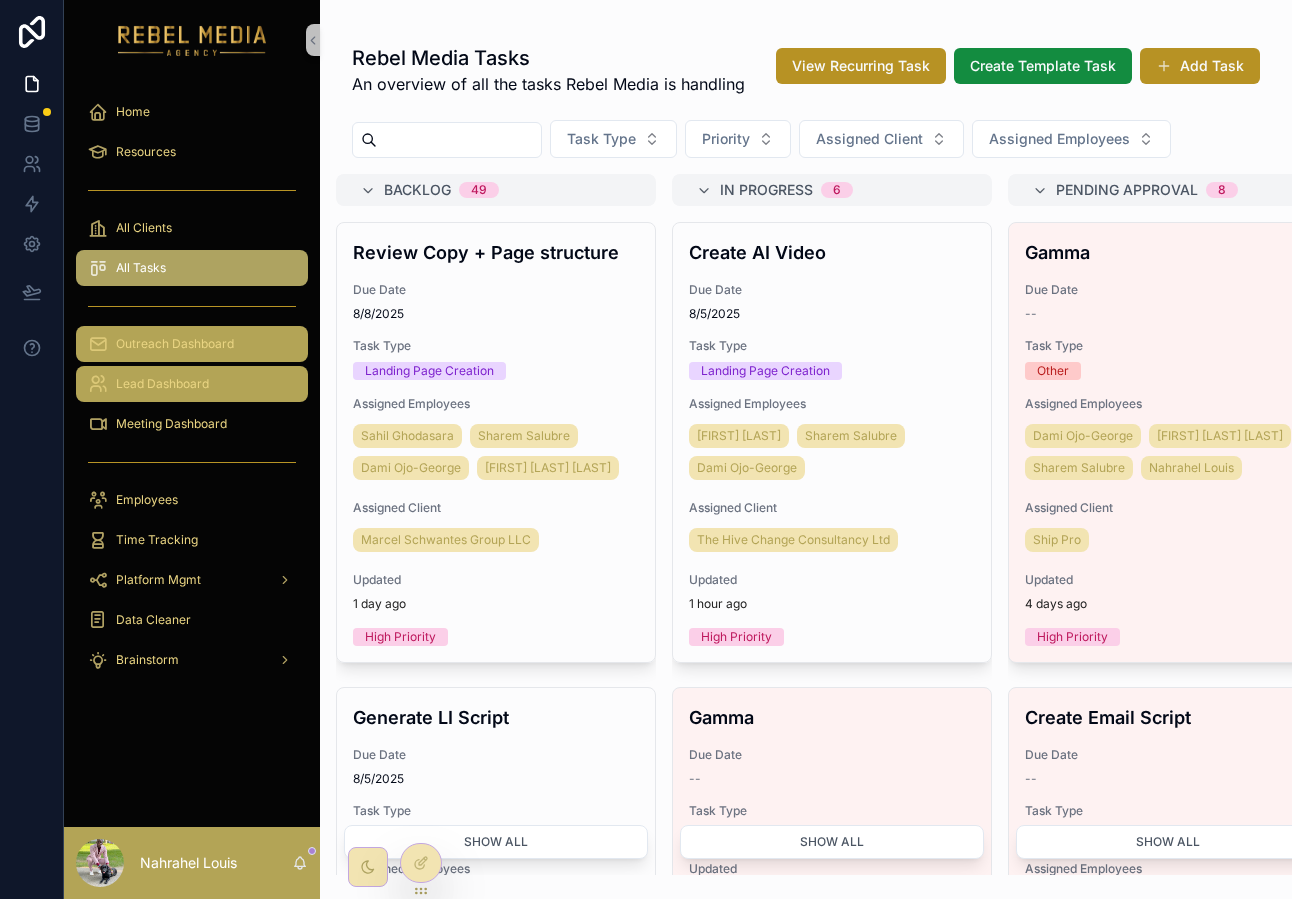 drag, startPoint x: 178, startPoint y: 357, endPoint x: 208, endPoint y: 372, distance: 33.54102 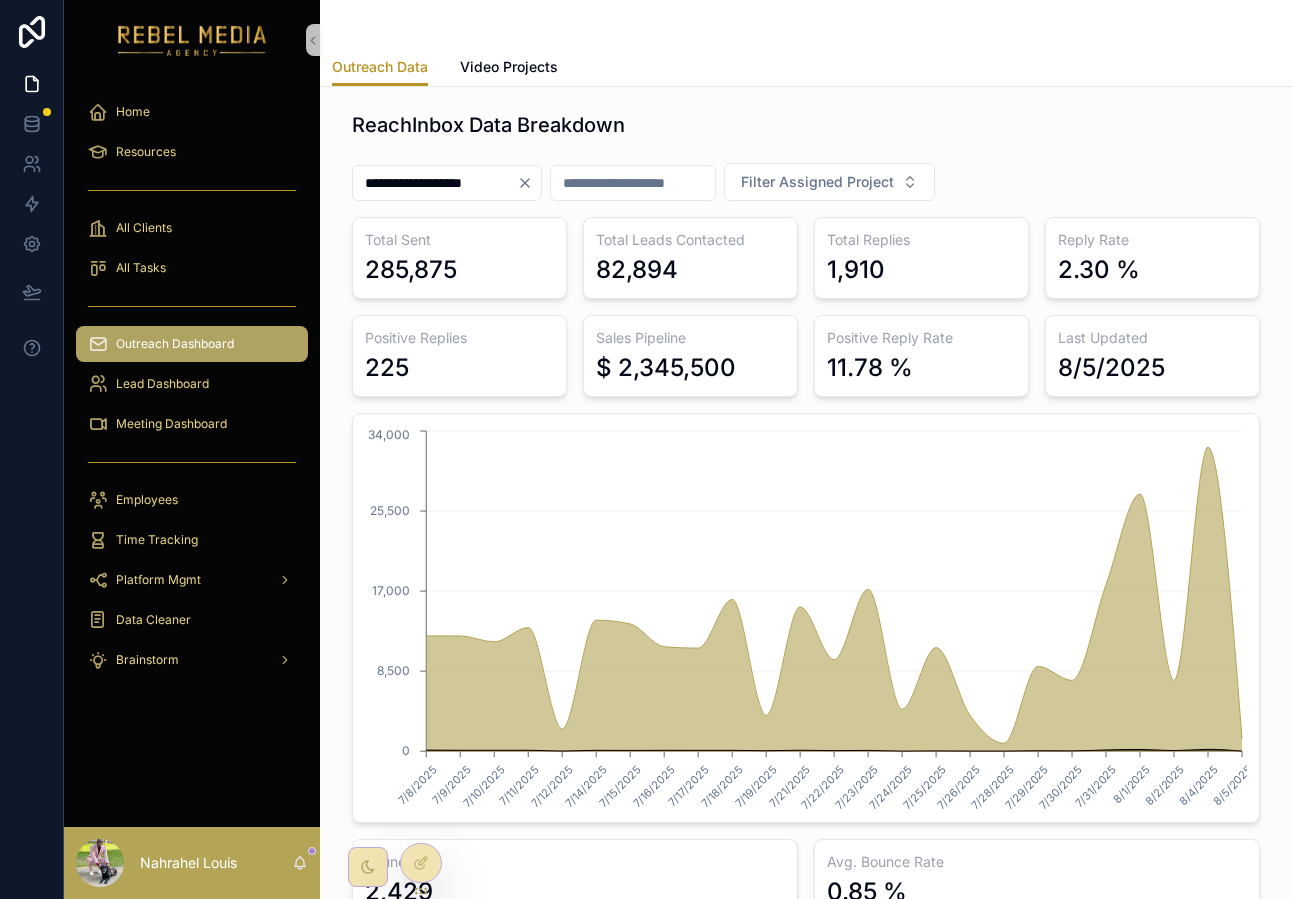 click on "**********" at bounding box center (806, 983) 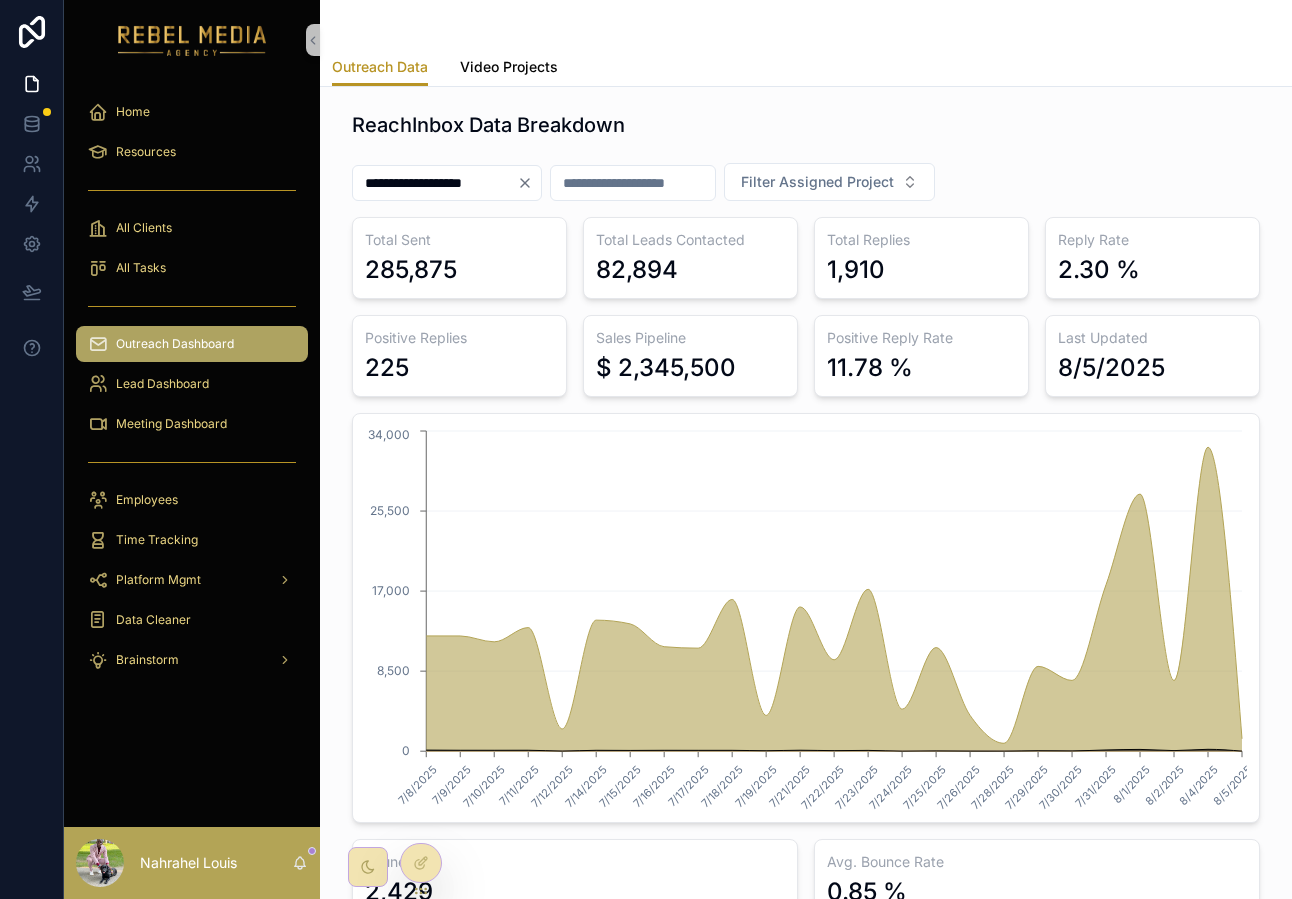 click on "Video Projects" at bounding box center [509, 67] 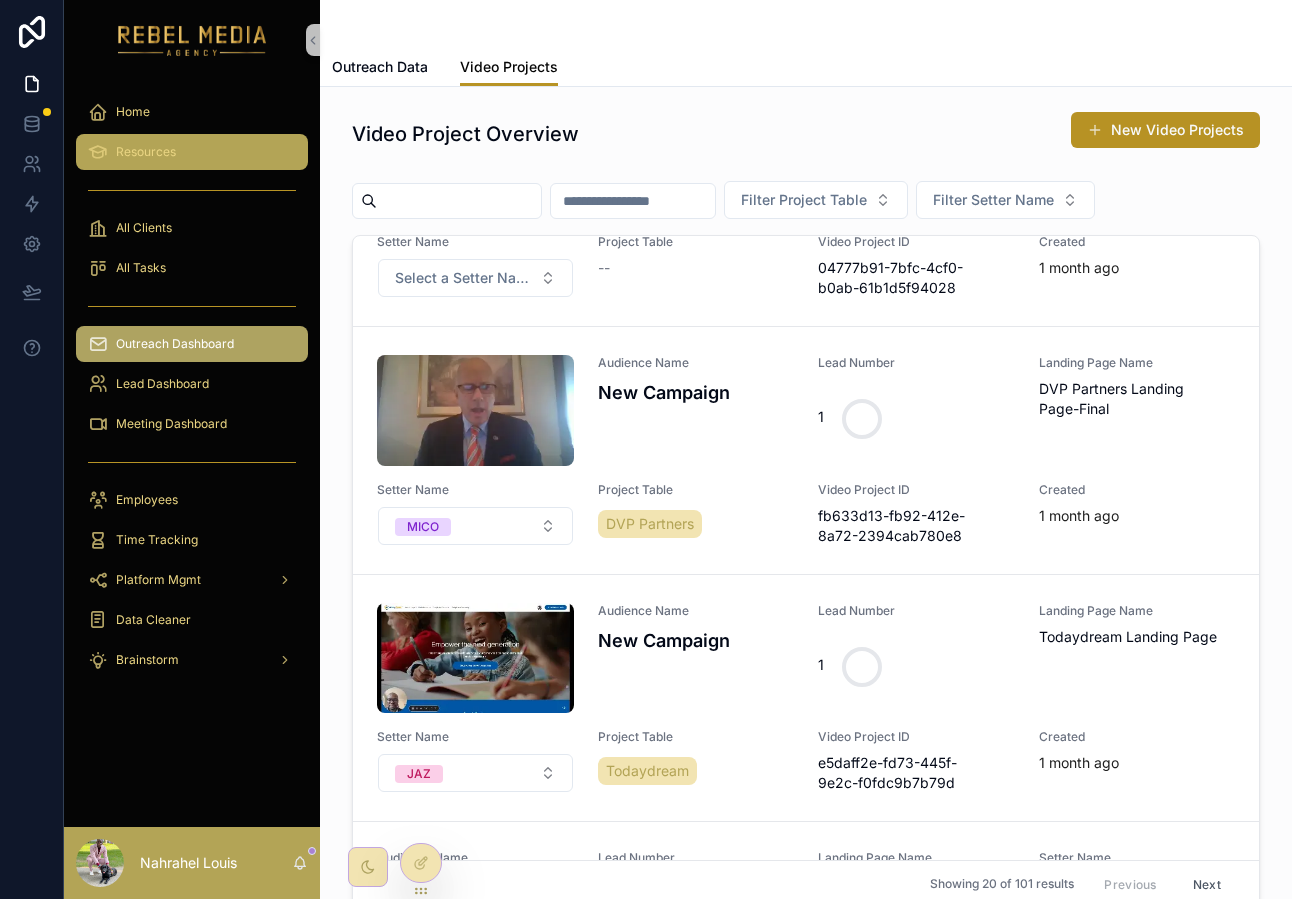 scroll, scrollTop: 1739, scrollLeft: 0, axis: vertical 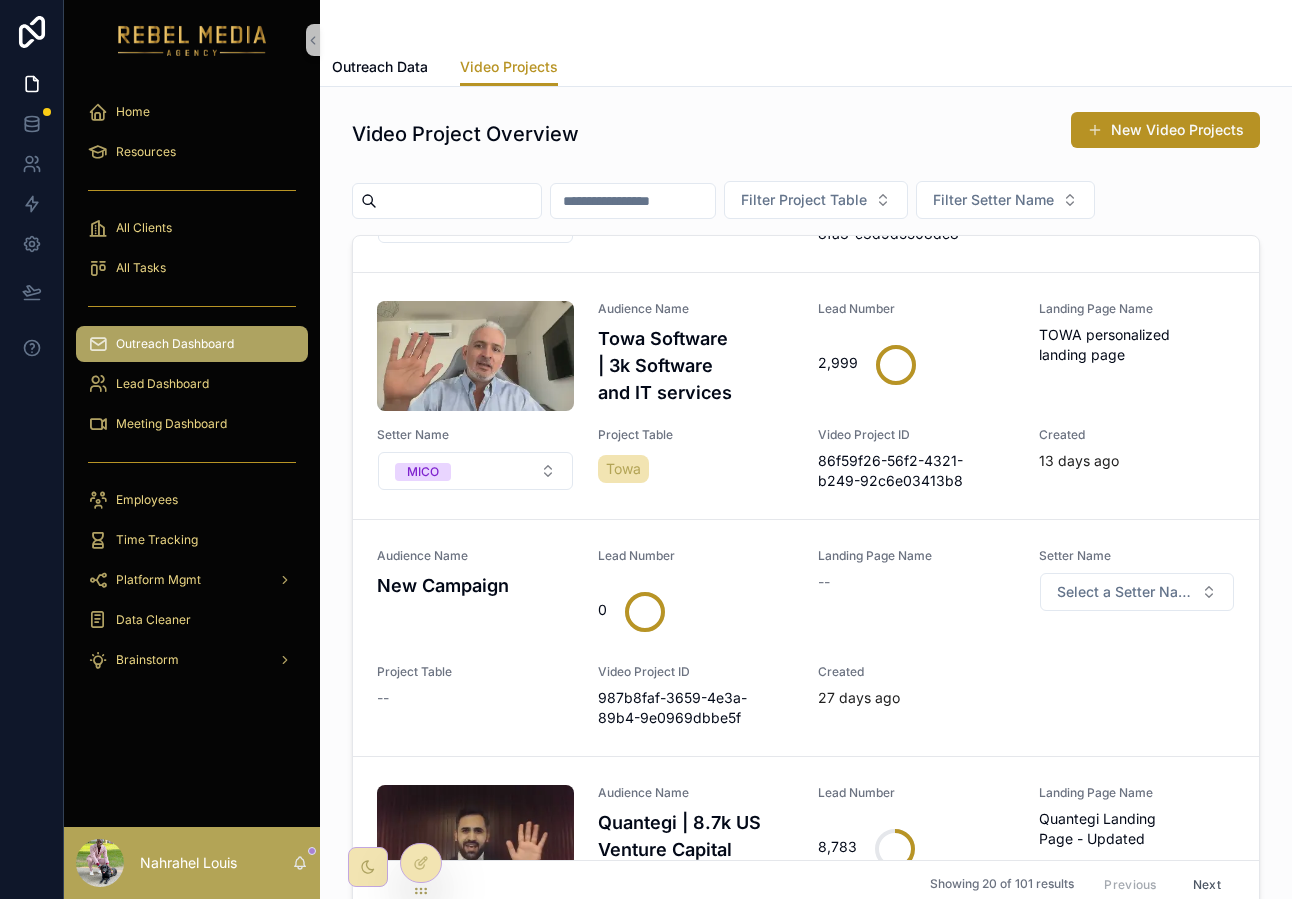 click on "Outreach Dashboard" at bounding box center (192, 344) 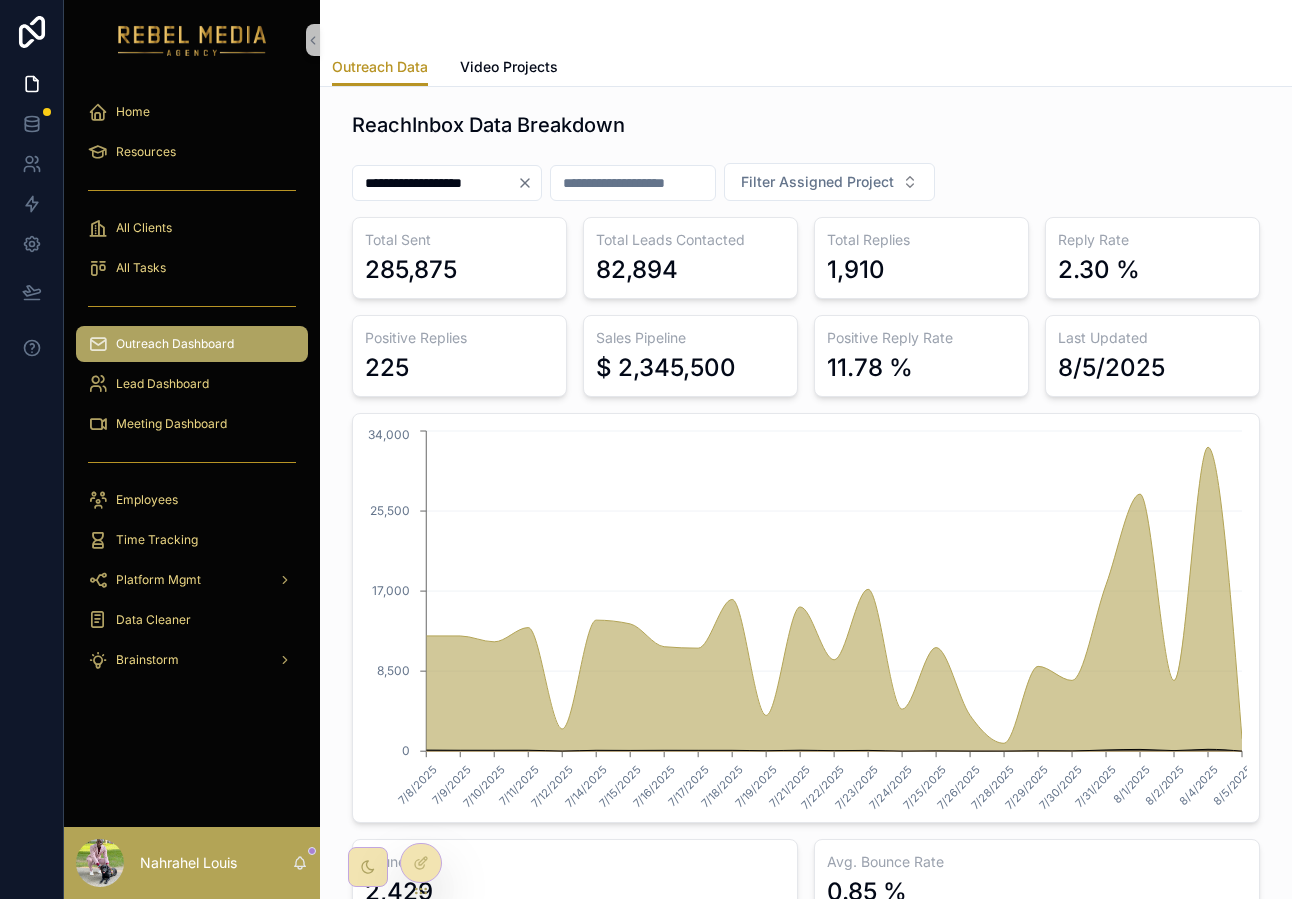 click 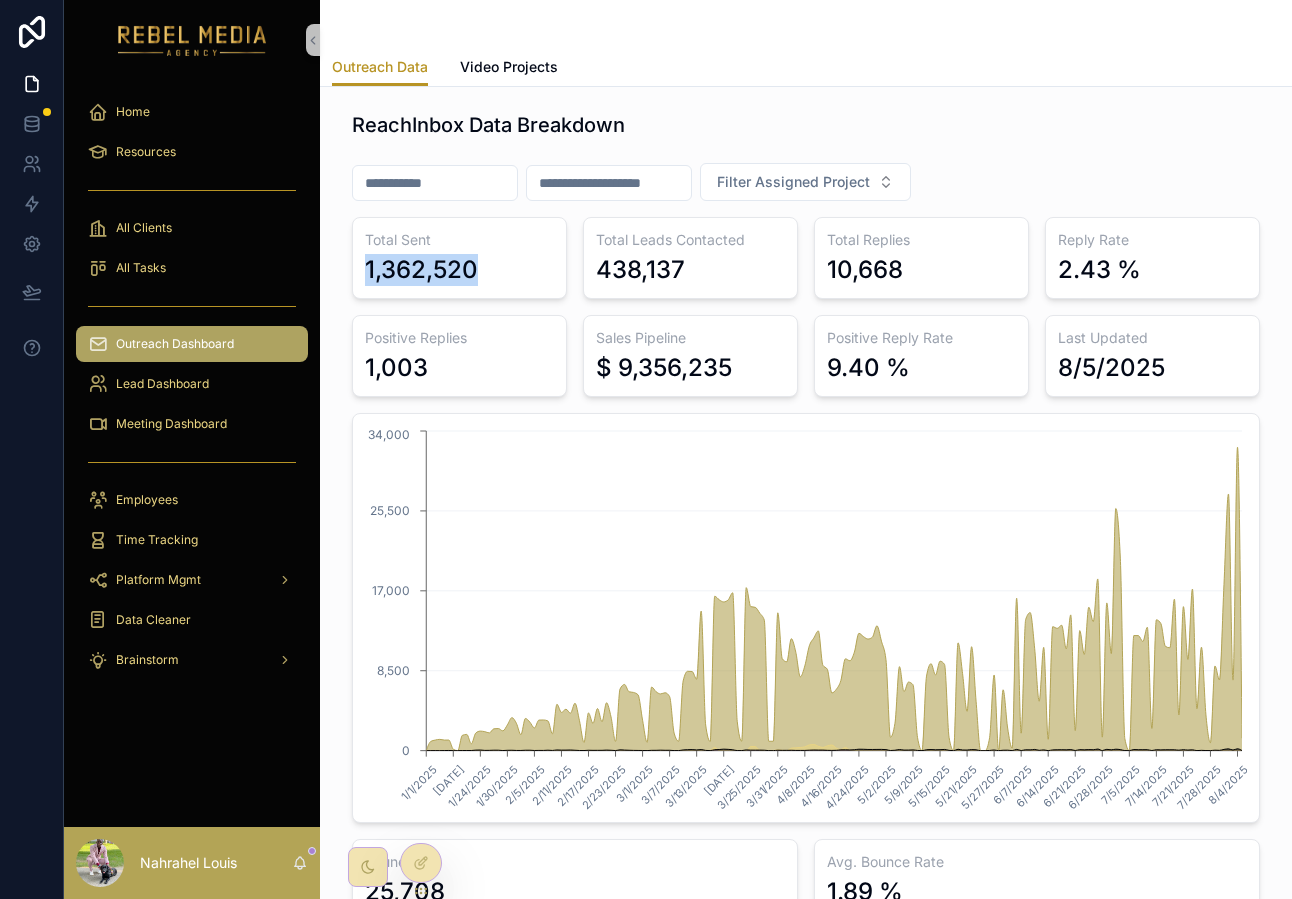 drag, startPoint x: 357, startPoint y: 265, endPoint x: 557, endPoint y: 268, distance: 200.02249 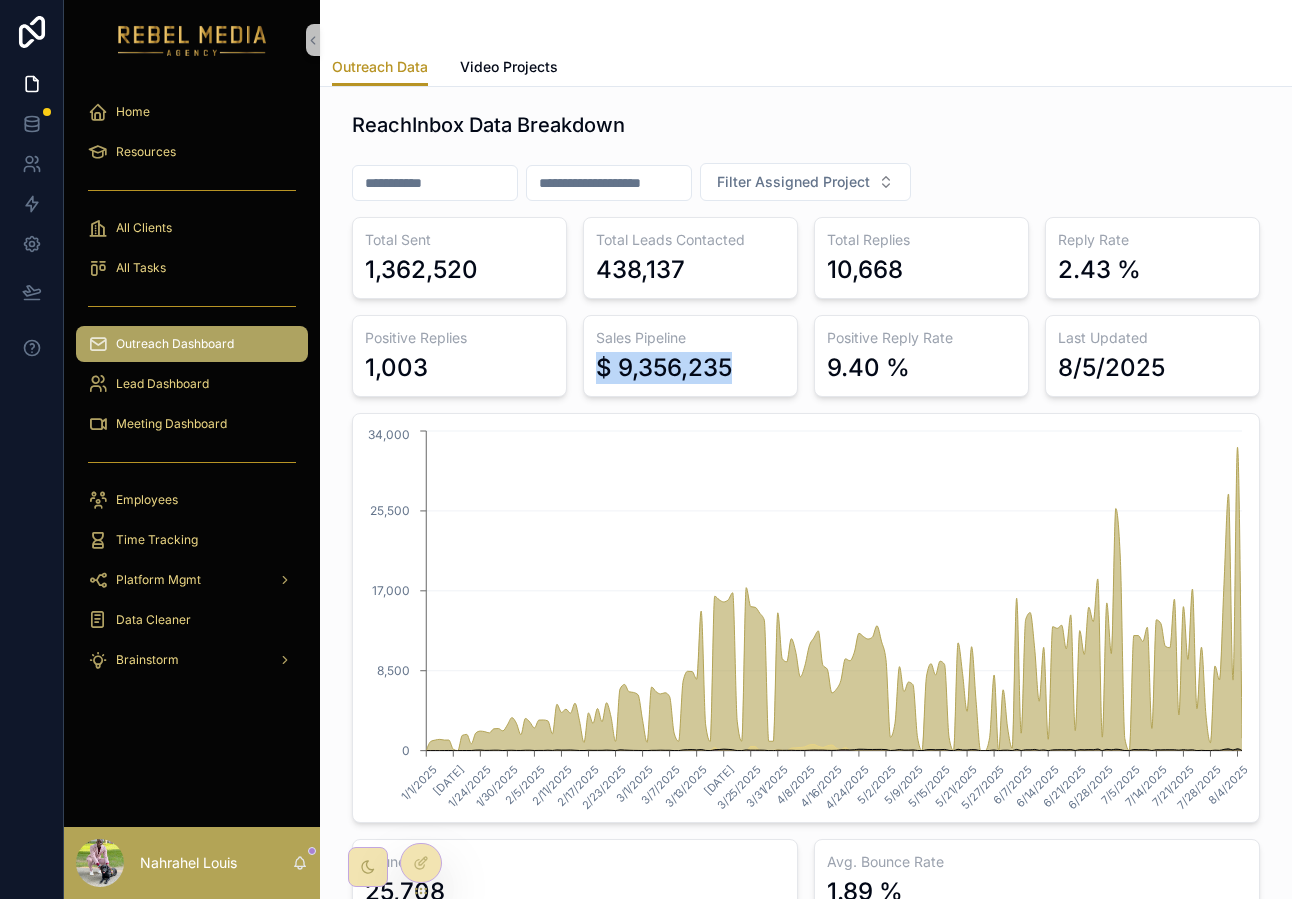 drag, startPoint x: 591, startPoint y: 360, endPoint x: 760, endPoint y: 365, distance: 169.07394 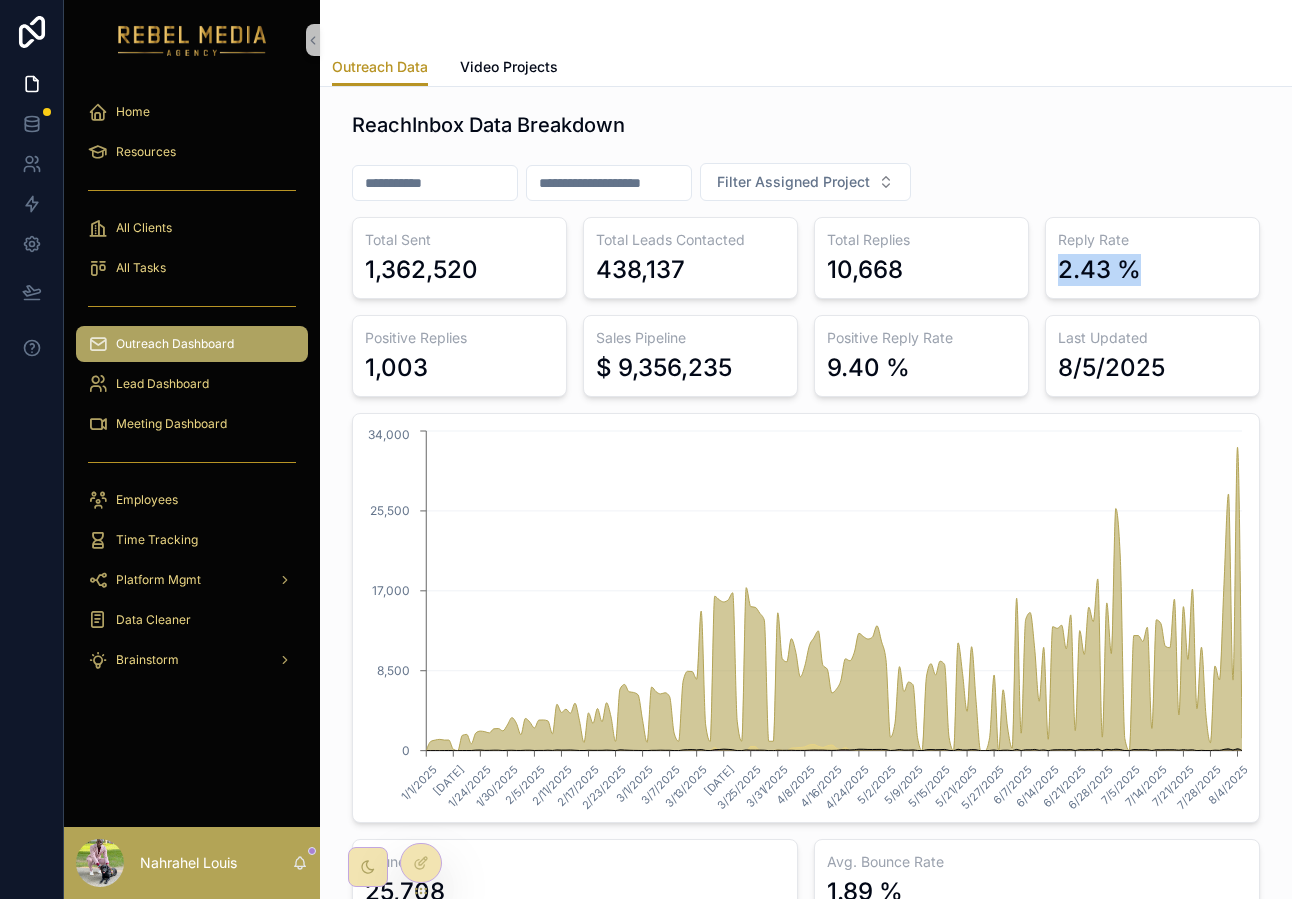 drag, startPoint x: 1063, startPoint y: 257, endPoint x: 1184, endPoint y: 263, distance: 121.14867 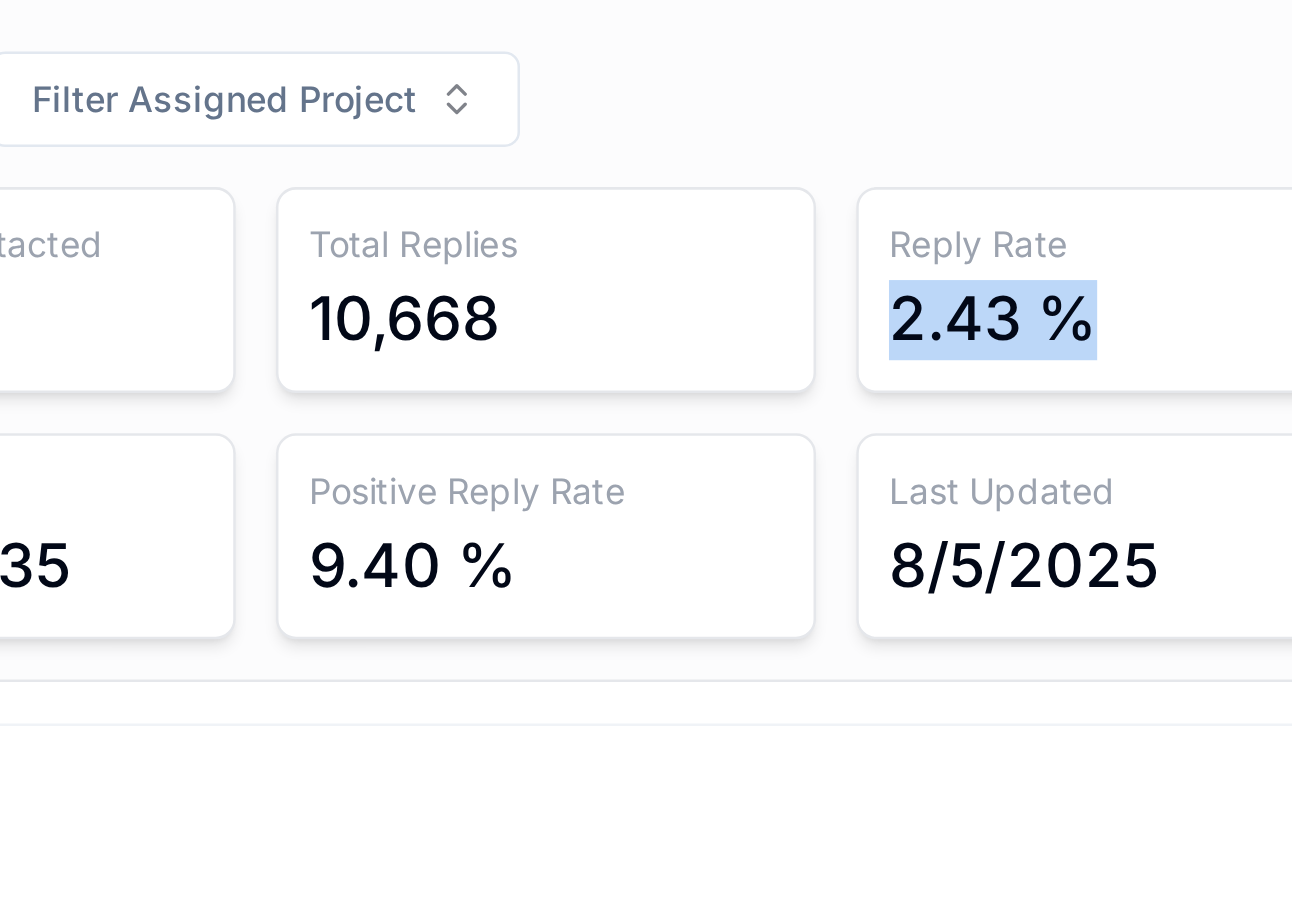 click on "2.43 %" at bounding box center (1099, 270) 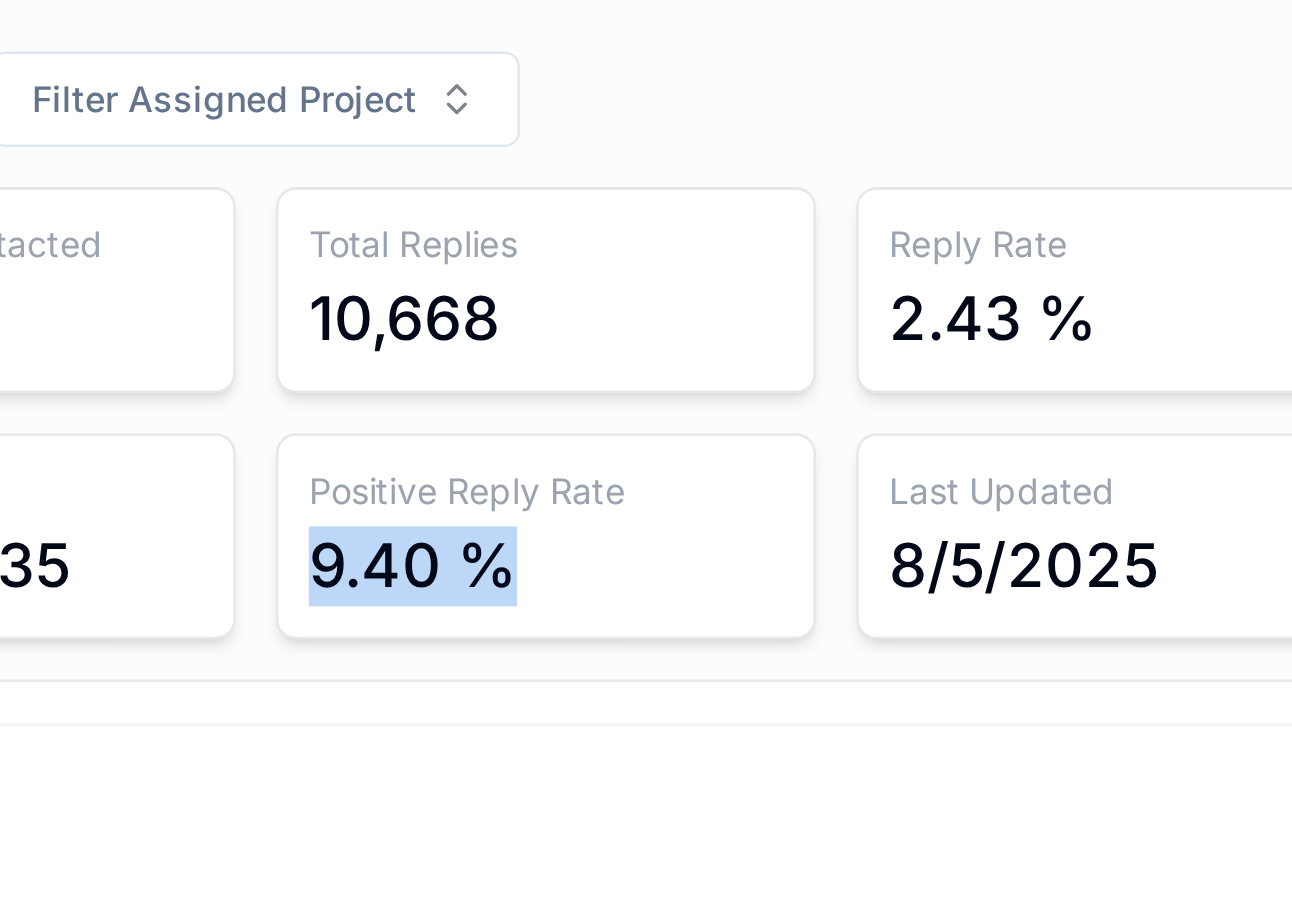 drag, startPoint x: 819, startPoint y: 356, endPoint x: 918, endPoint y: 360, distance: 99.08077 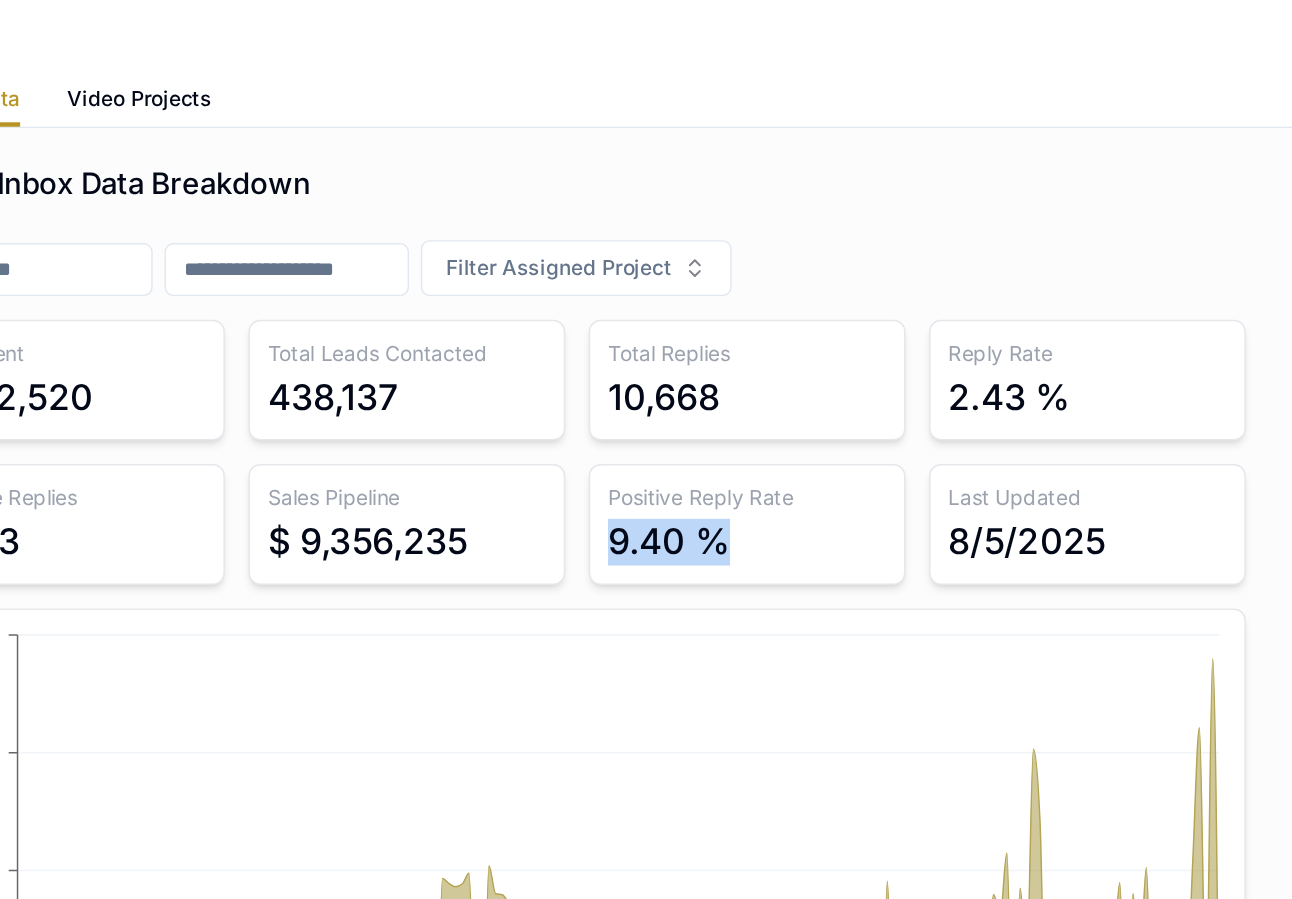 scroll, scrollTop: 0, scrollLeft: 0, axis: both 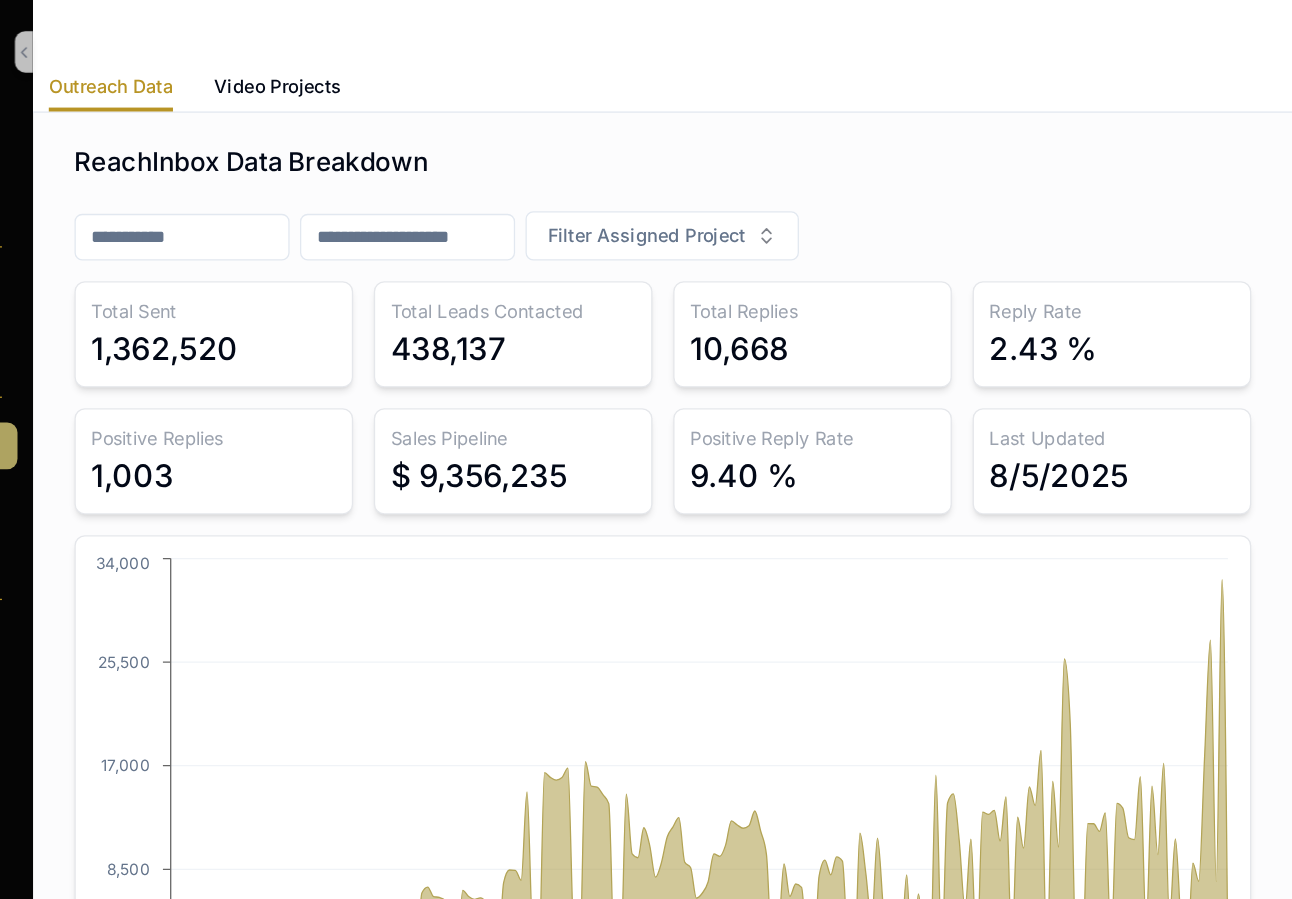 click on "Positive Reply Rate 9.40 %" at bounding box center (921, 356) 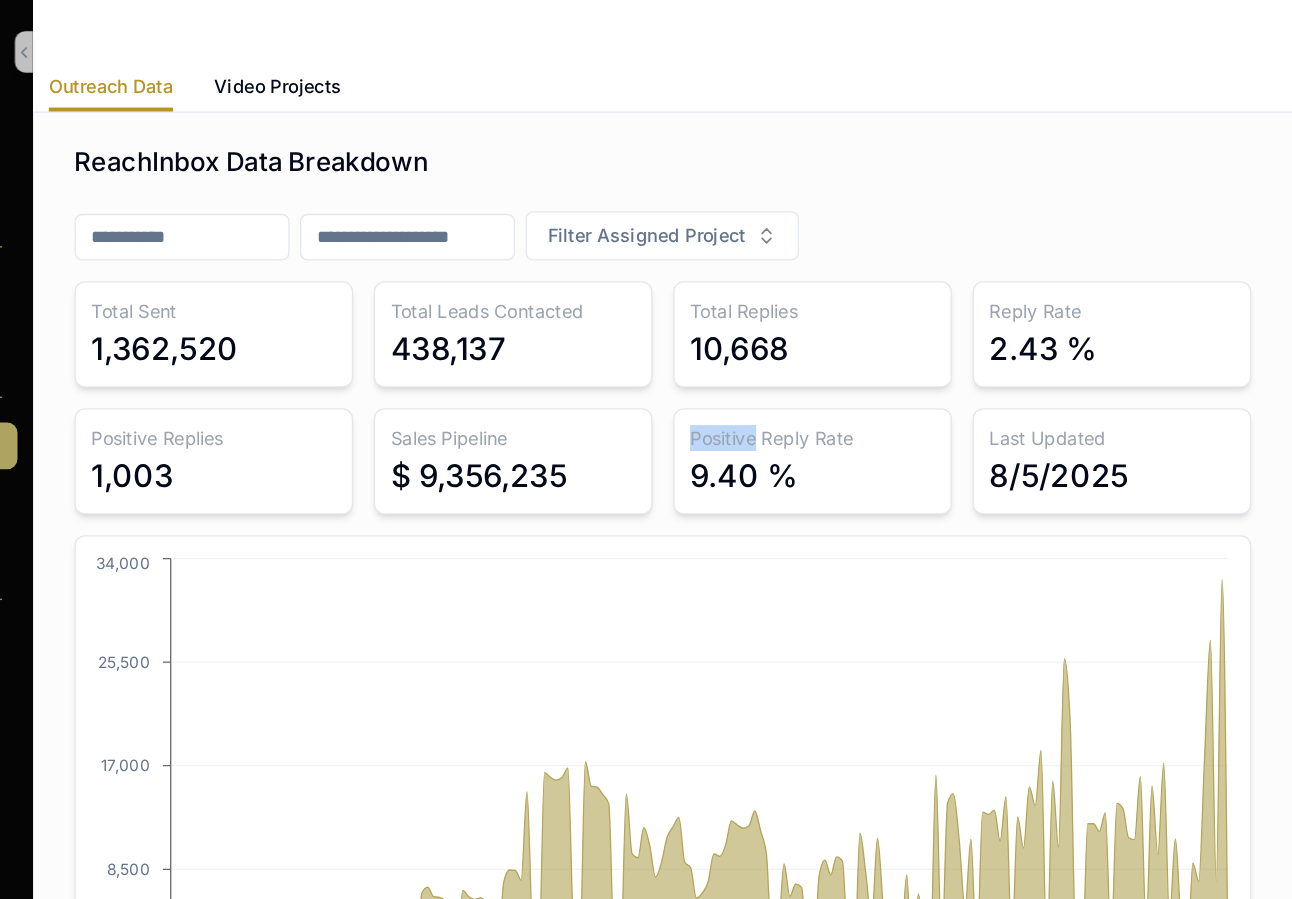 click on "Positive Reply Rate 9.40 %" at bounding box center (921, 356) 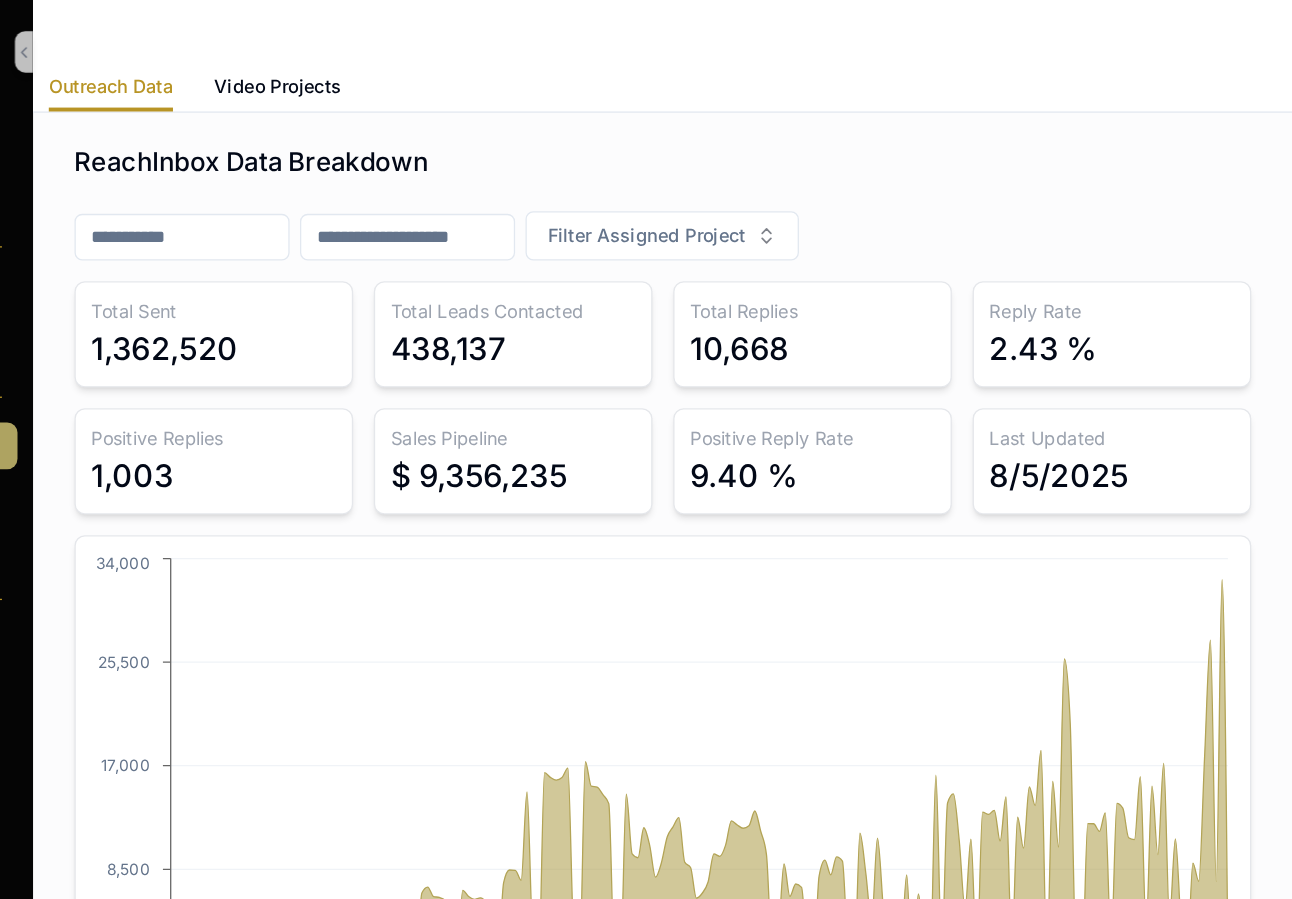 click on "Positive Reply Rate" at bounding box center [921, 338] 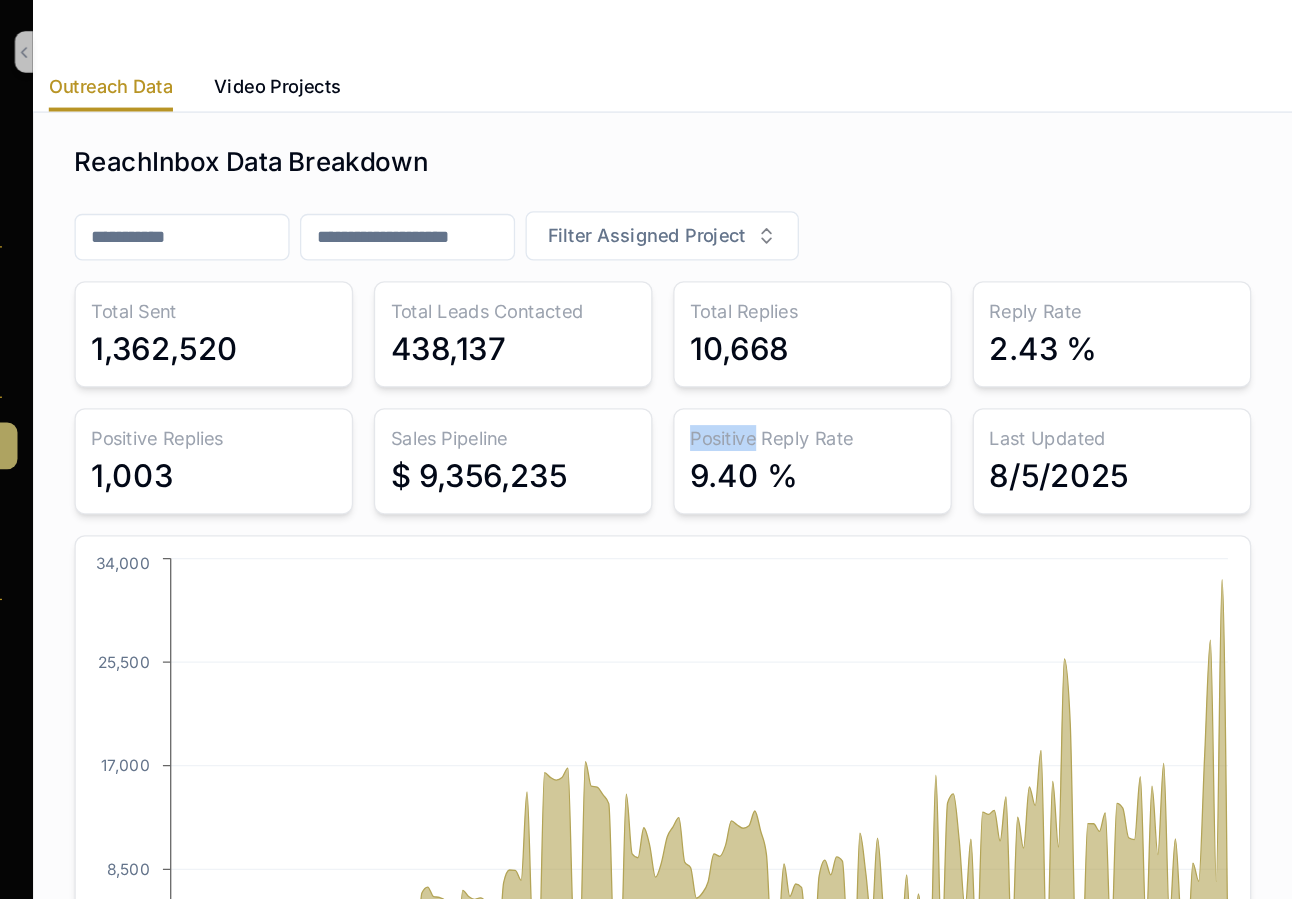 click on "Positive Reply Rate" at bounding box center [921, 338] 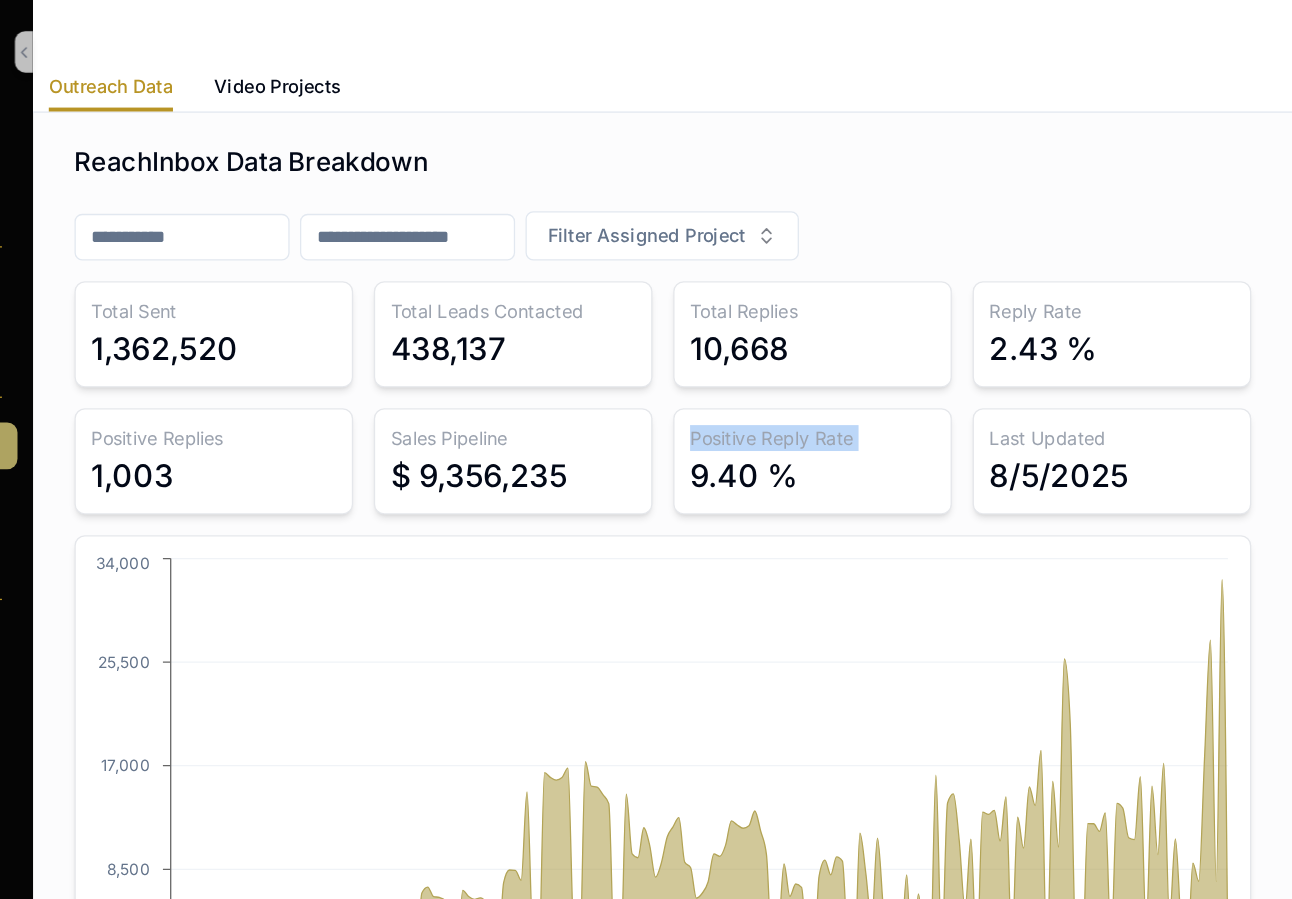 click on "Positive Reply Rate" at bounding box center (921, 338) 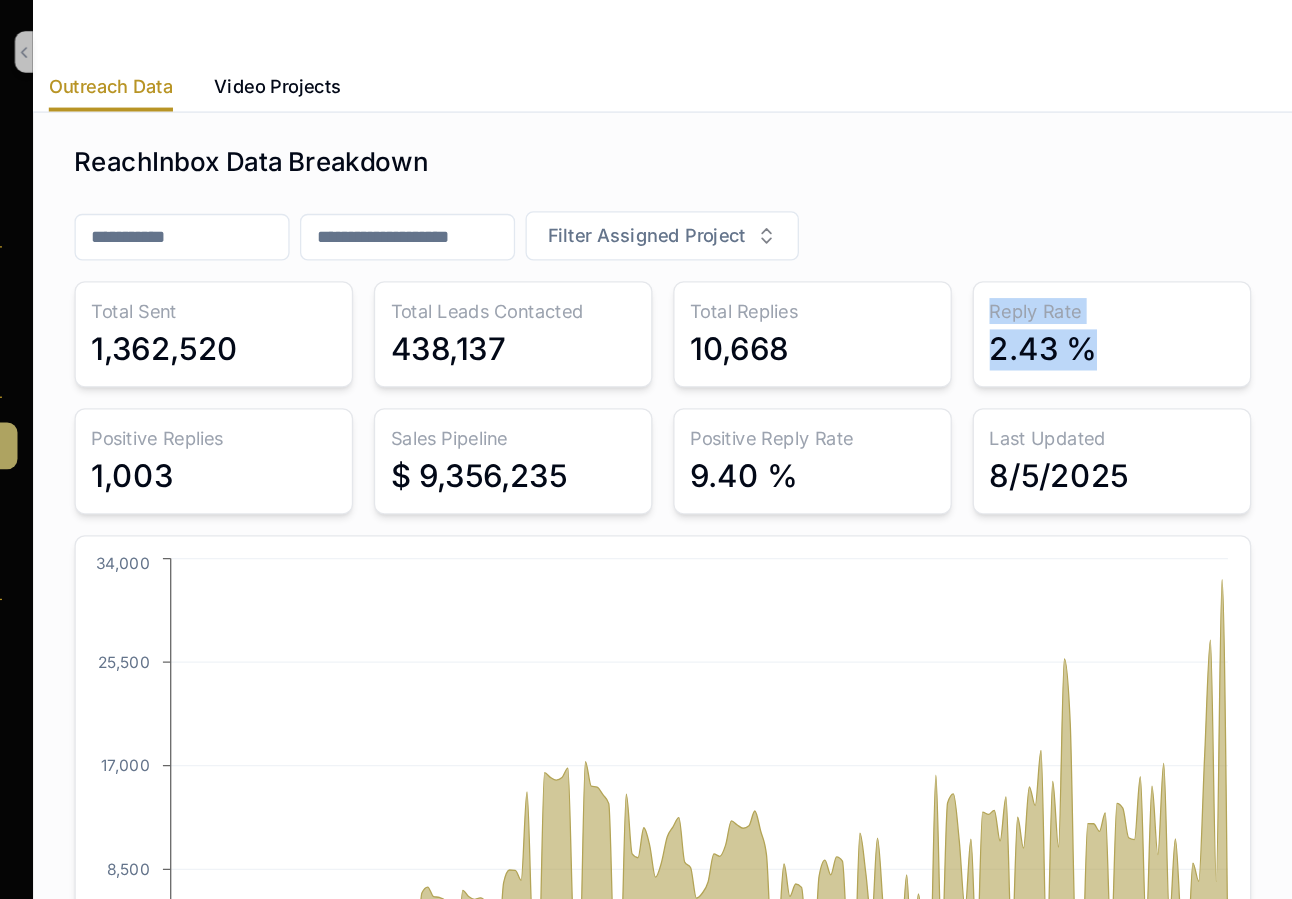 drag, startPoint x: 1052, startPoint y: 233, endPoint x: 1159, endPoint y: 264, distance: 111.40018 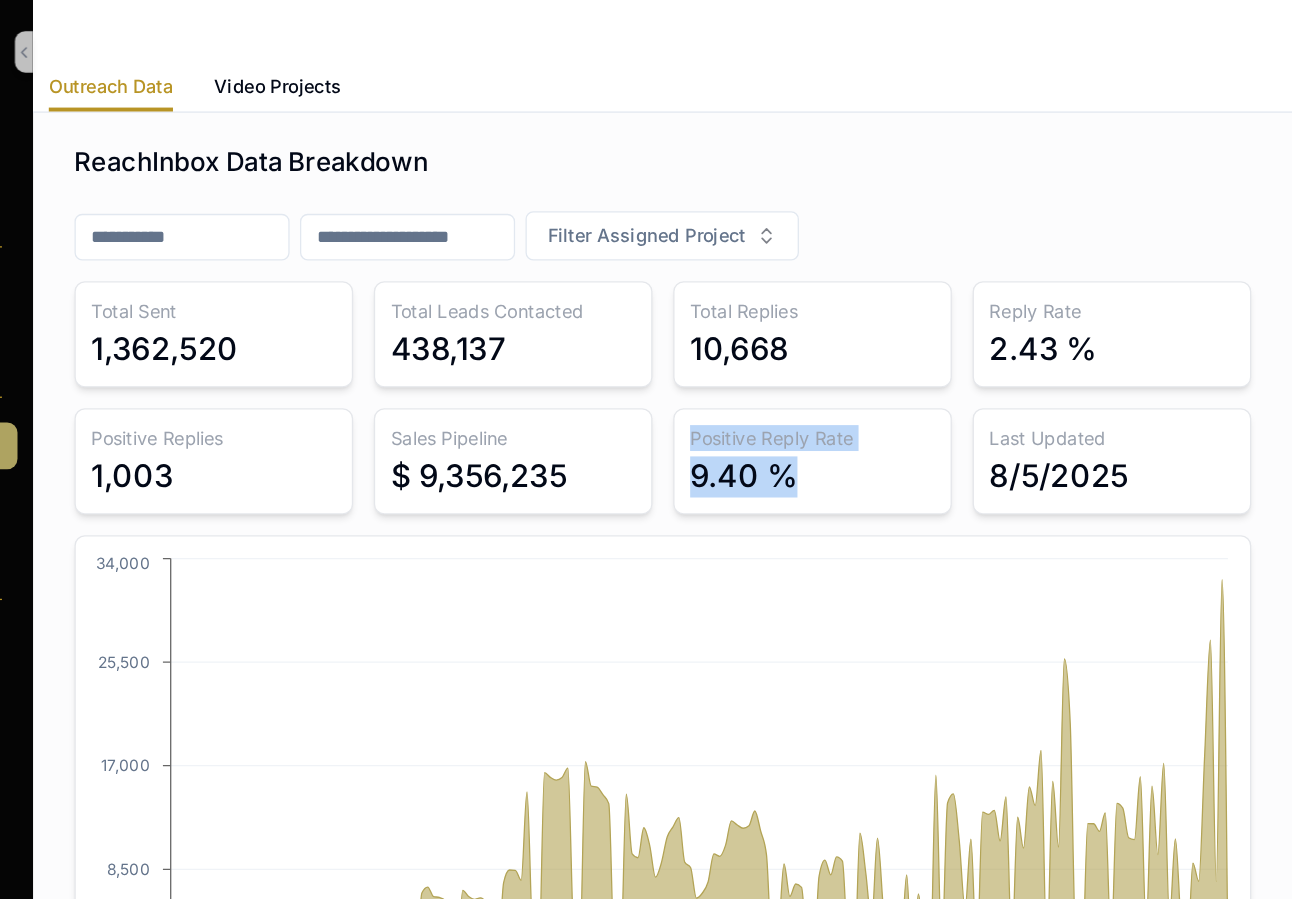 drag, startPoint x: 824, startPoint y: 325, endPoint x: 941, endPoint y: 384, distance: 131.03435 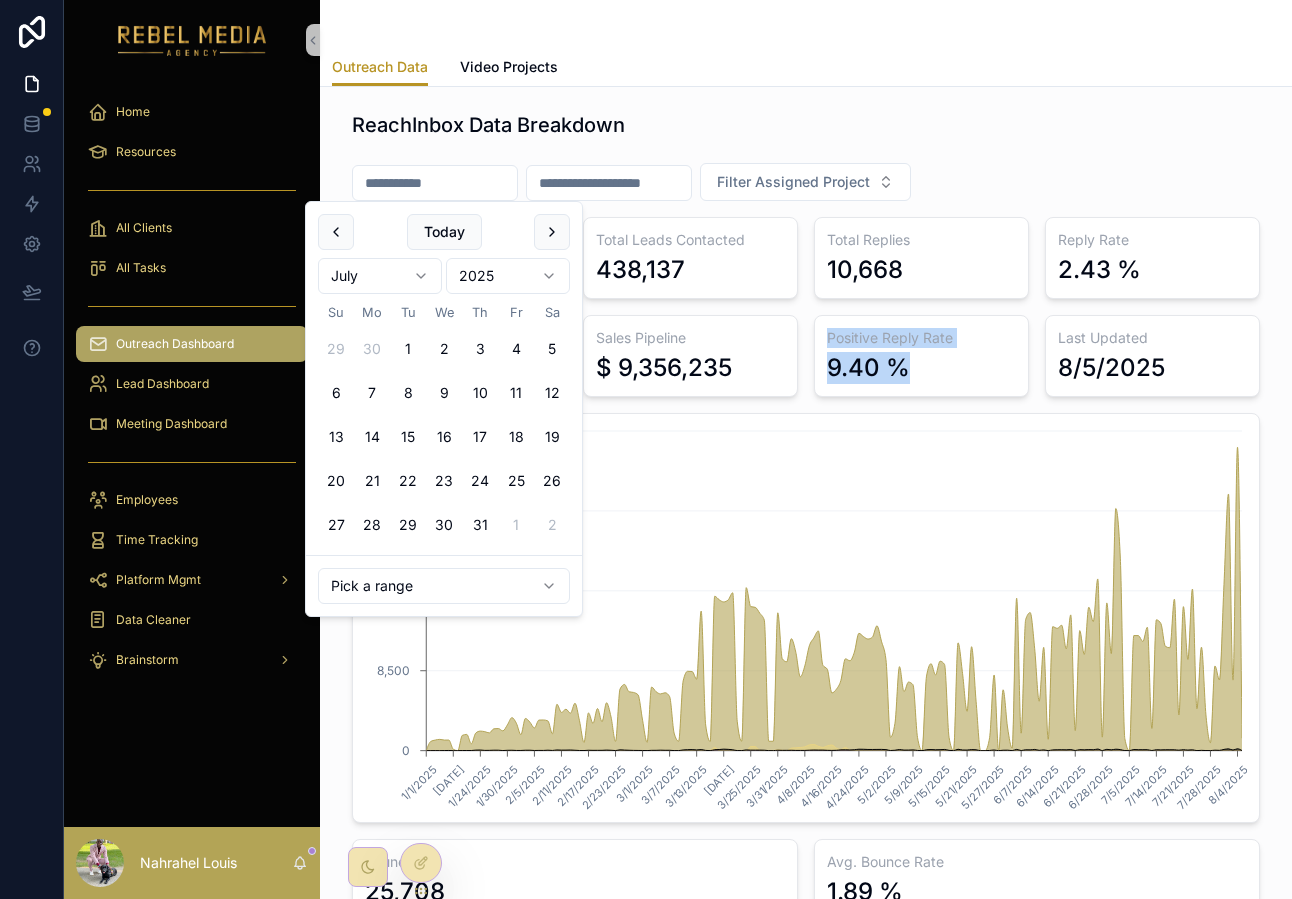 click at bounding box center [435, 183] 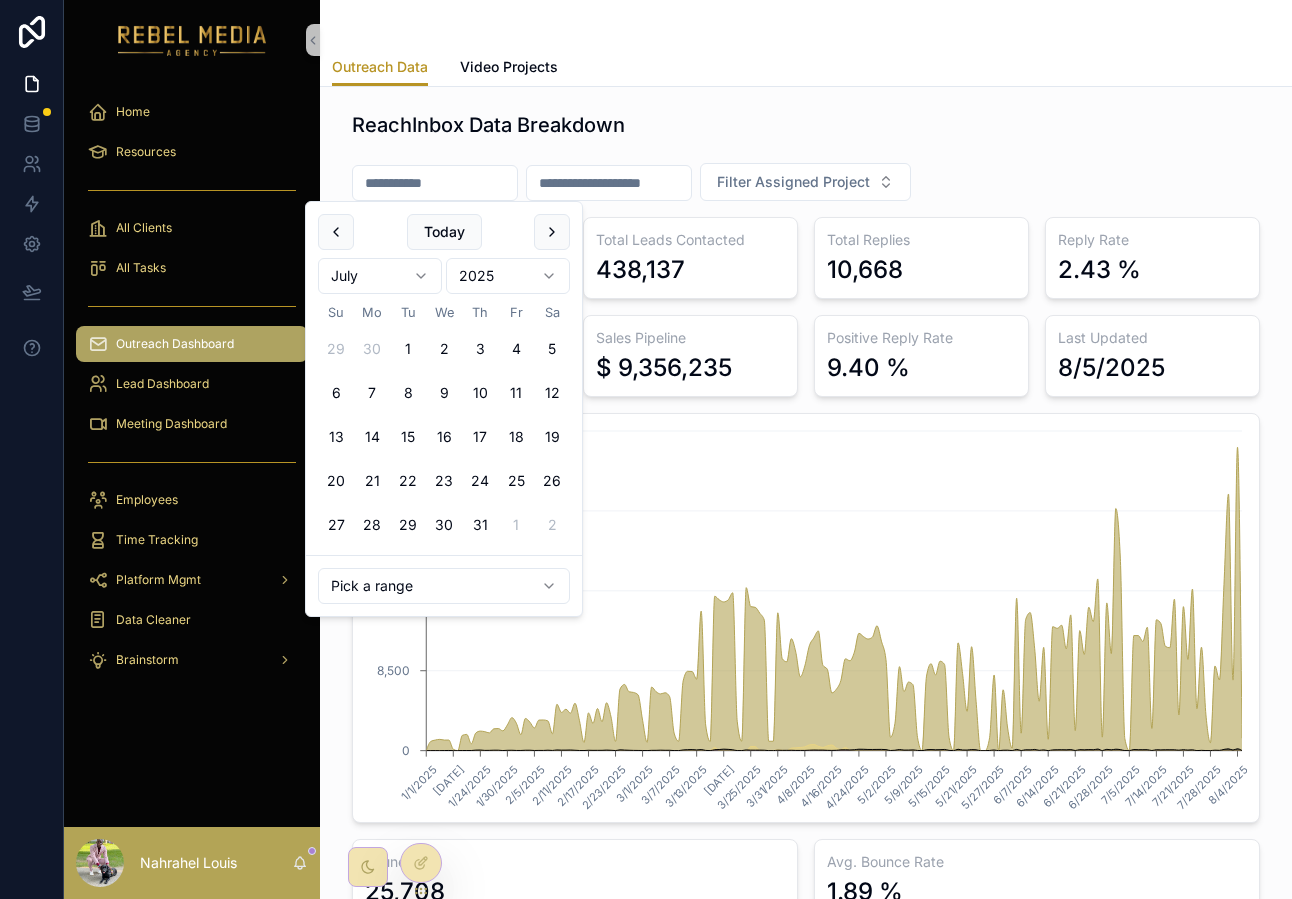 click on "ReachInbox Data Breakdown" at bounding box center (806, 129) 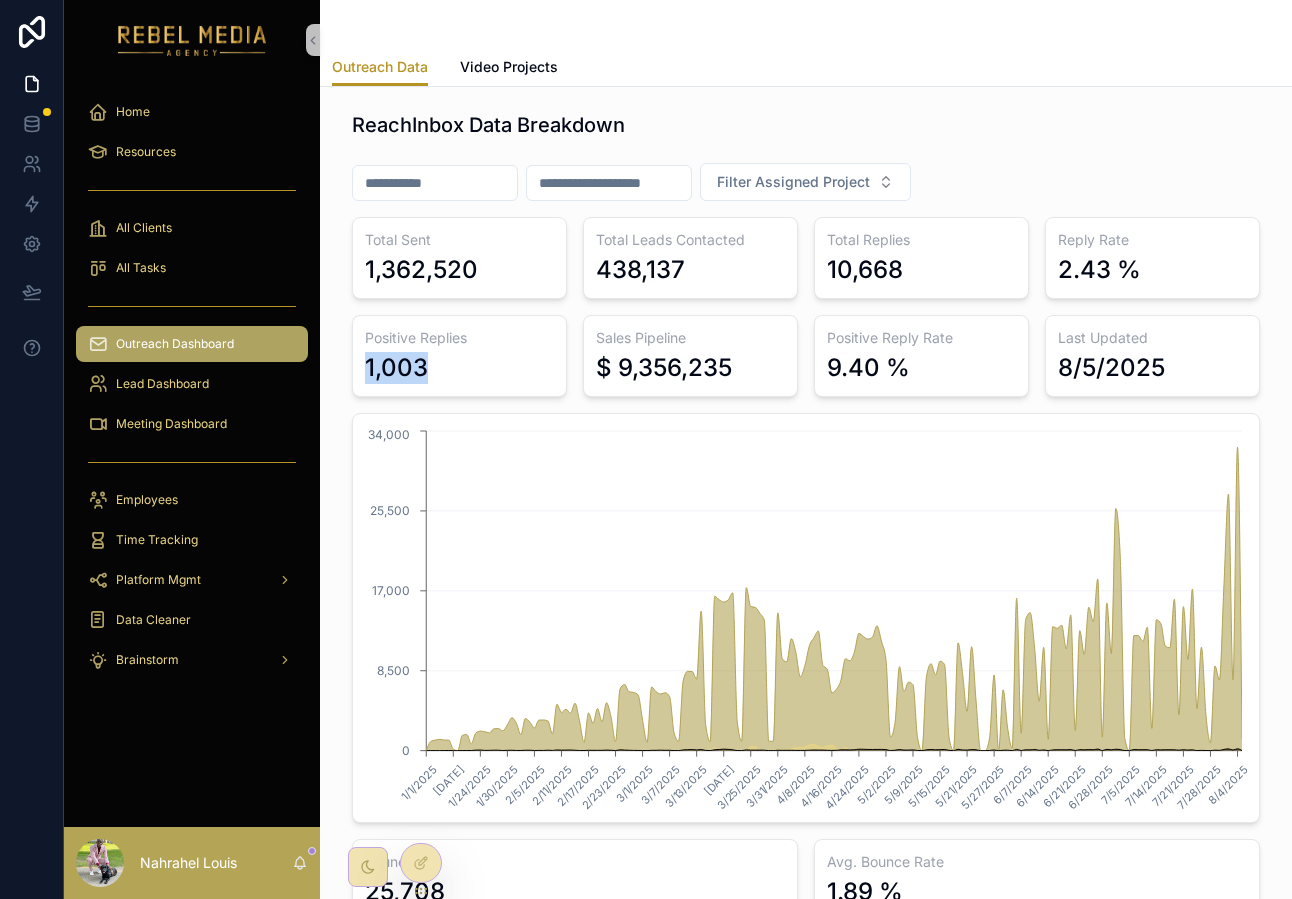 drag, startPoint x: 357, startPoint y: 358, endPoint x: 470, endPoint y: 378, distance: 114.75626 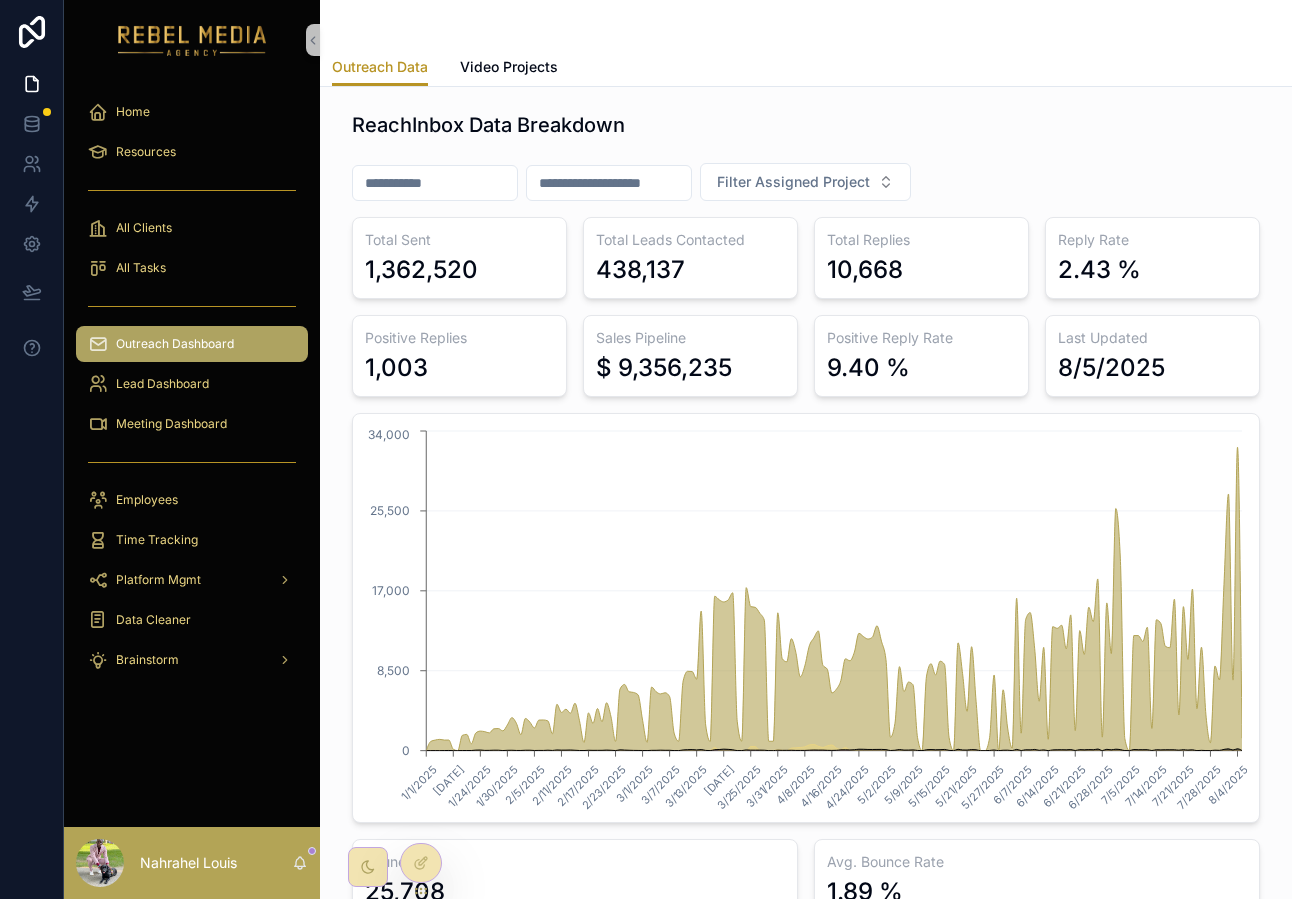 click at bounding box center [609, 183] 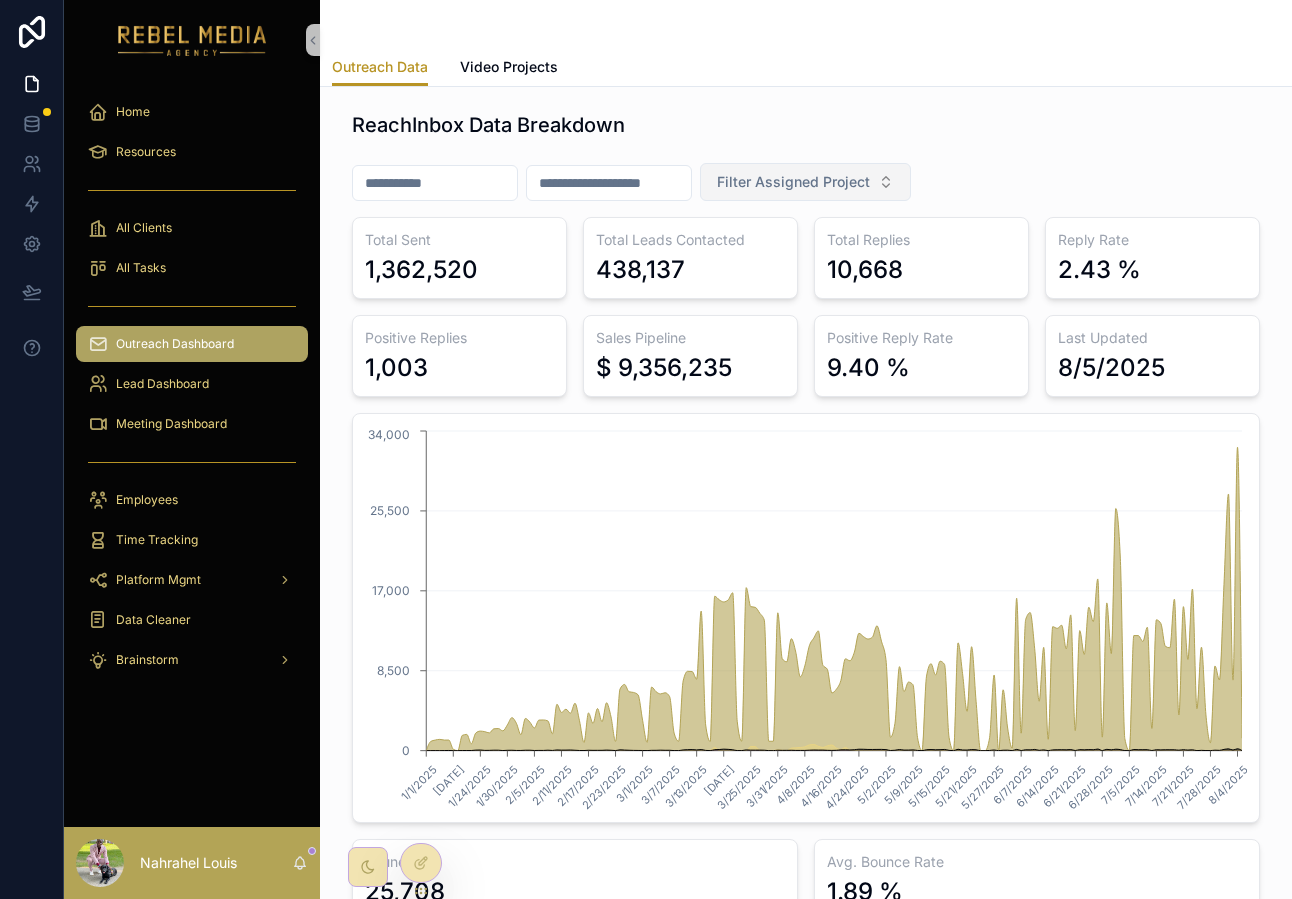 click on "Filter Assigned Project" at bounding box center (793, 182) 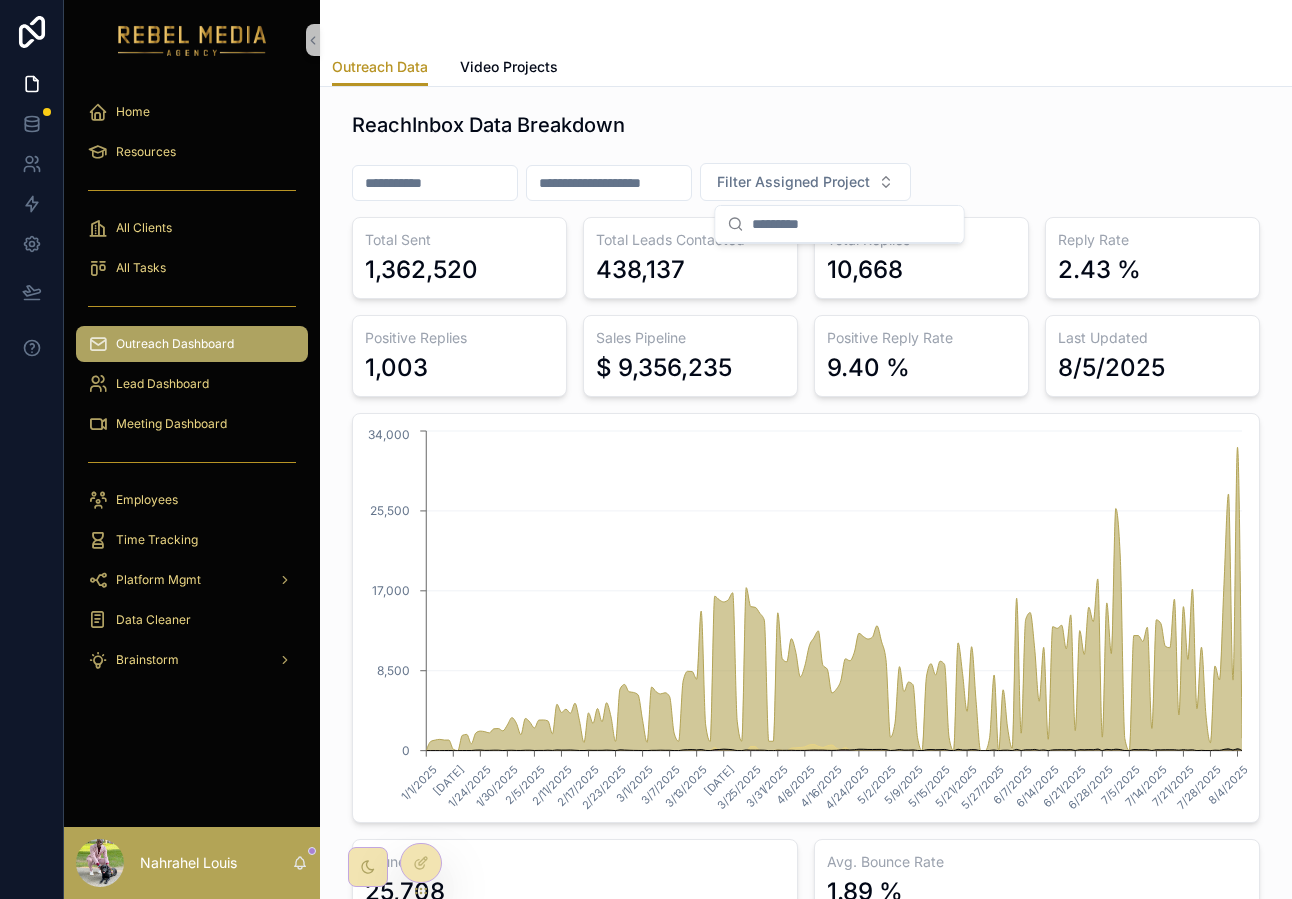 click at bounding box center (609, 183) 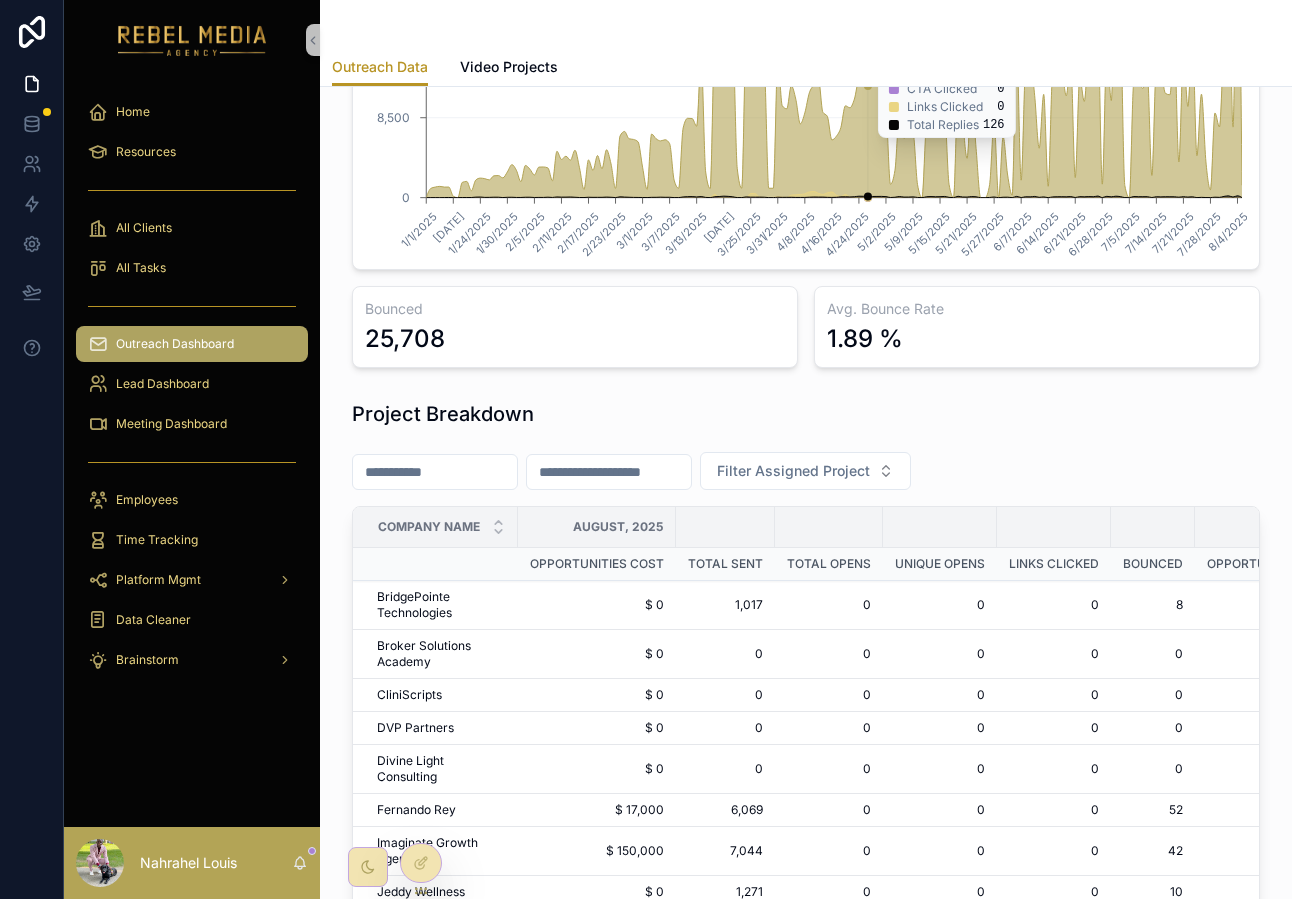 scroll, scrollTop: 707, scrollLeft: 0, axis: vertical 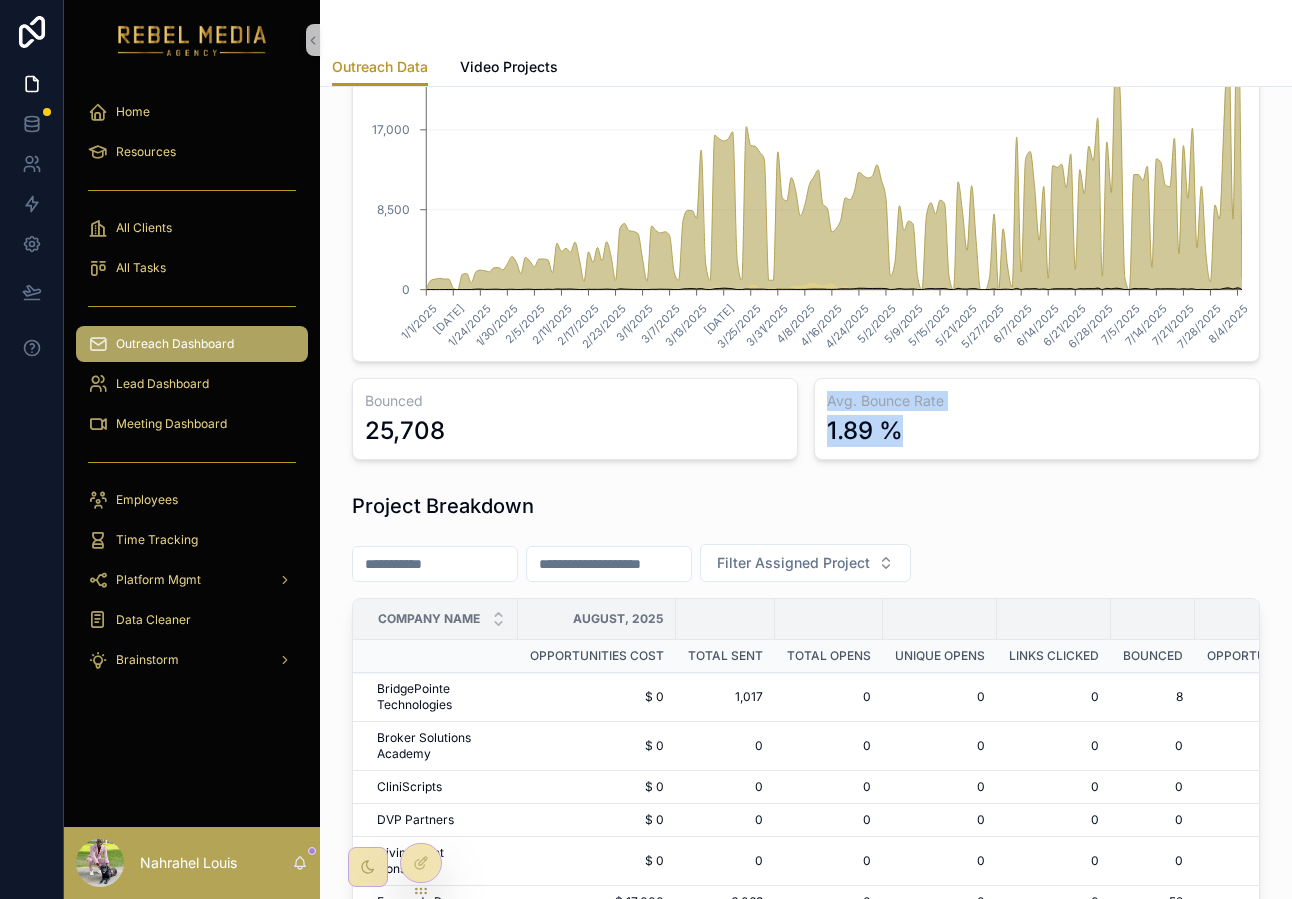 drag, startPoint x: 888, startPoint y: 449, endPoint x: 805, endPoint y: 443, distance: 83.21658 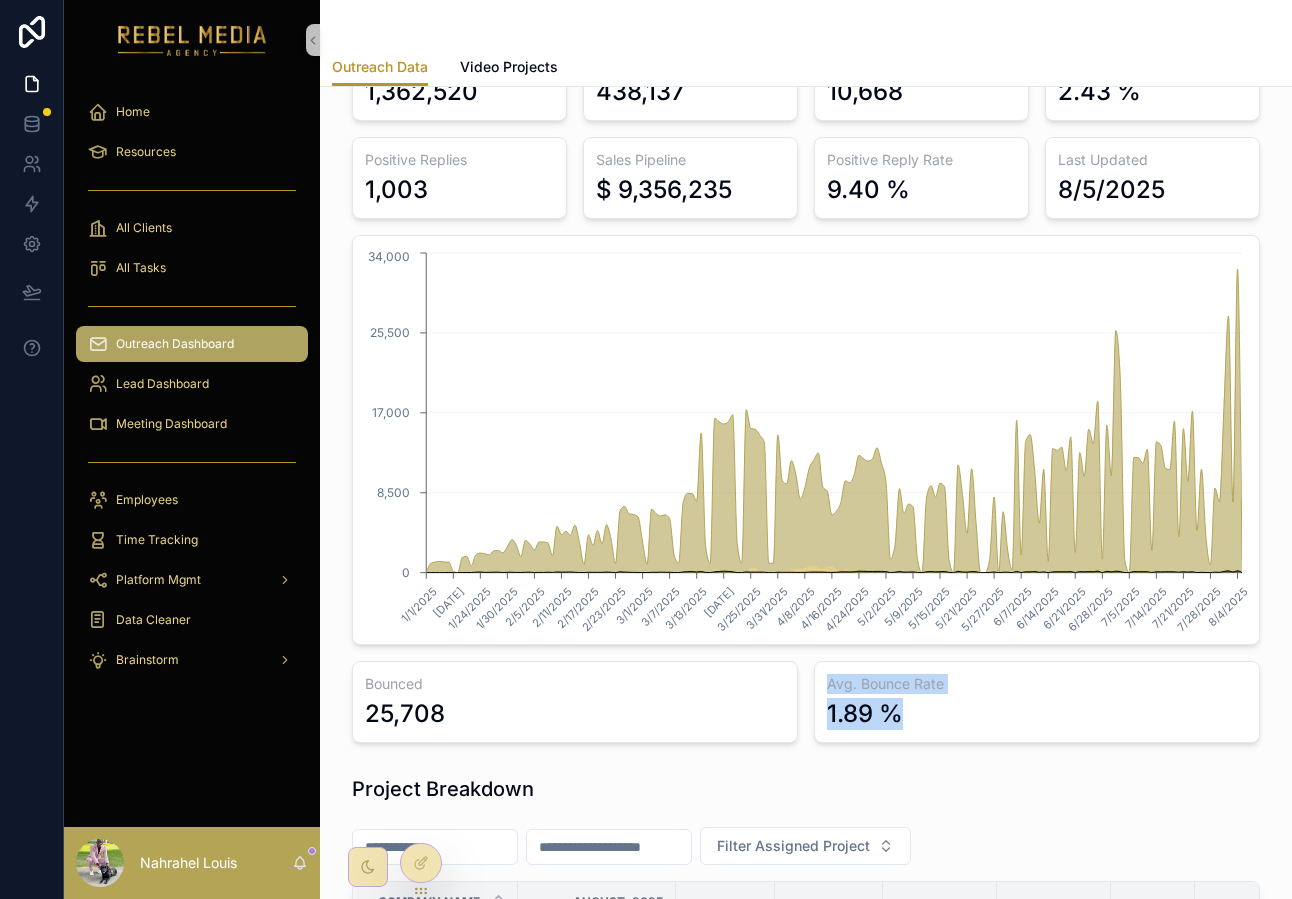 scroll, scrollTop: 0, scrollLeft: 0, axis: both 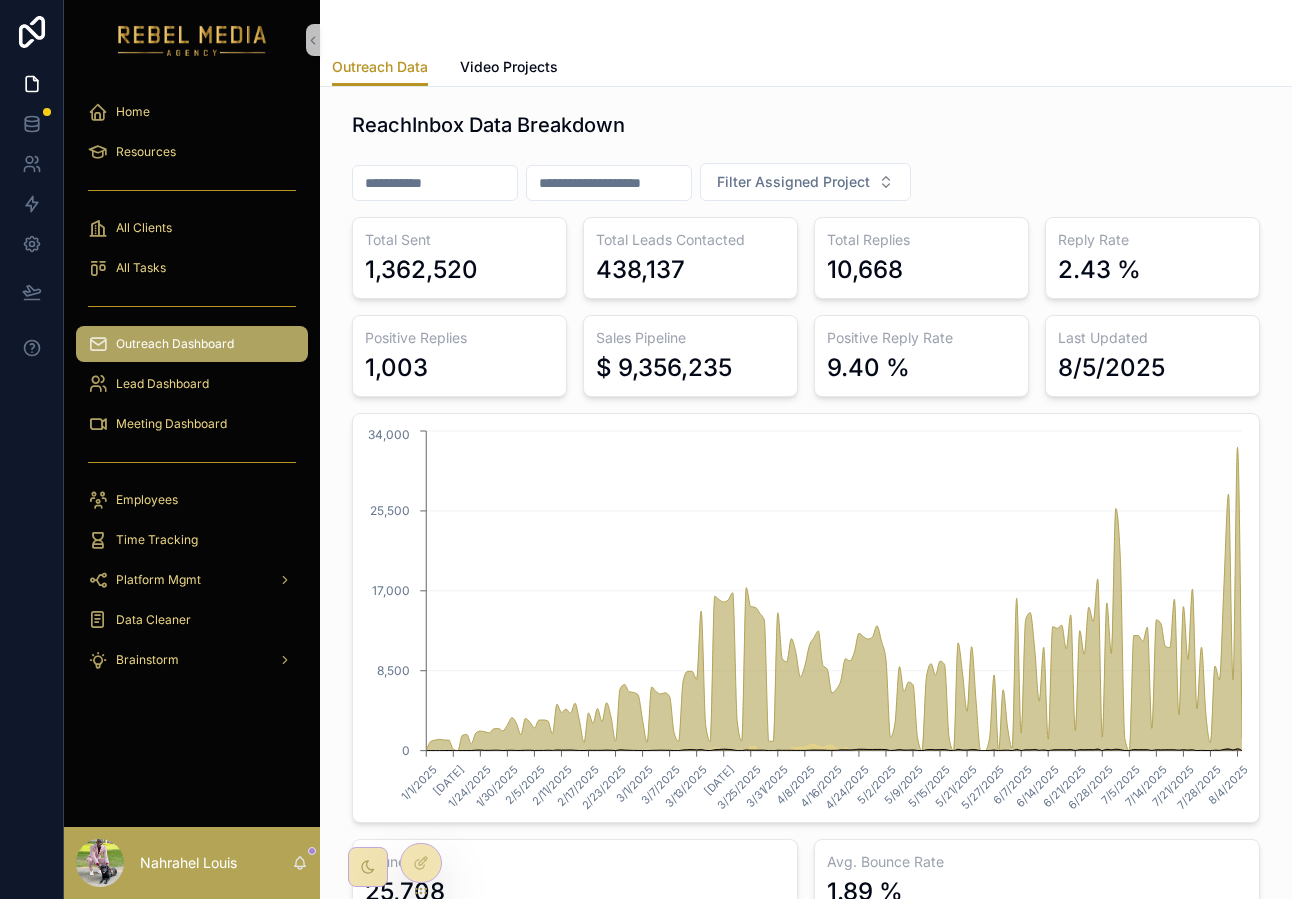 click at bounding box center (609, 183) 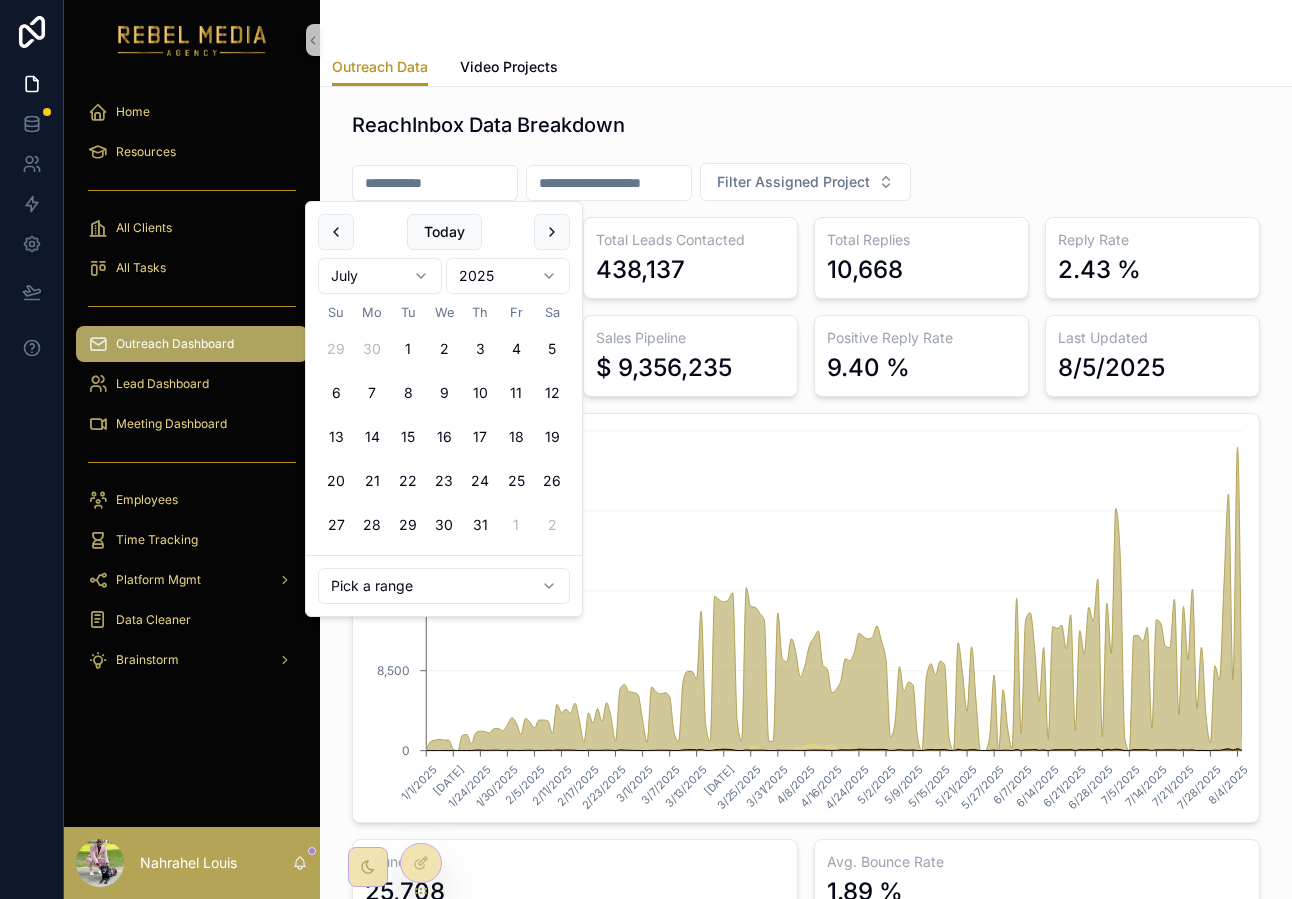 click on "Pick a range" at bounding box center [444, 585] 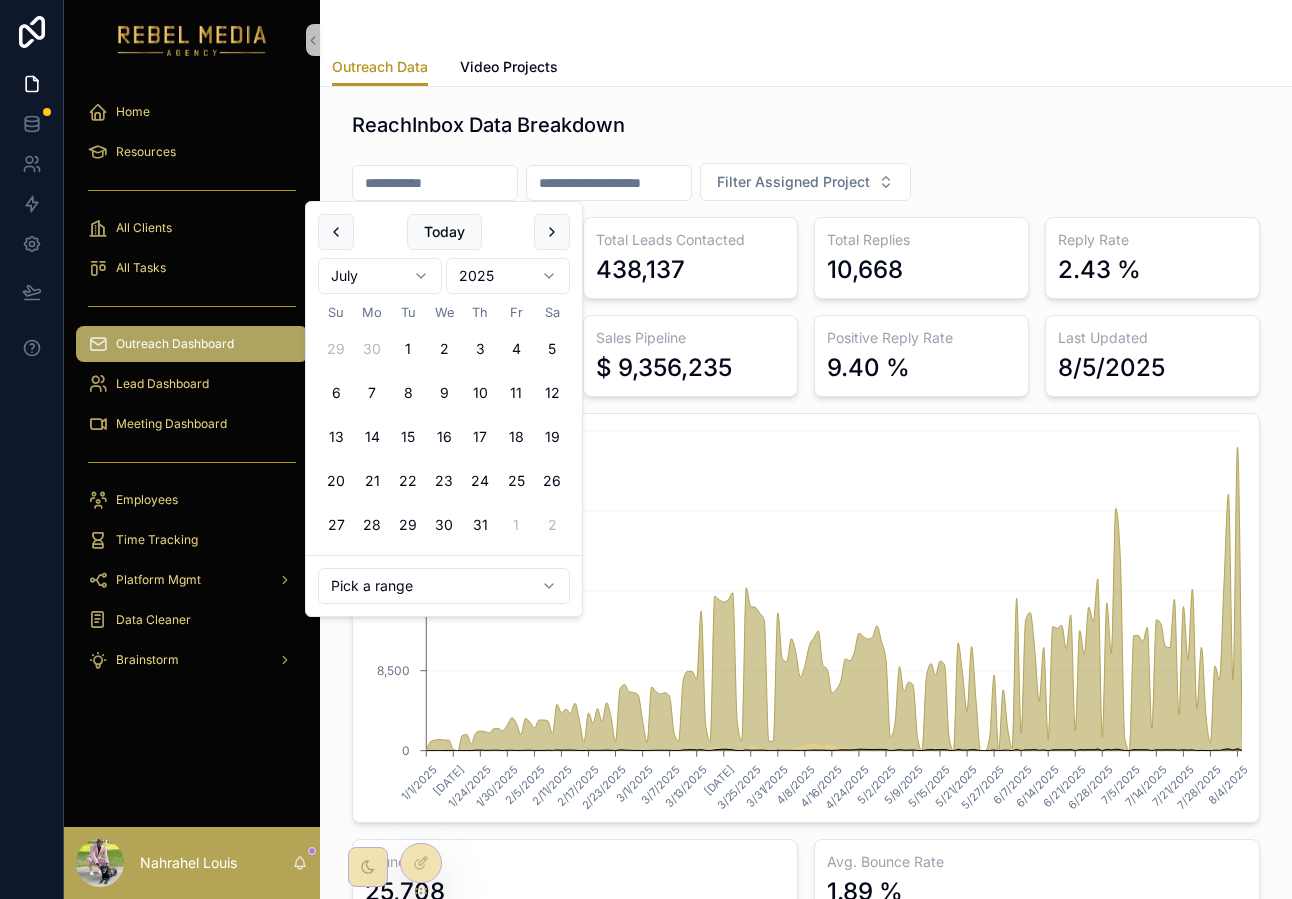 click on "Home Resources All Clients All Tasks Outreach Dashboard Lead Dashboard Meeting Dashboard Employees Time Tracking Platform Mgmt Data Cleaner Brainstorm Nahrahel Louis Outreach Data Outreach Data Video Projects ReachInbox Data Breakdown Filter Assigned Project Total Sent 1,362,520 Total Leads Contacted 438,137 Total Replies 10,668 Reply Rate 2.43 % Positive Replies 1,003 Sales Pipeline $ 9,356,235 Positive Reply Rate 9.40 % Last Updated 8/5/2025 1/1/2025 1/18/2025 1/24/2025 1/30/2025 2/5/2025 2/11/2025 2/17/2025 2/23/2025 3/1/2025 3/7/2025 3/13/2025 3/19/2025 3/25/2025 3/31/2025 4/8/2025 4/16/2025 4/24/2025 5/2/2025 5/9/2025 5/15/2025 5/21/2025 5/27/2025 6/7/2025 6/14/2025 6/21/2025 6/28/2025 7/5/2025 7/14/2025 7/21/2025 7/28/2025 8/4/2025 0 8,500 17,000 25,500 34,000 Bounced 25,708 Avg. Bounce Rate 1.89 % Project Breakdown Filter Assigned Project Company Name August, 2025 July, 2025 June, 2025 May, 2025 April, 2025 March, 2025 February, 2025 January, 2025 Opportunities Cost SUM Total Sent SUM" at bounding box center [646, 449] 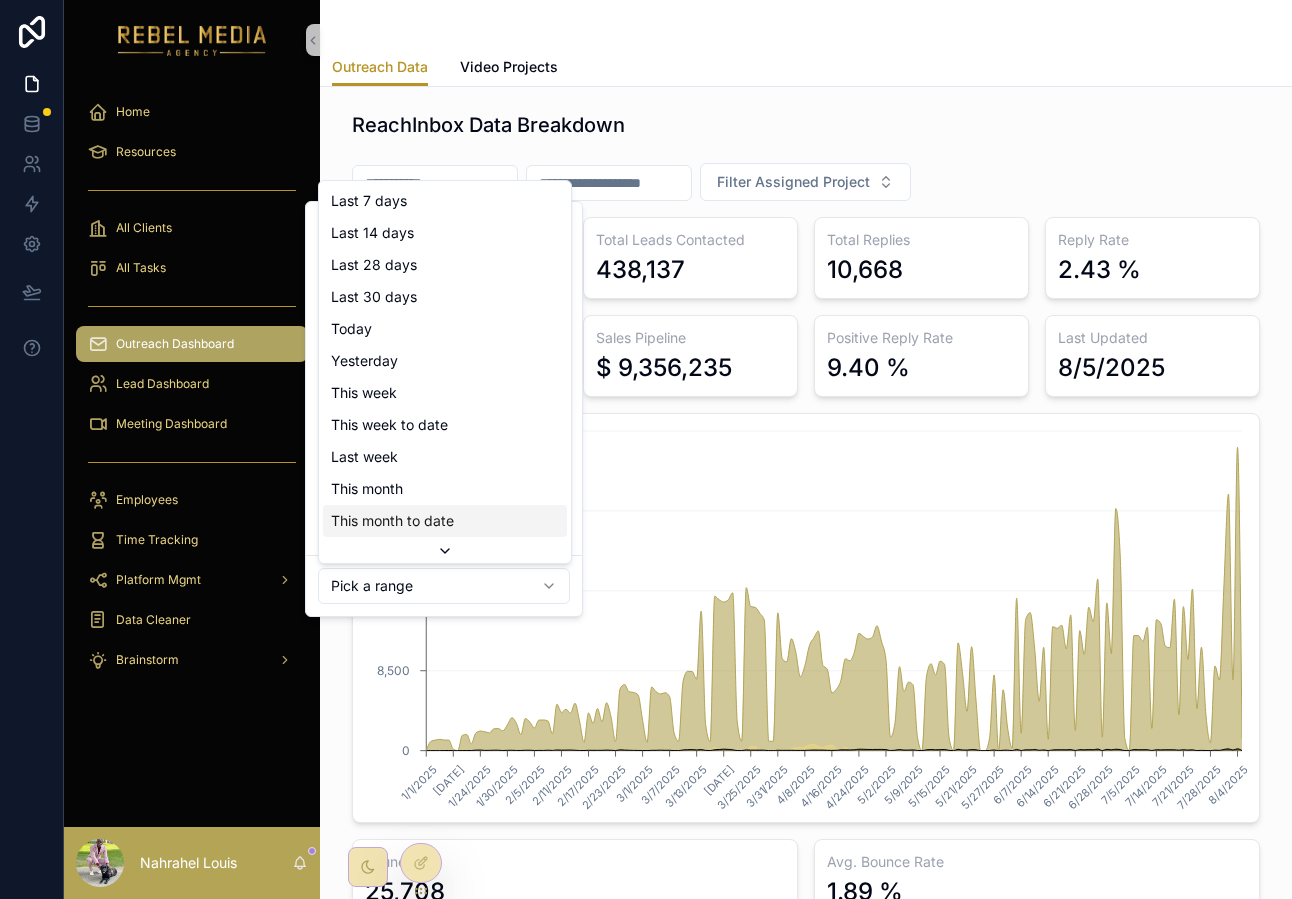 scroll, scrollTop: 95, scrollLeft: 0, axis: vertical 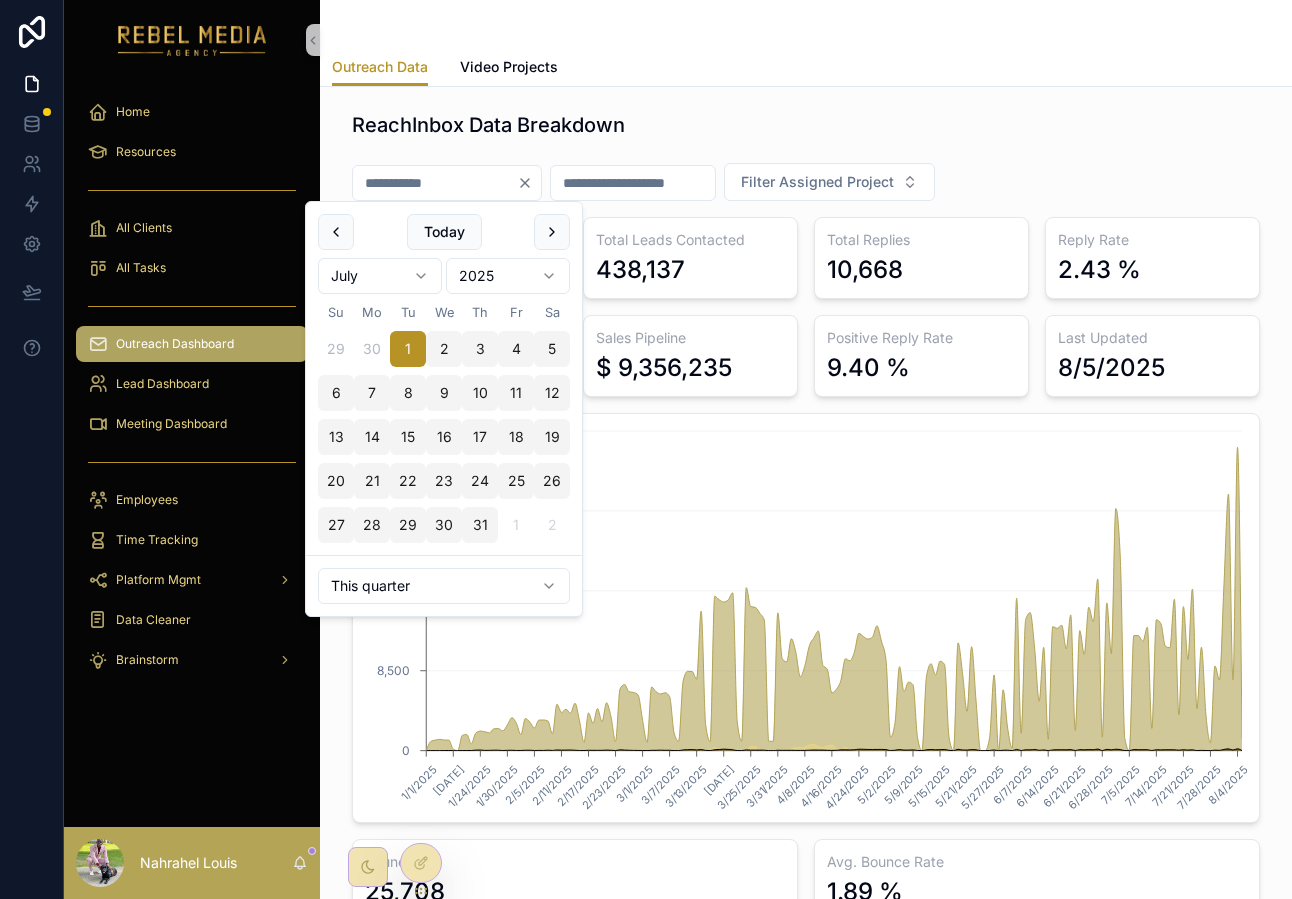 type on "**********" 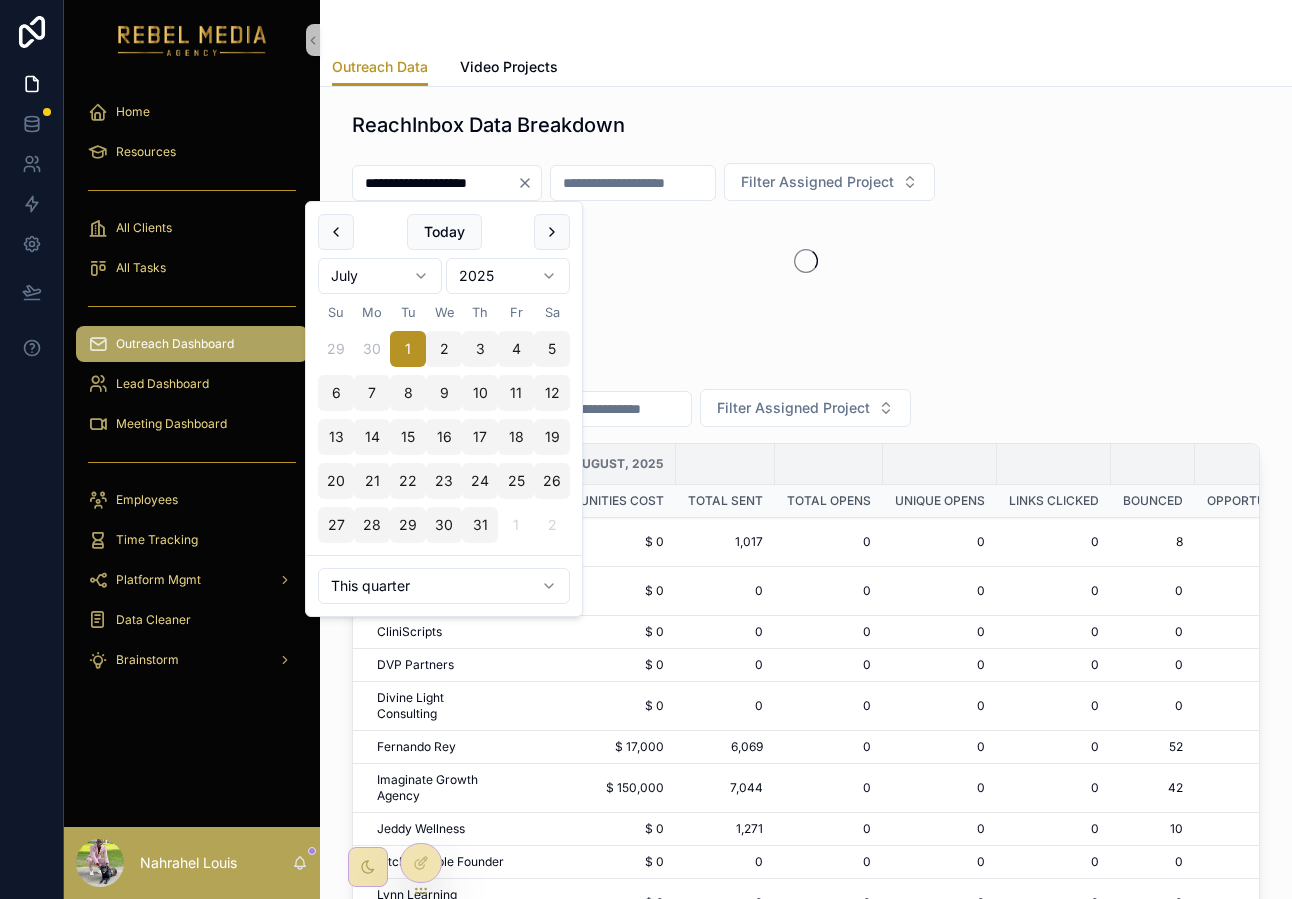click on "ReachInbox Data Breakdown" at bounding box center [806, 125] 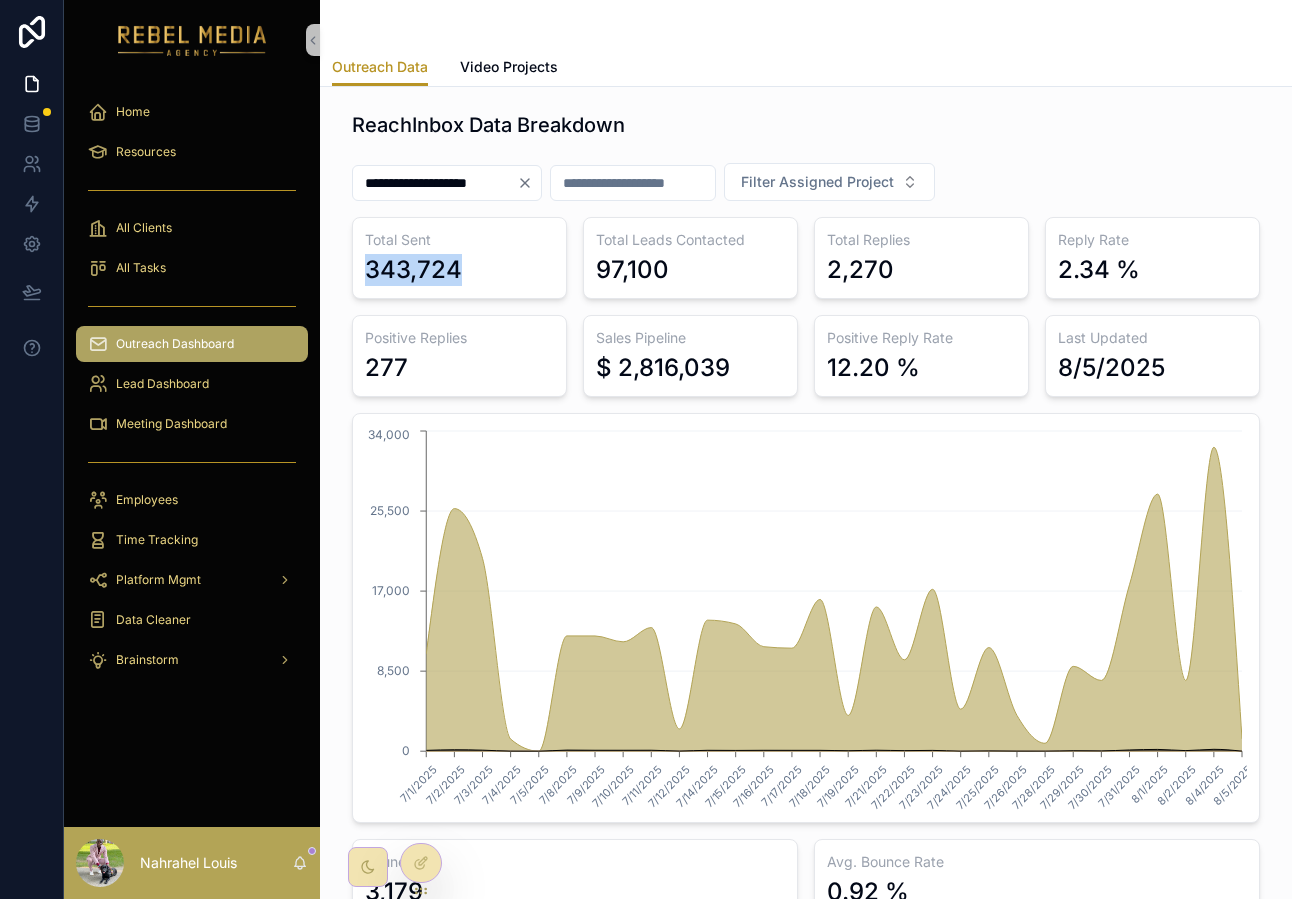 drag, startPoint x: 360, startPoint y: 264, endPoint x: 484, endPoint y: 265, distance: 124.004036 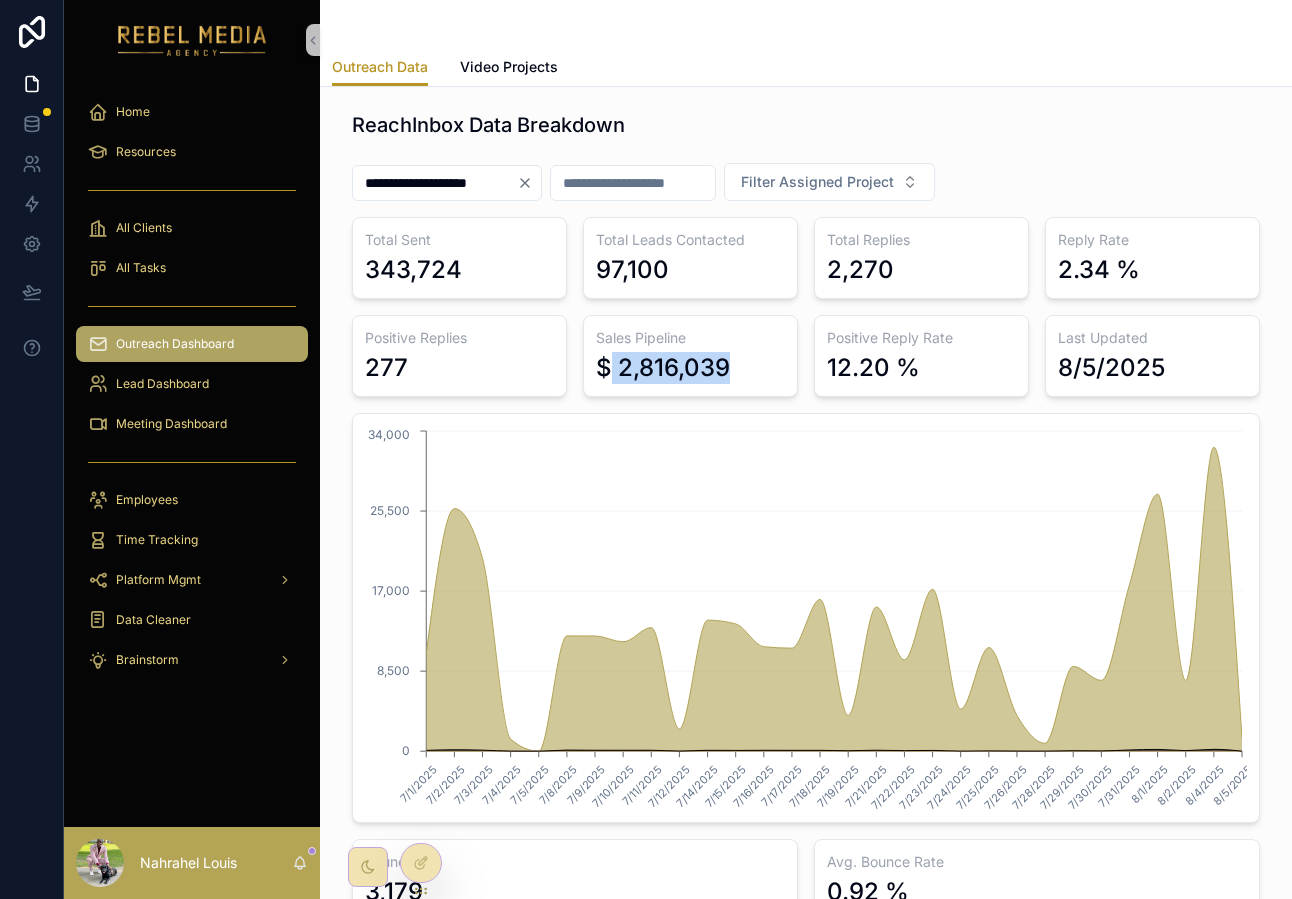 drag, startPoint x: 605, startPoint y: 376, endPoint x: 786, endPoint y: 382, distance: 181.09943 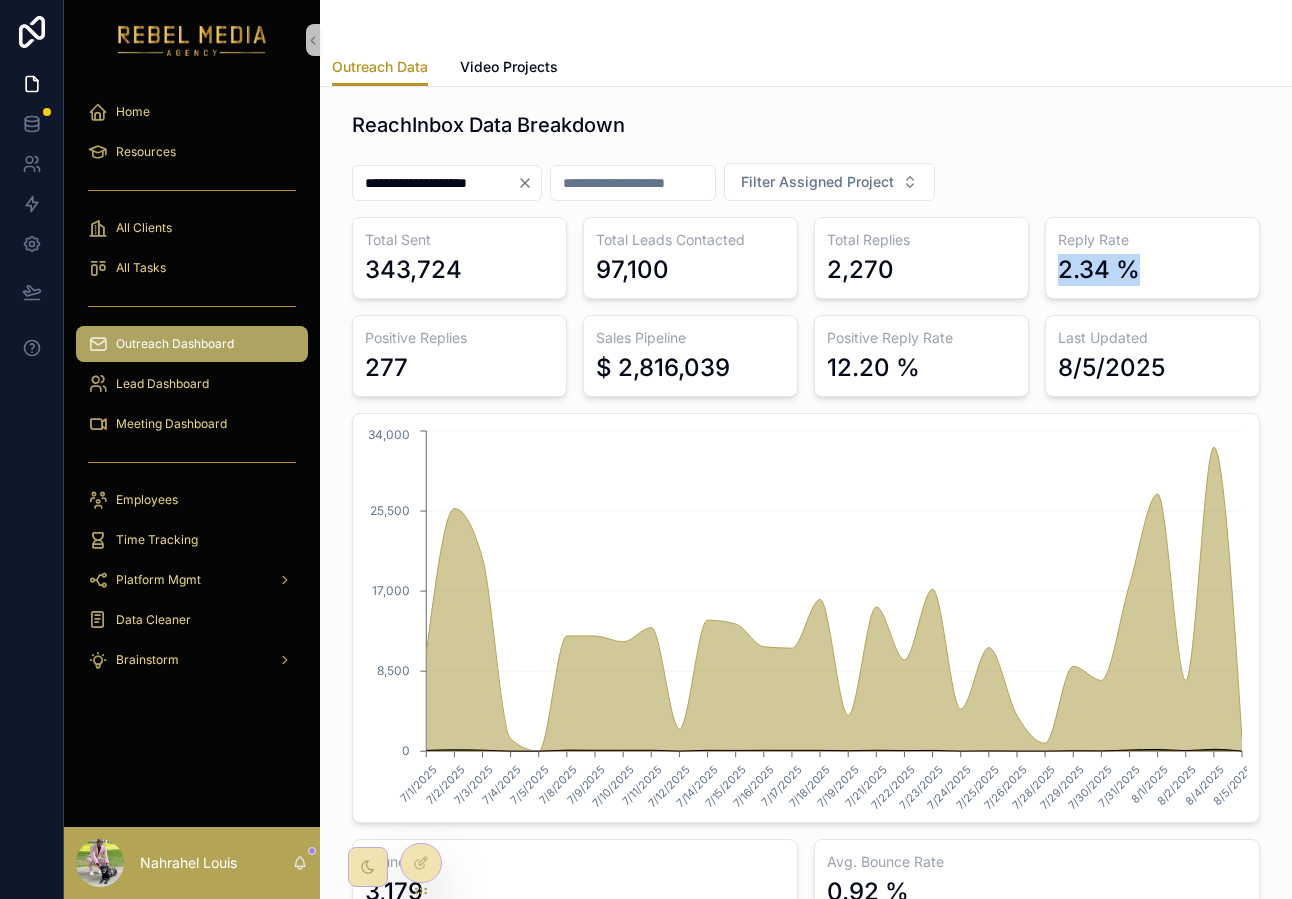 drag, startPoint x: 1052, startPoint y: 261, endPoint x: 1178, endPoint y: 261, distance: 126 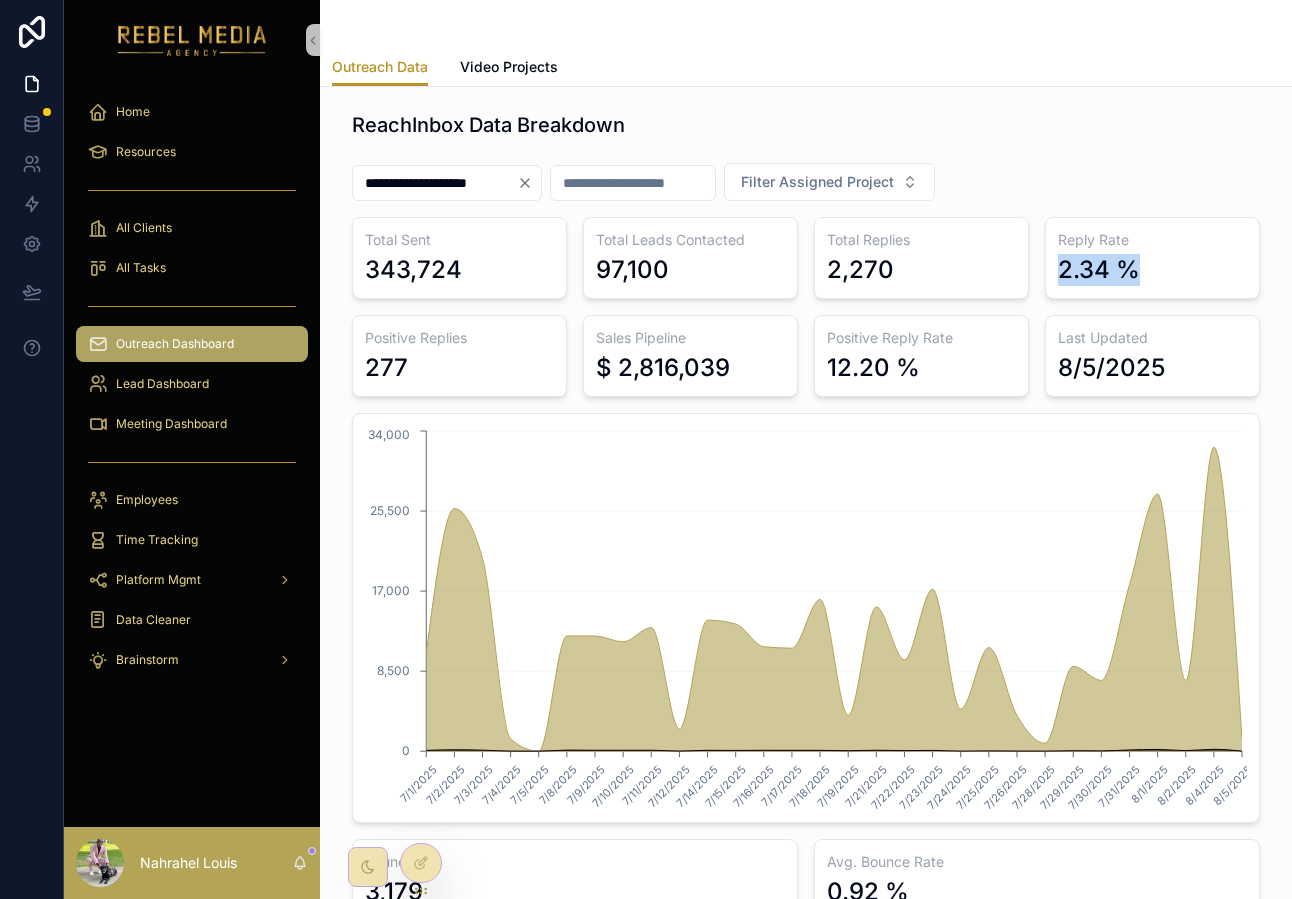 click on "Reply Rate 2.34 %" at bounding box center (1152, 258) 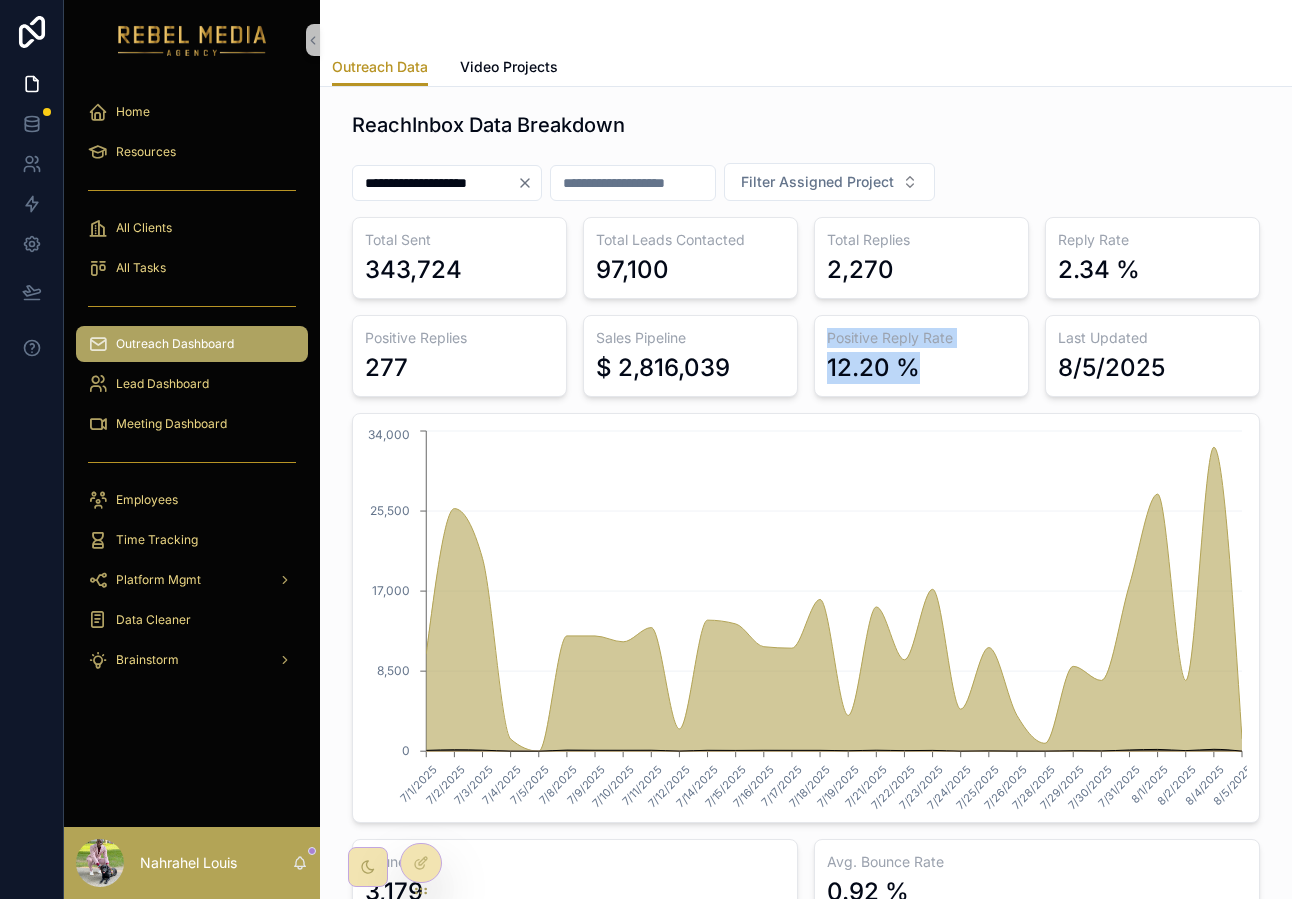 drag, startPoint x: 804, startPoint y: 355, endPoint x: 921, endPoint y: 375, distance: 118.69709 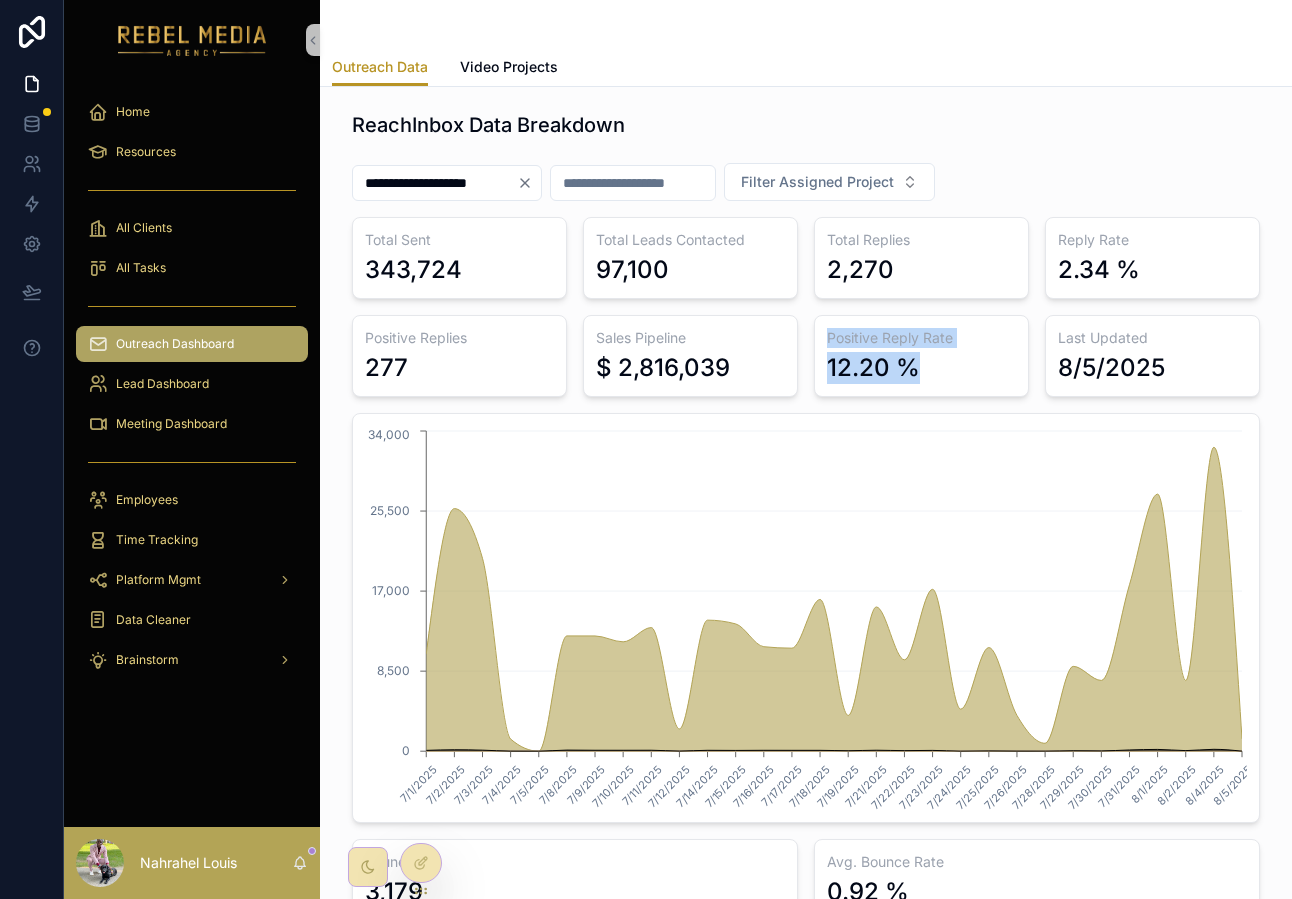 click on "Last Updated 8/5/2025 7/1/2025 7/2/2025 7/3/2025 7/4/2025 7/5/2025 7/8/2025 7/9/2025 7/10/2025 7/11/2025 7/12/2025 7/14/2025 7/15/2025 7/16/2025 7/17/2025 7/18/2025 7/19/2025 7/21/2025 7/22/2025 7/23/2025 7/24/2025 7/25/2025 7/26/2025 7/28/2025 7/29/2025 7/30/2025 7/31/2025 8/1/2025 8/2/2025 8/4/2025 8/5/2025 0 8,500 17,000 25,500 34,000" at bounding box center [806, 569] 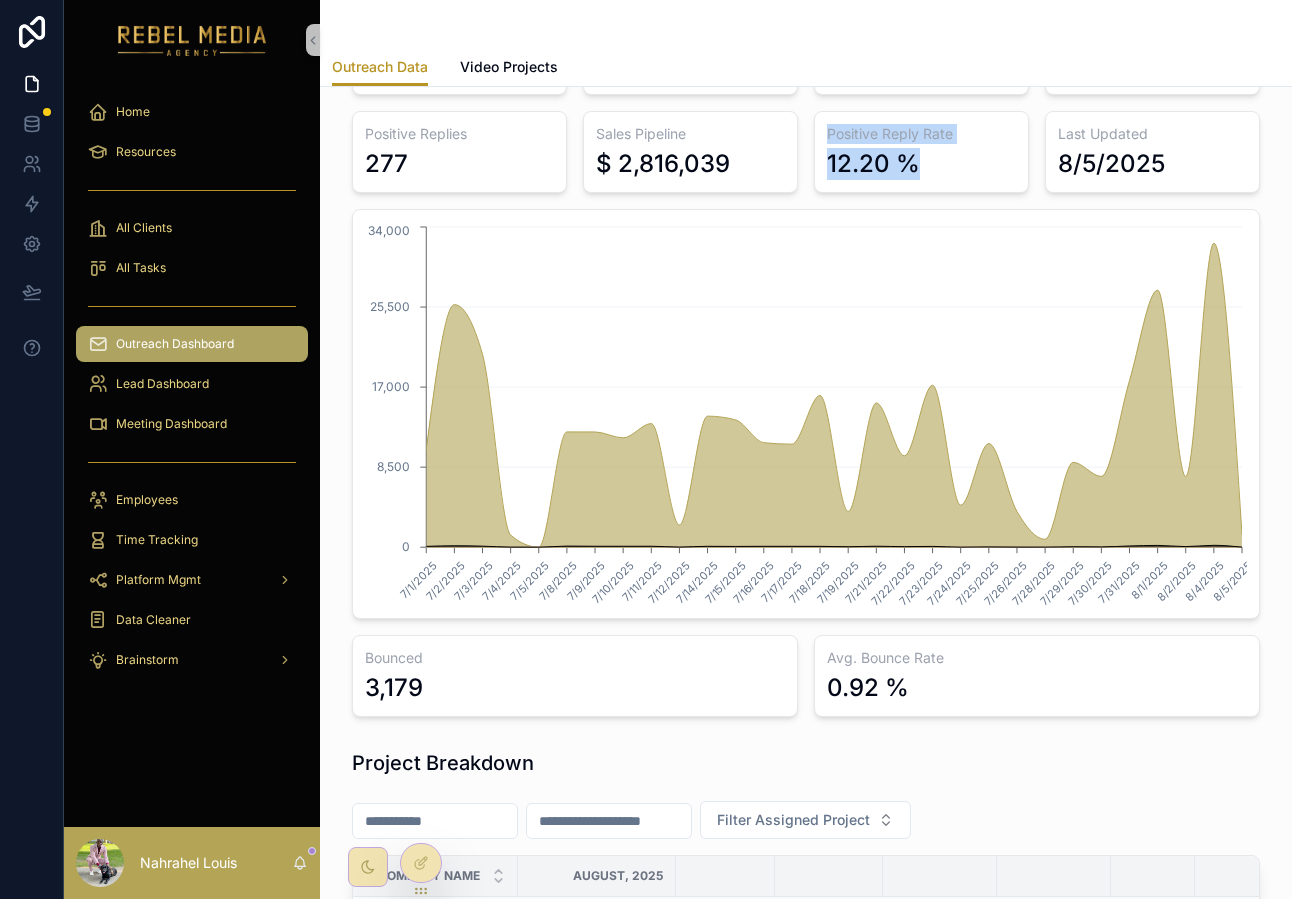 scroll, scrollTop: 215, scrollLeft: 0, axis: vertical 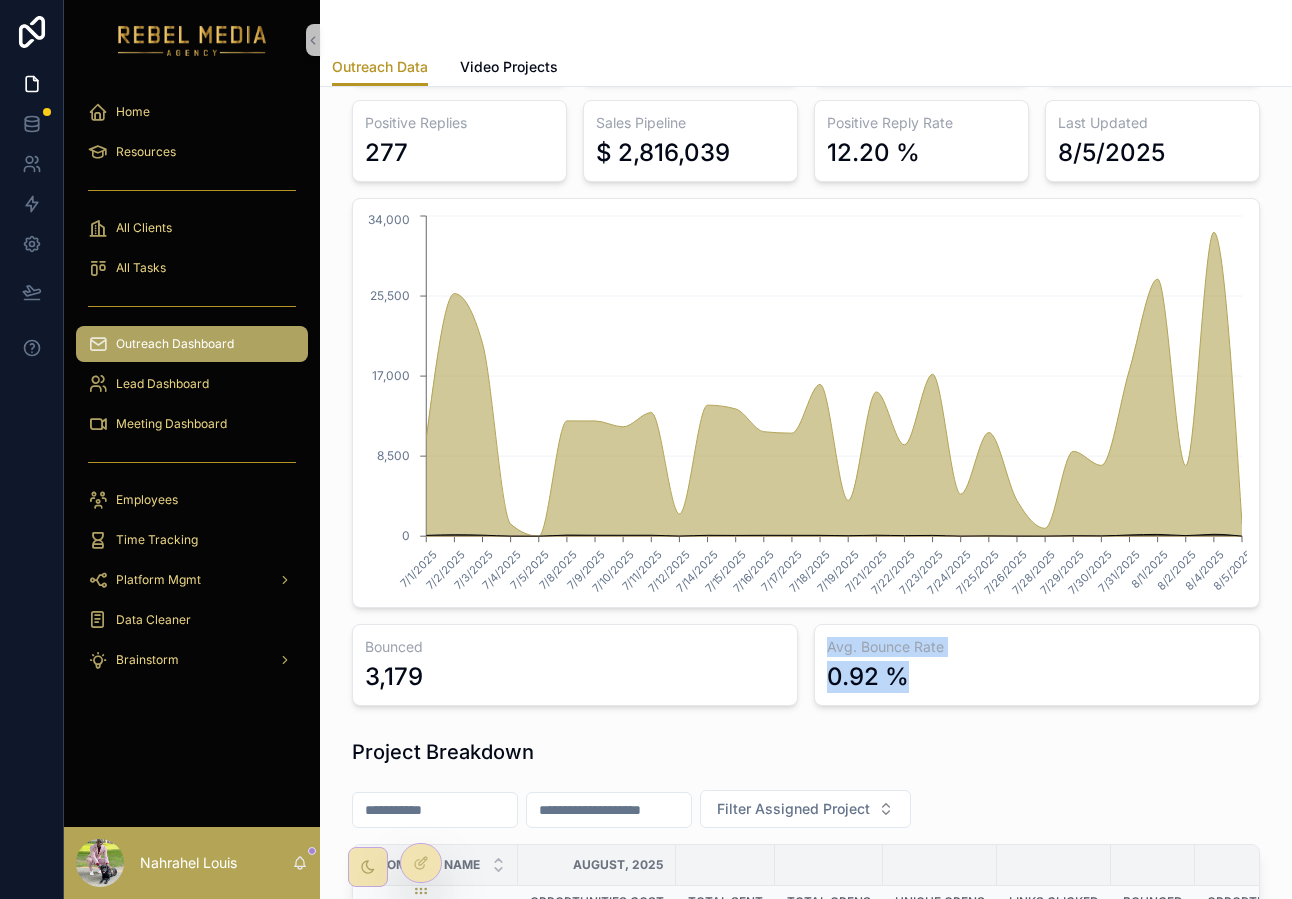 drag, startPoint x: 915, startPoint y: 667, endPoint x: 797, endPoint y: 668, distance: 118.004234 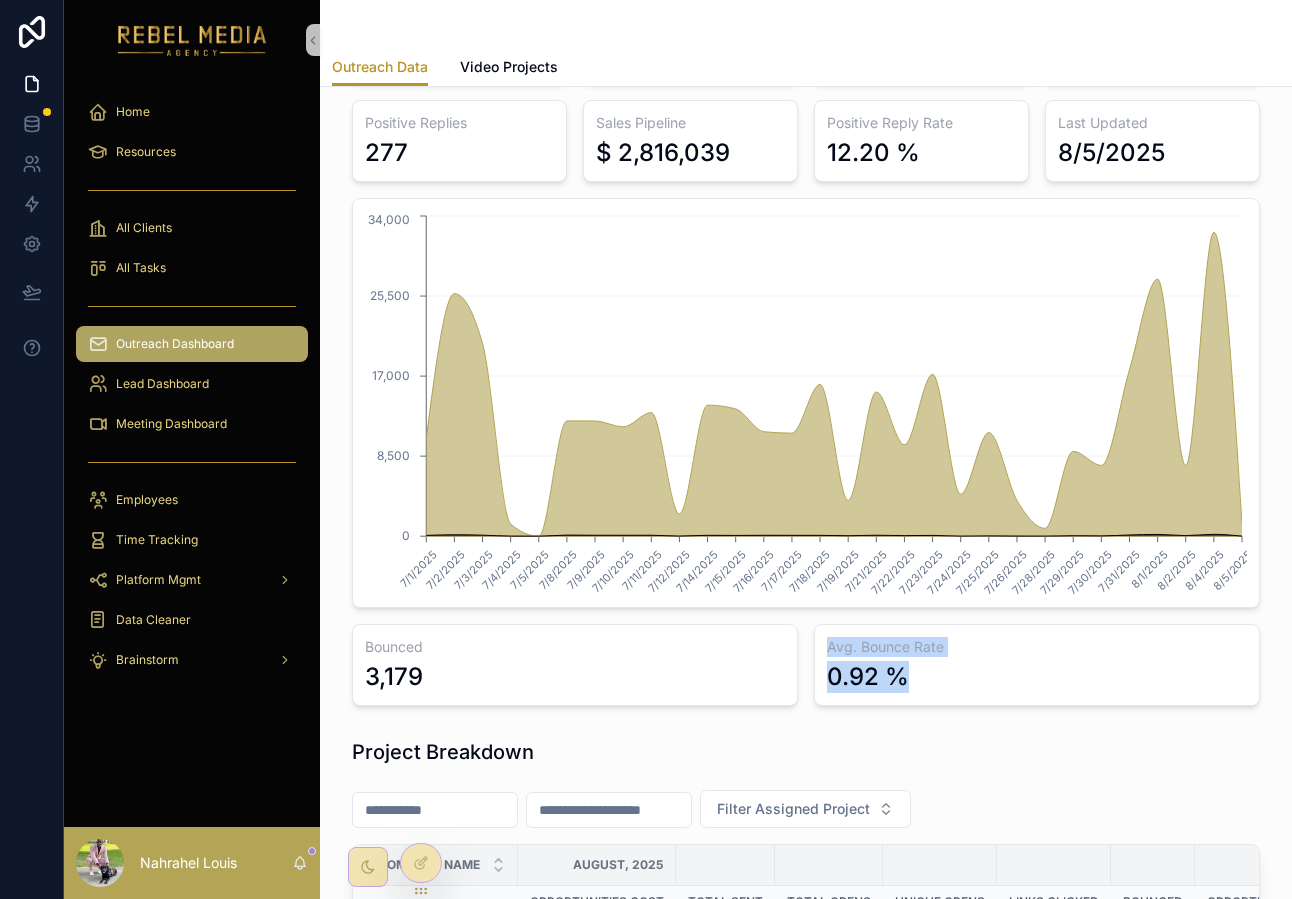 click on "Last Updated 8/5/2025 7/1/2025 7/2/2025 7/3/2025 7/4/2025 7/5/2025 7/8/2025 7/9/2025 7/10/2025 7/11/2025 7/12/2025 7/14/2025 7/15/2025 7/16/2025 7/17/2025 7/18/2025 7/19/2025 7/21/2025 7/22/2025 7/23/2025 7/24/2025 7/25/2025 7/26/2025 7/28/2025 7/29/2025 7/30/2025 7/31/2025 8/1/2025 8/2/2025 8/4/2025 8/5/2025 0 8,500 17,000 25,500 34,000" at bounding box center [806, 354] 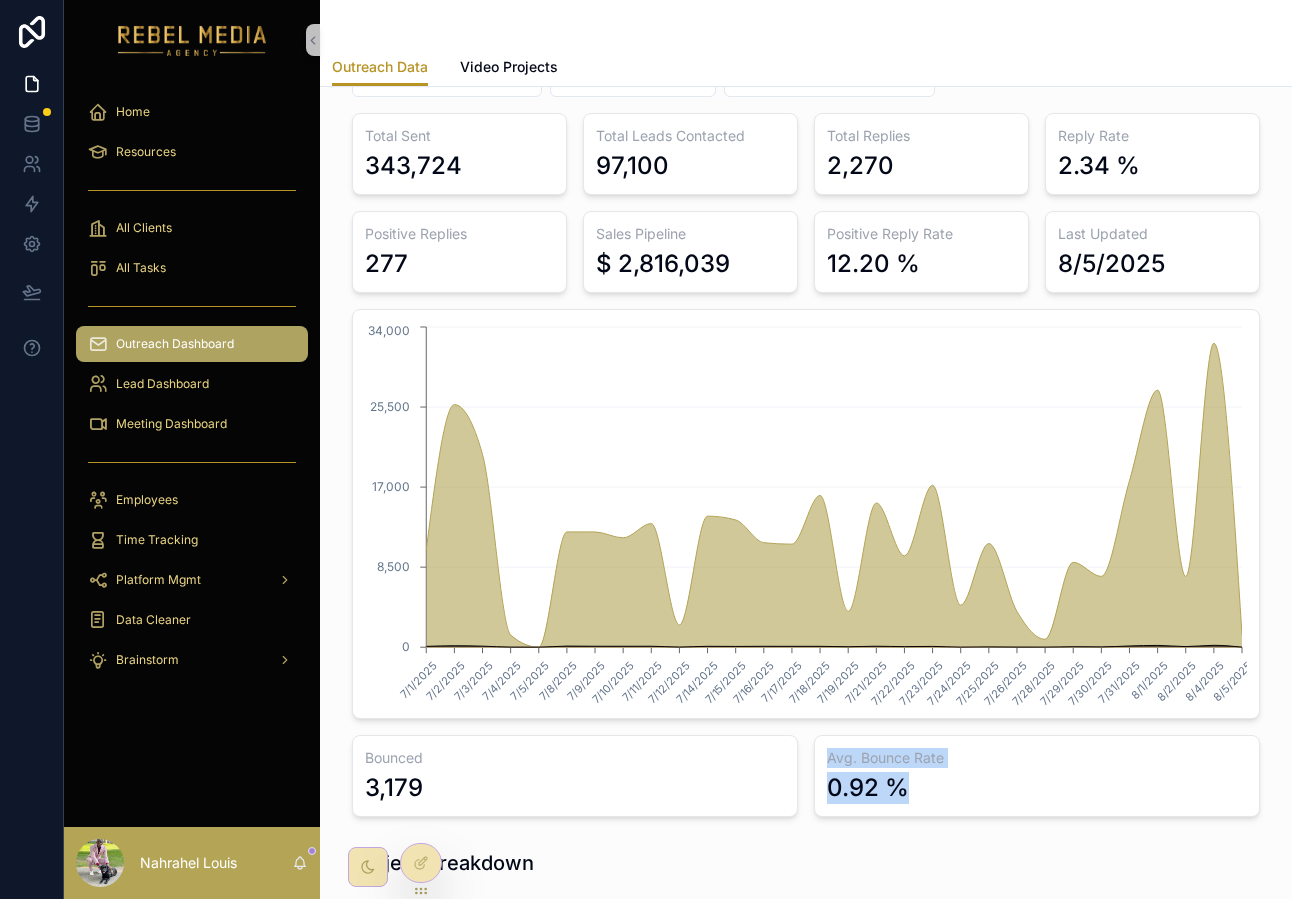 scroll, scrollTop: 101, scrollLeft: 0, axis: vertical 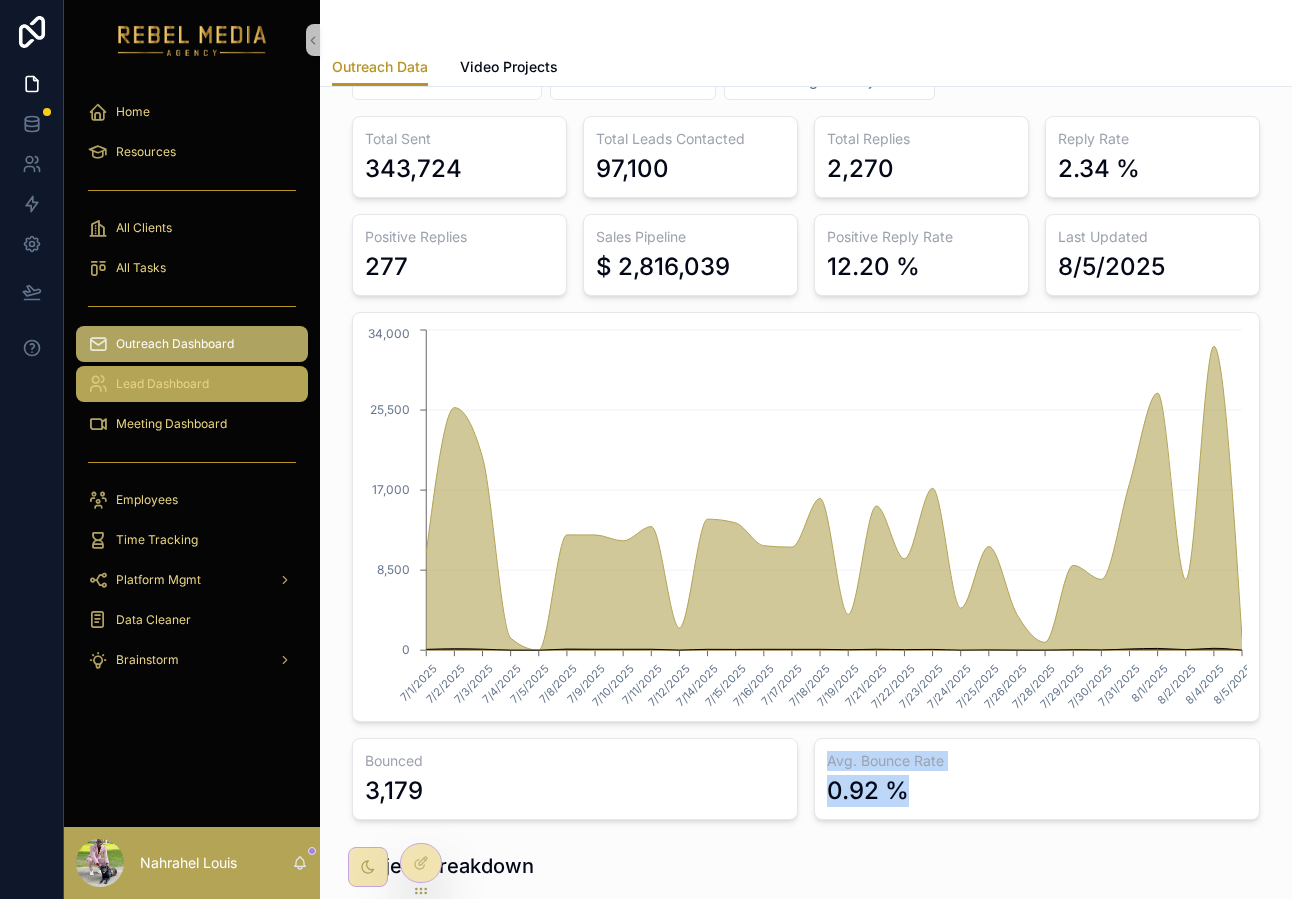click on "Lead Dashboard" at bounding box center [192, 384] 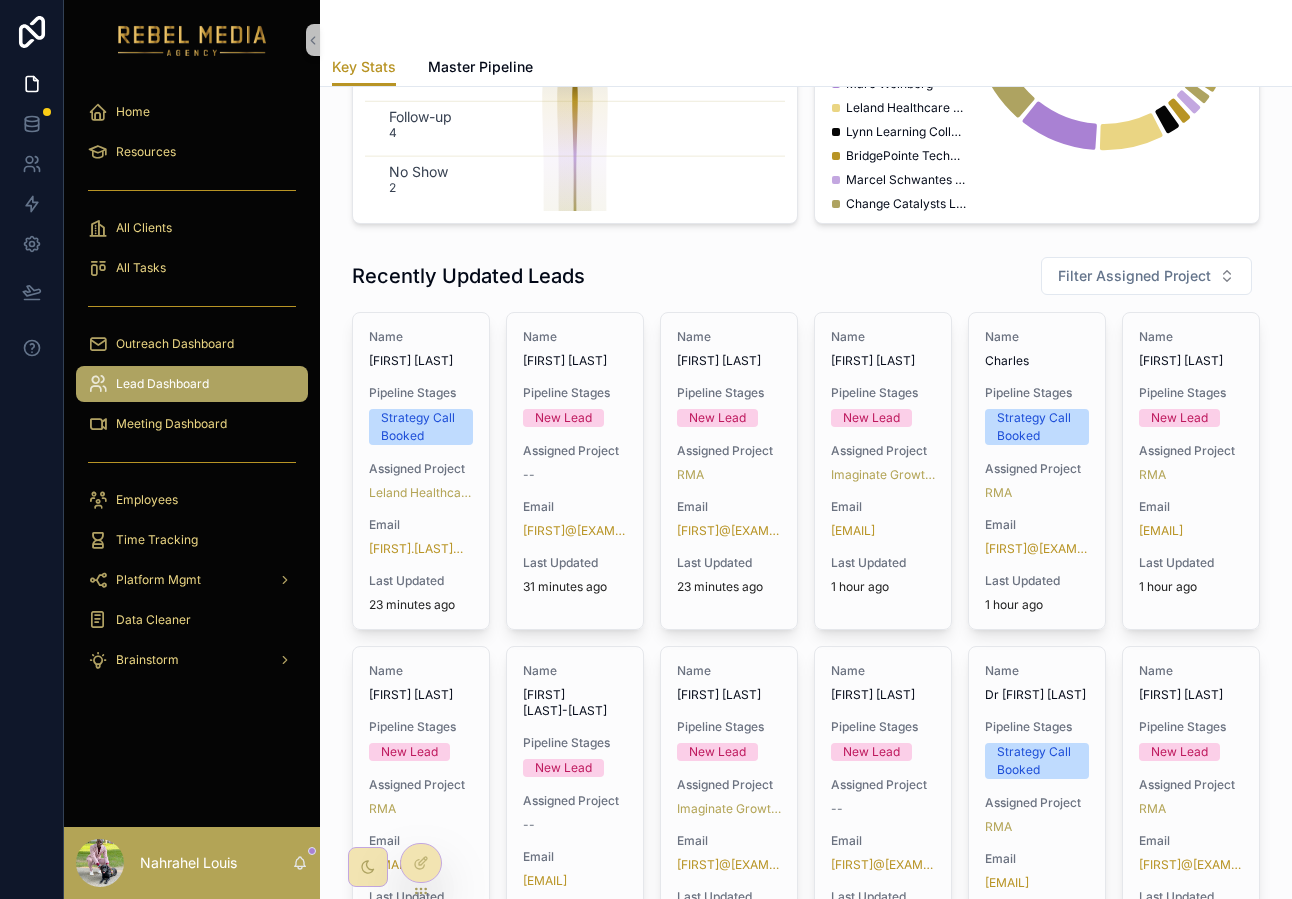 scroll, scrollTop: 0, scrollLeft: 0, axis: both 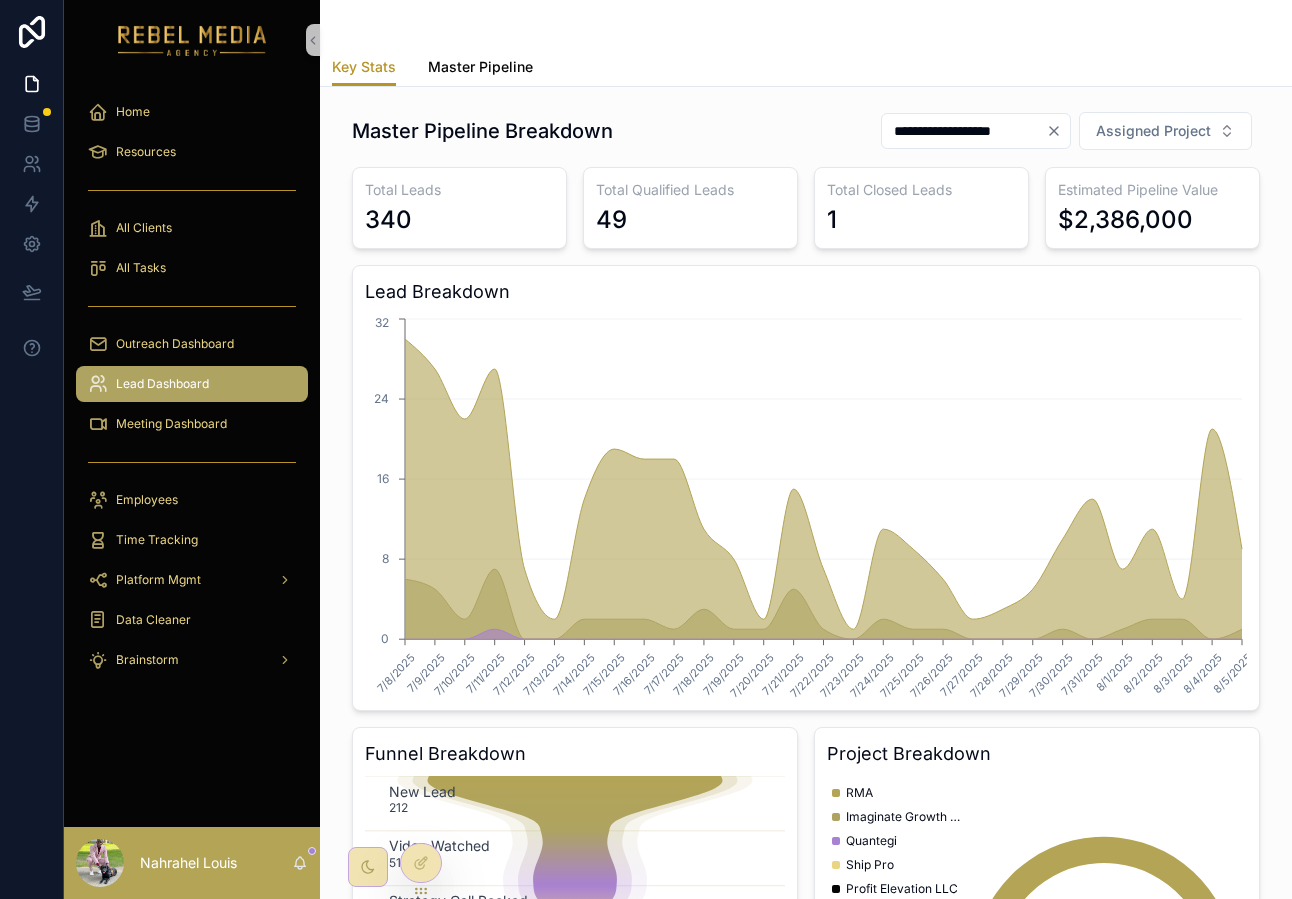 click on "Master Pipeline" at bounding box center [480, 67] 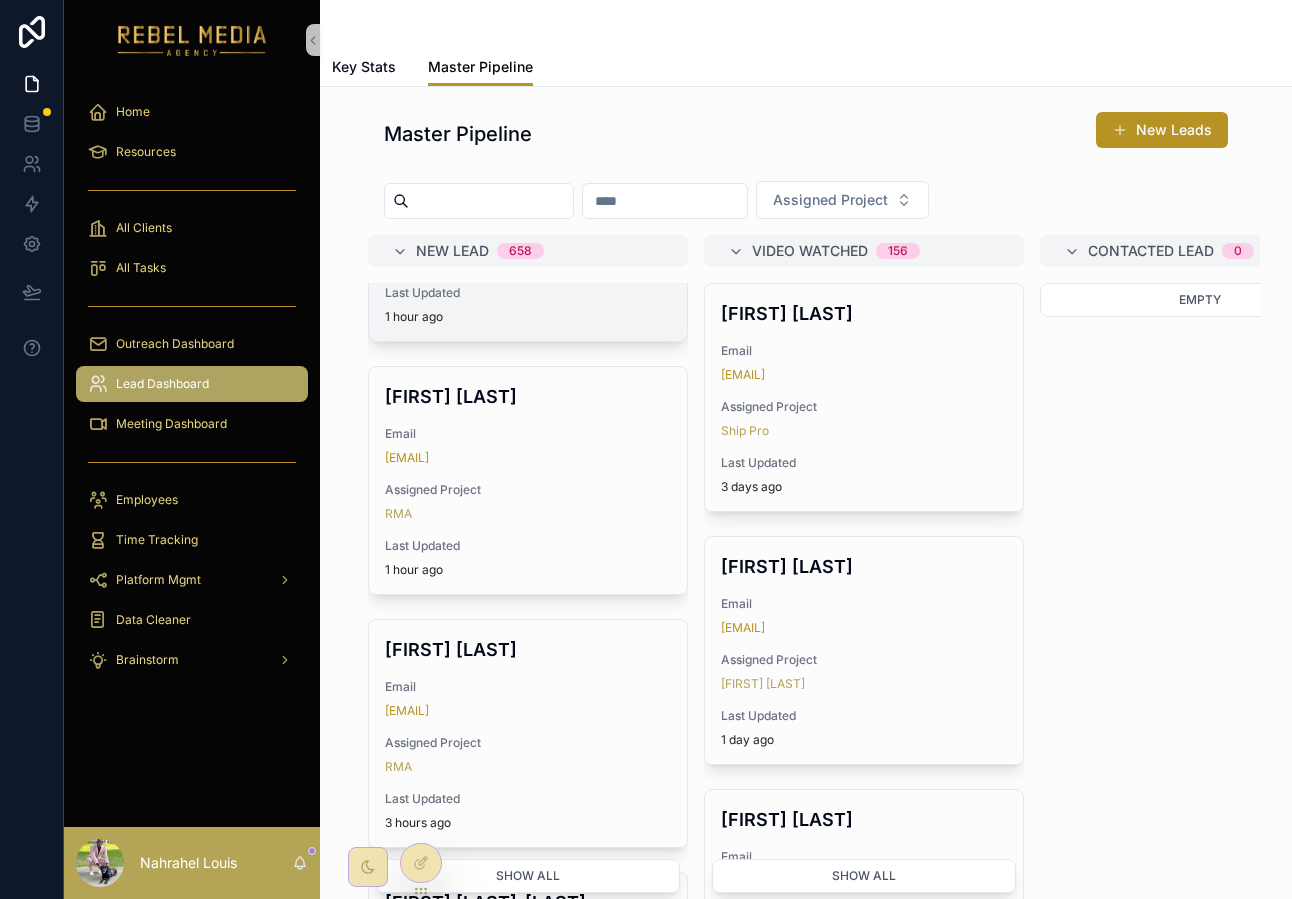 scroll, scrollTop: 237, scrollLeft: 0, axis: vertical 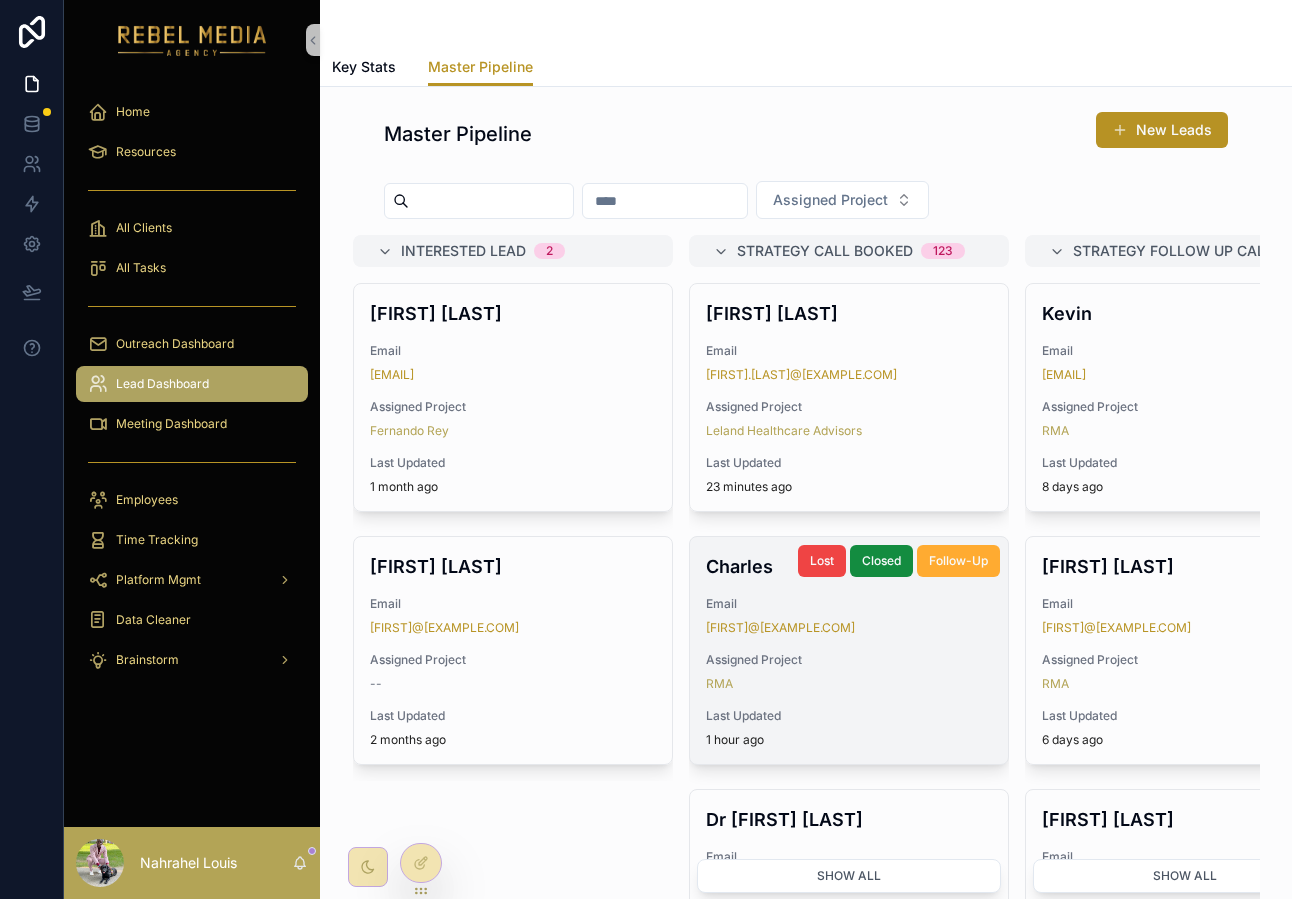 click on "Charles" at bounding box center (849, 566) 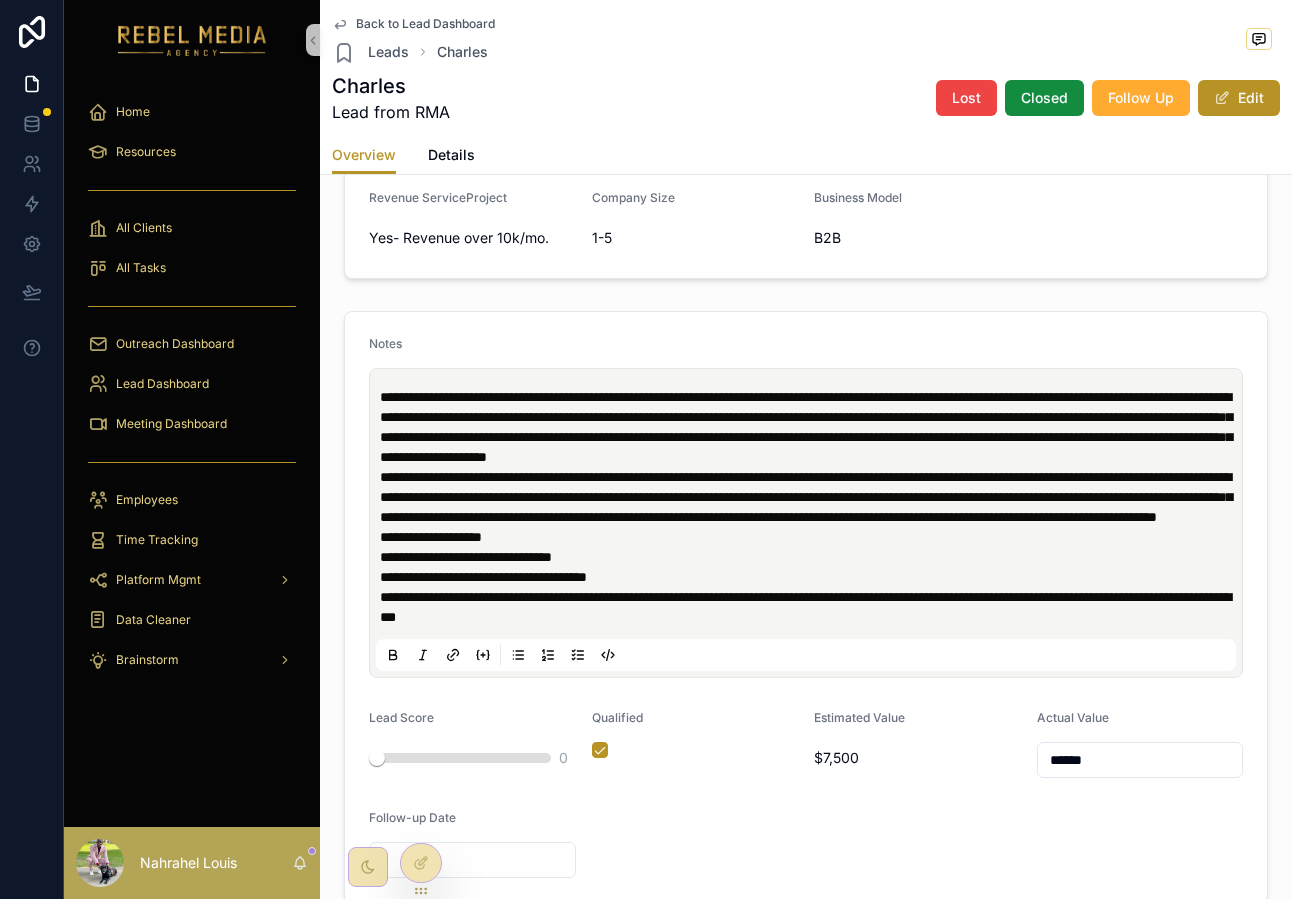 scroll, scrollTop: 669, scrollLeft: 0, axis: vertical 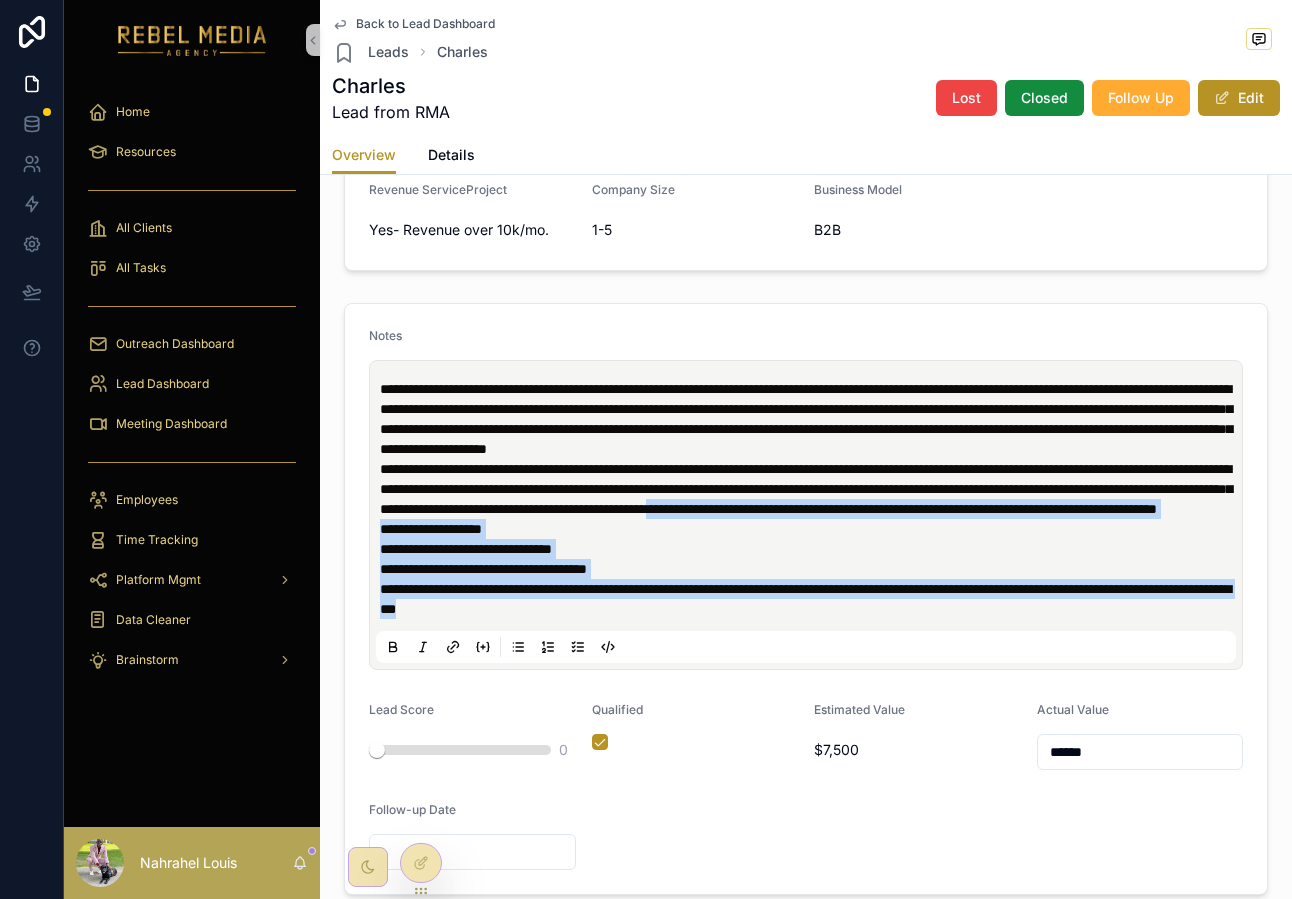drag, startPoint x: 683, startPoint y: 665, endPoint x: 409, endPoint y: 540, distance: 301.16608 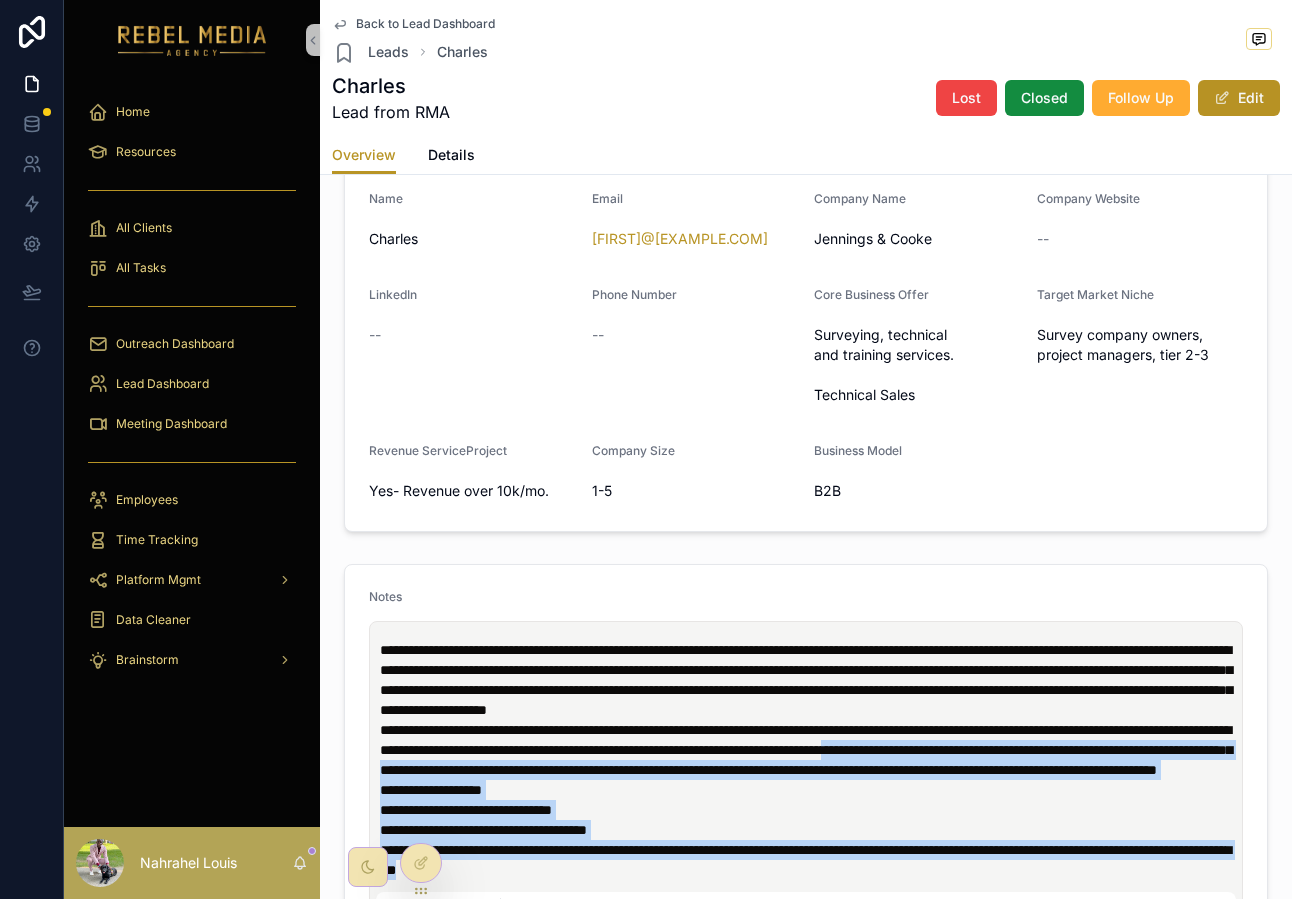 scroll, scrollTop: 0, scrollLeft: 0, axis: both 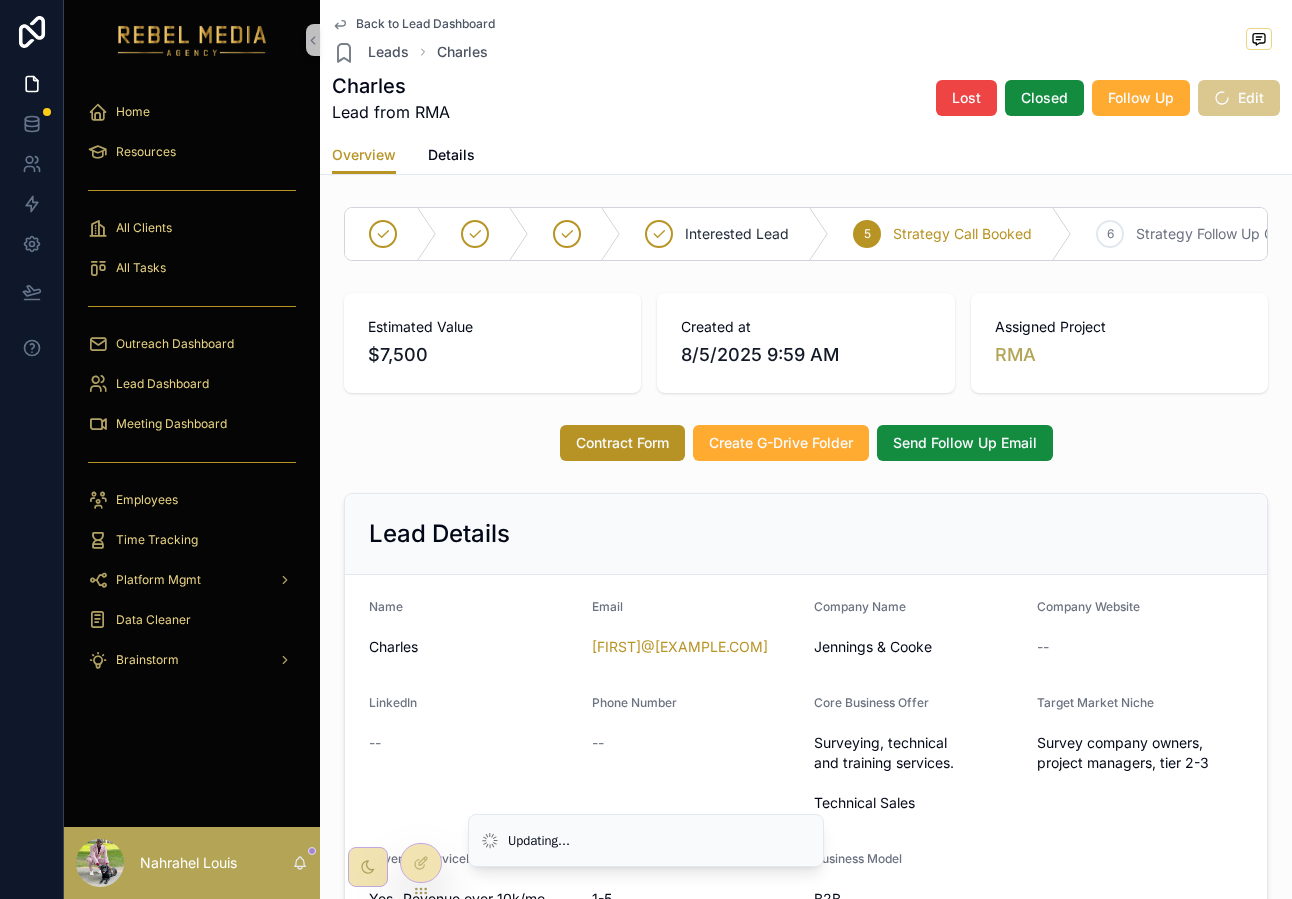 click on "Back to Lead Dashboard" at bounding box center [425, 24] 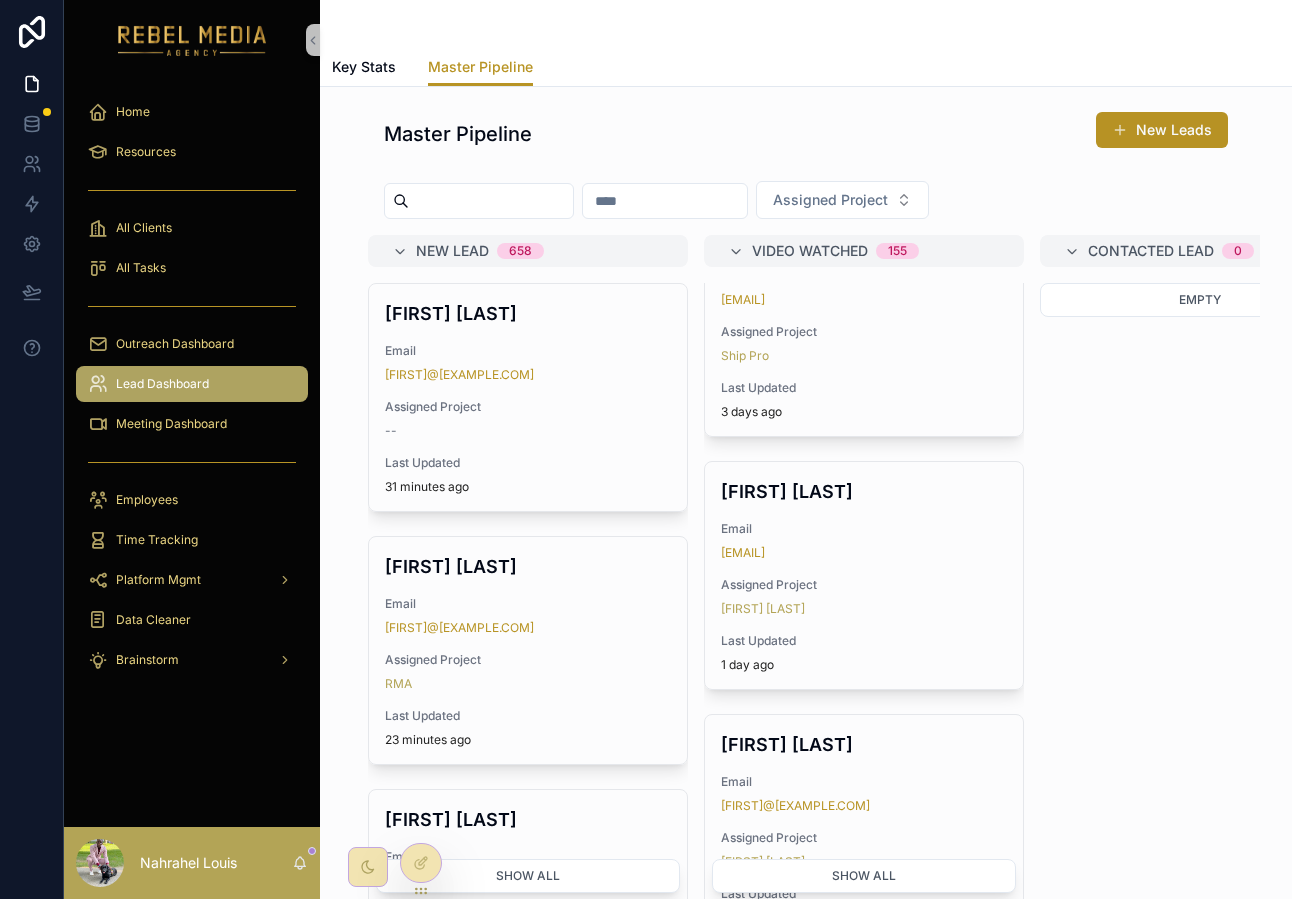 scroll, scrollTop: 84, scrollLeft: 0, axis: vertical 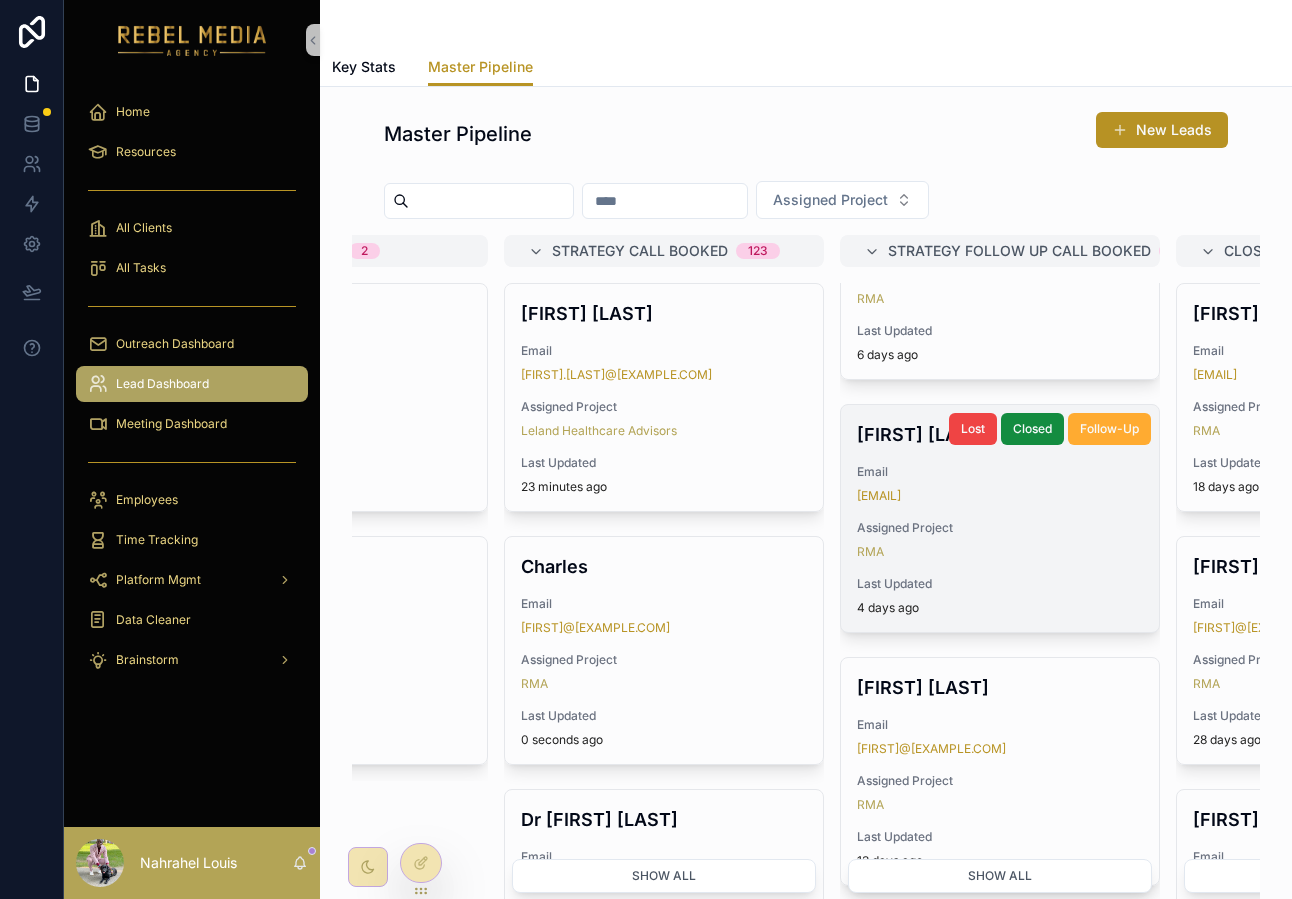 click on "[FIRST] [LAST] Email [EMAIL] Assigned Project RMA Last Updated 4 days ago" at bounding box center (1000, 518) 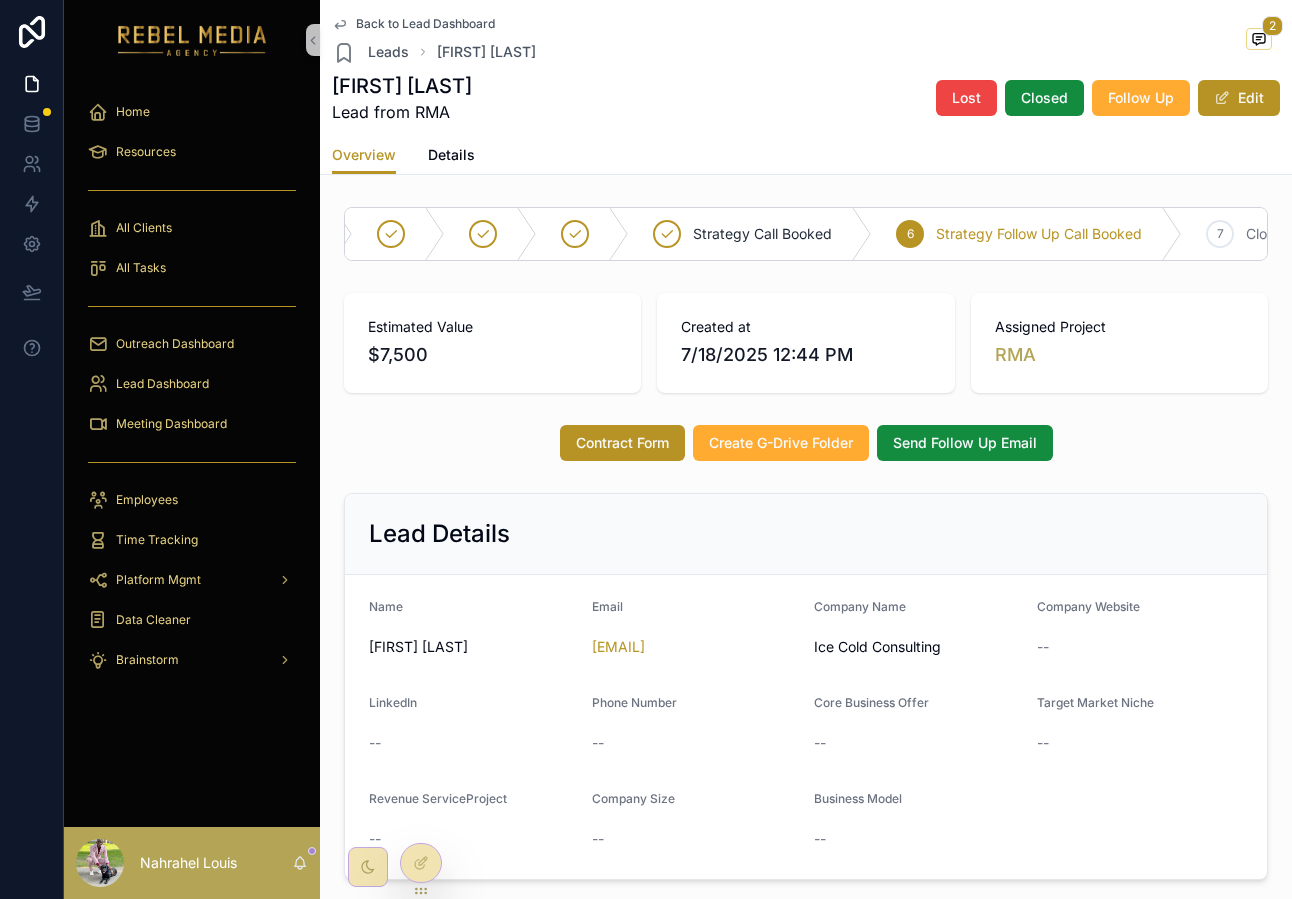 scroll, scrollTop: 0, scrollLeft: 0, axis: both 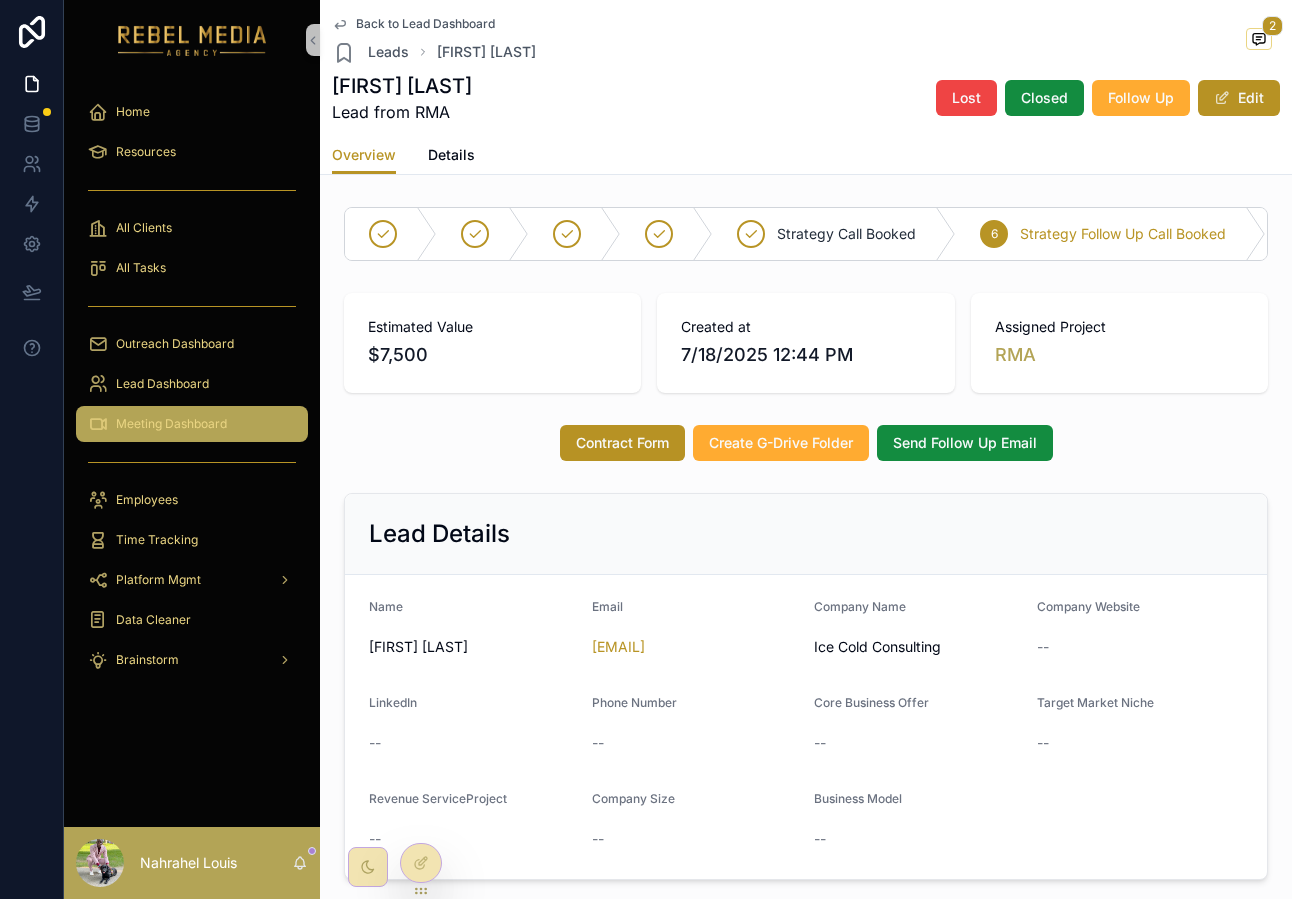 click on "Meeting Dashboard" at bounding box center [171, 424] 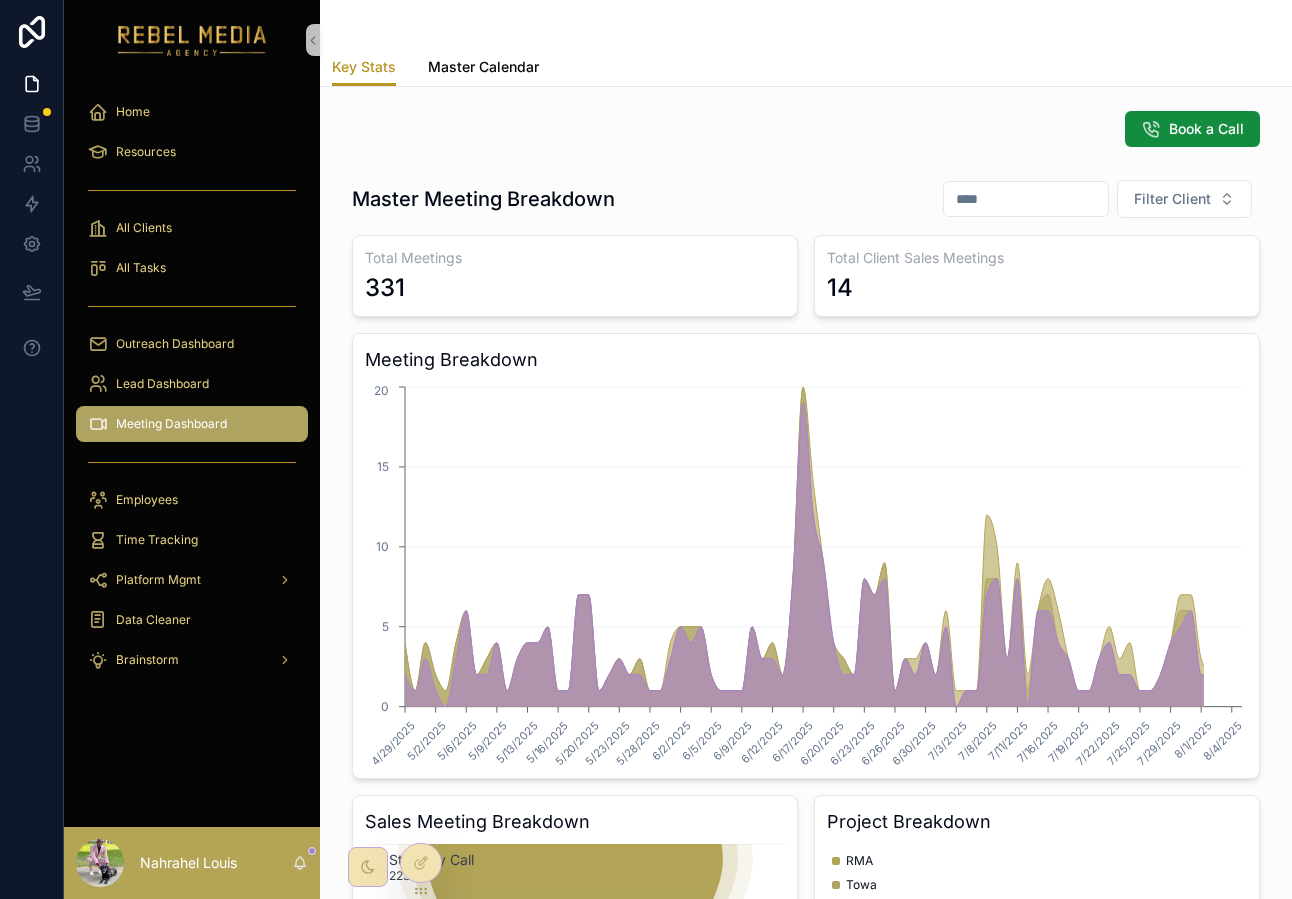click on "Master Calendar" at bounding box center [483, 67] 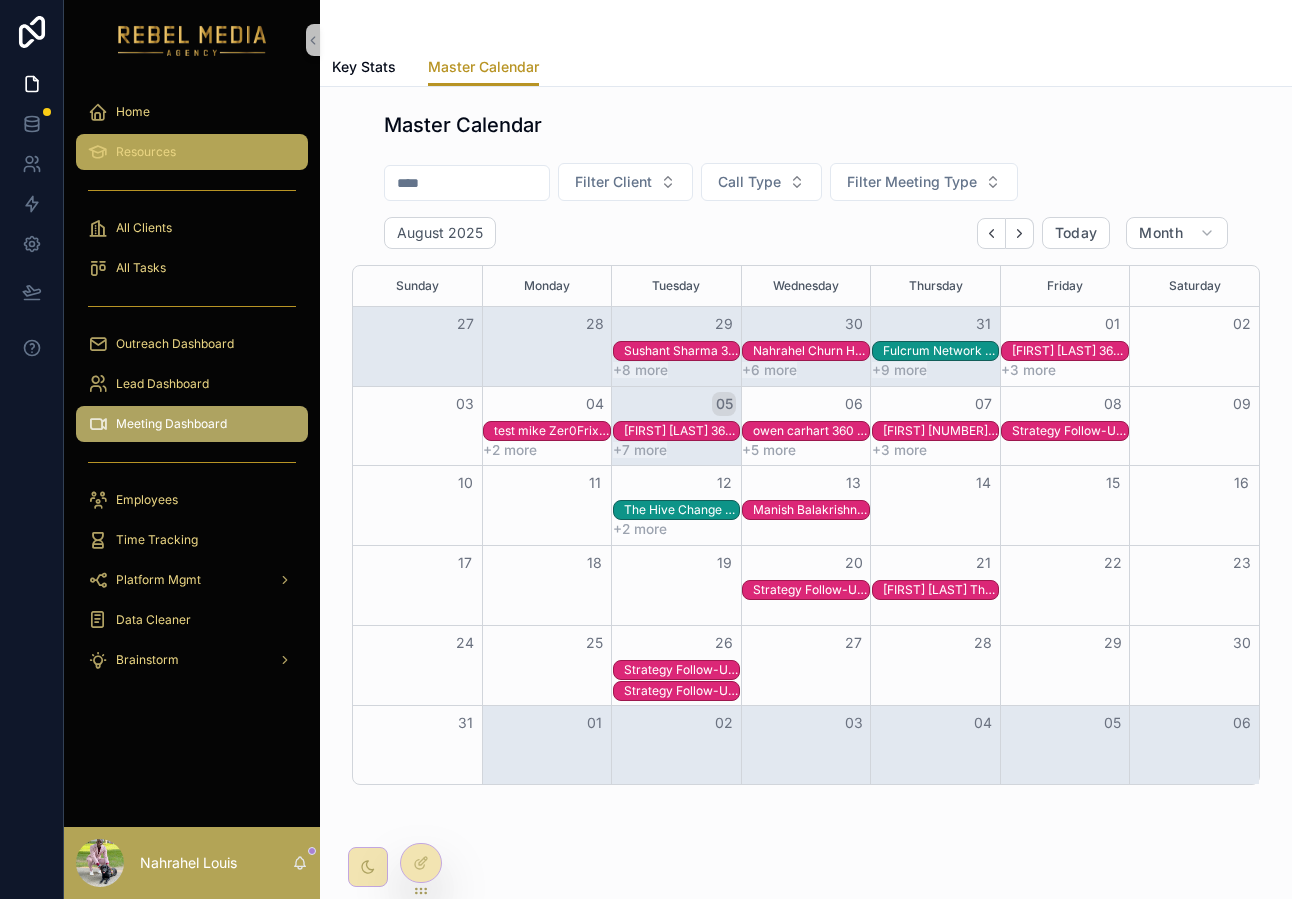 click on "Resources" at bounding box center (192, 152) 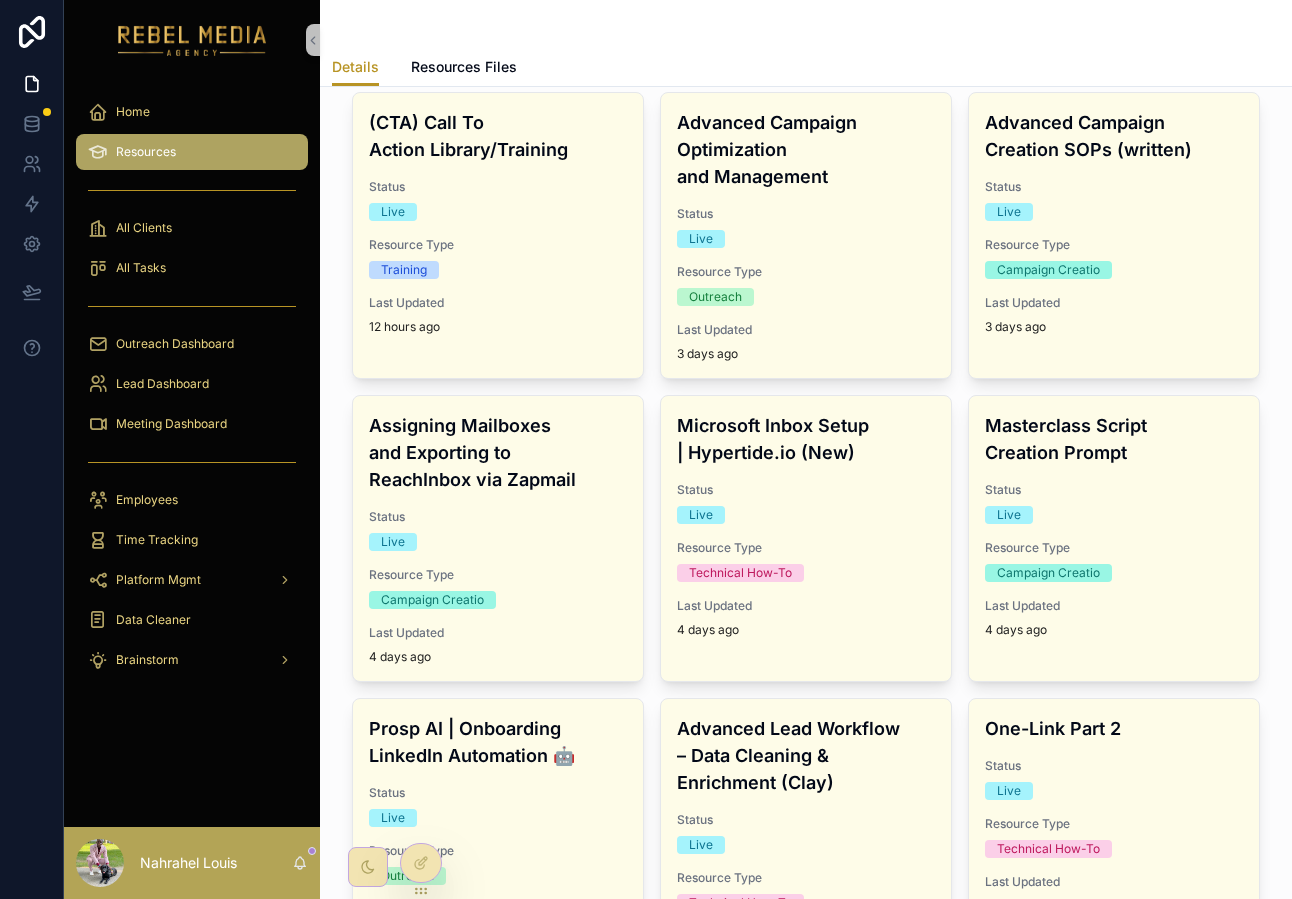 scroll, scrollTop: 0, scrollLeft: 0, axis: both 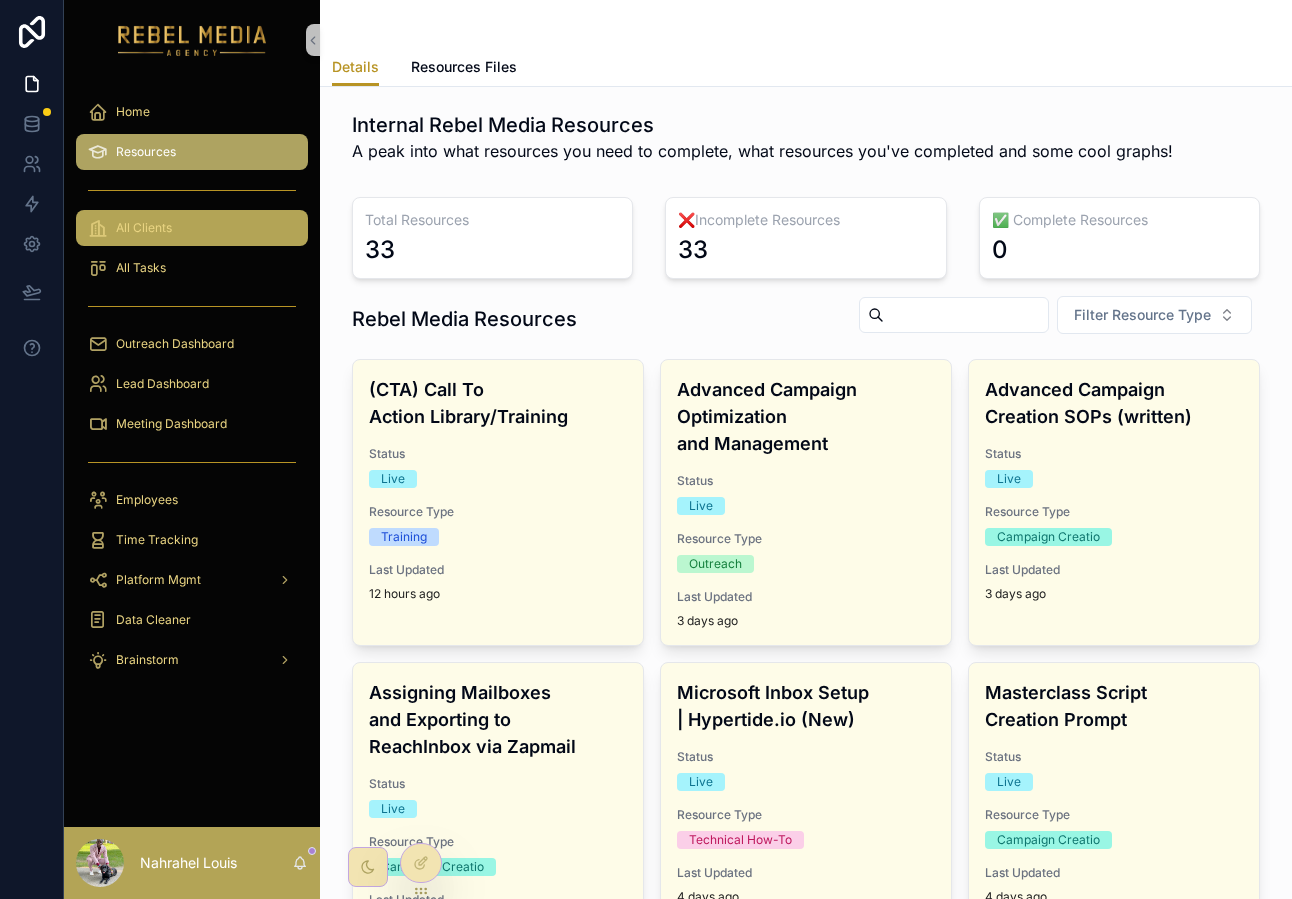 click on "All Clients" at bounding box center (192, 228) 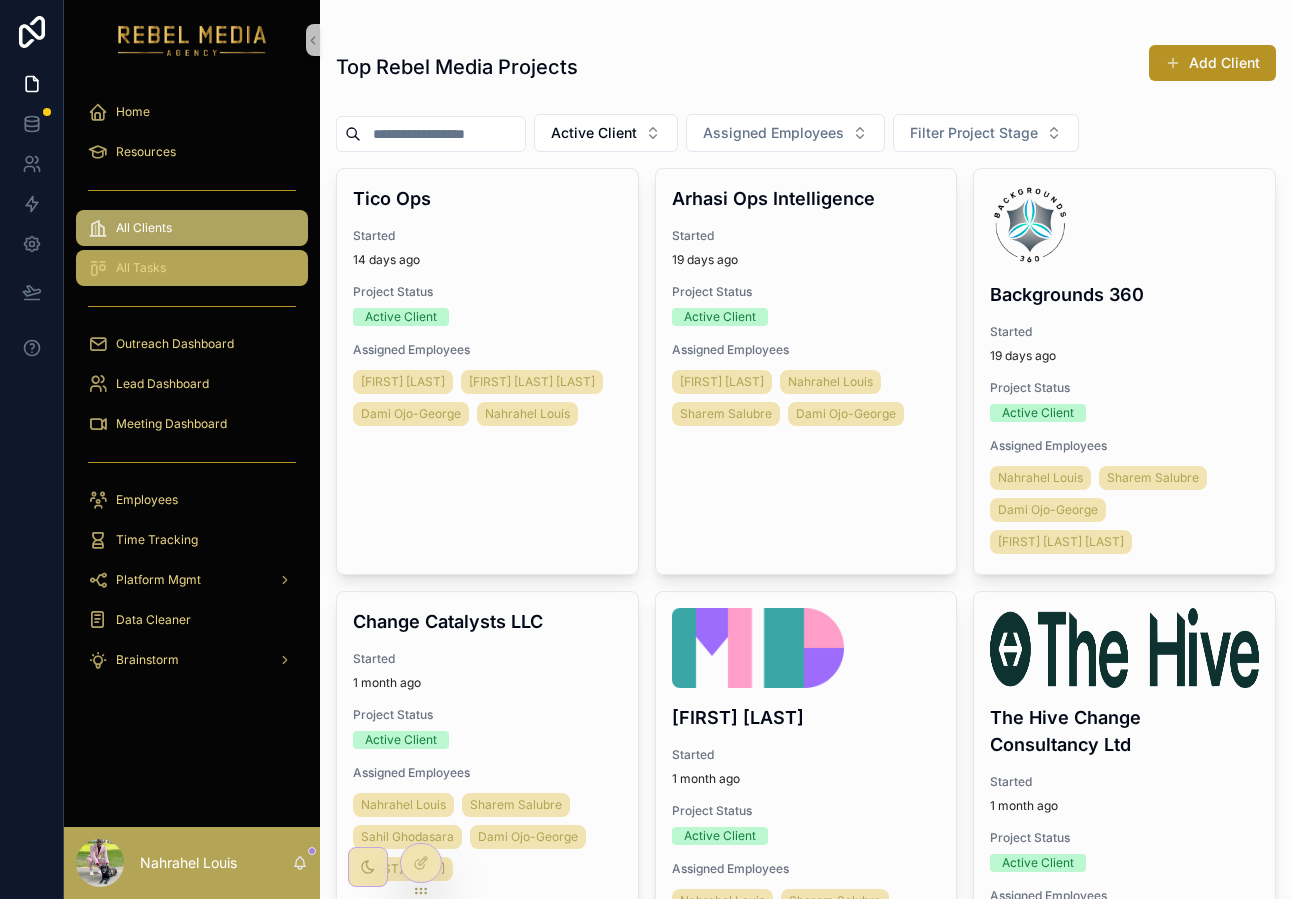 click on "All Tasks" at bounding box center [192, 268] 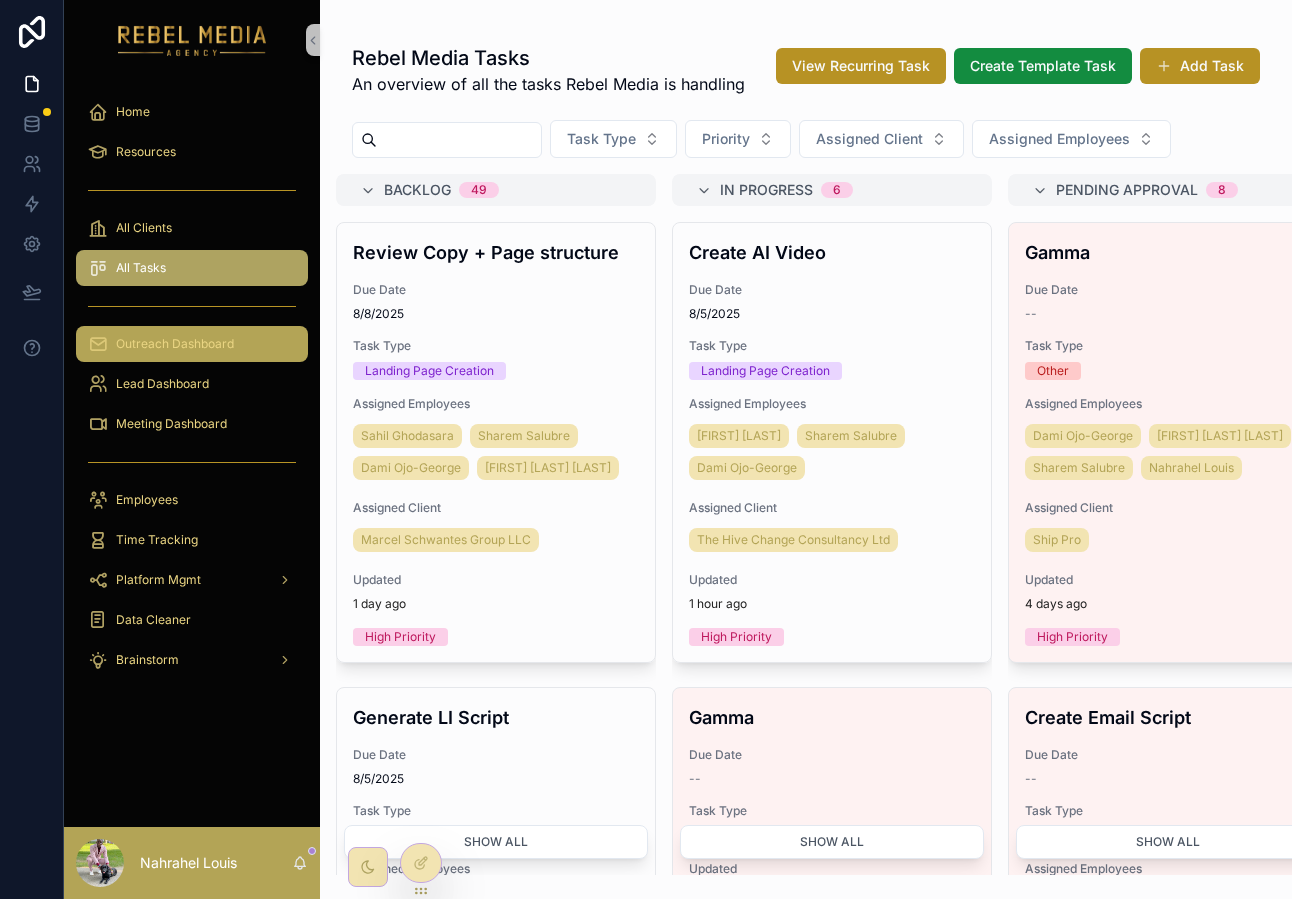 click on "Outreach Dashboard" at bounding box center [175, 344] 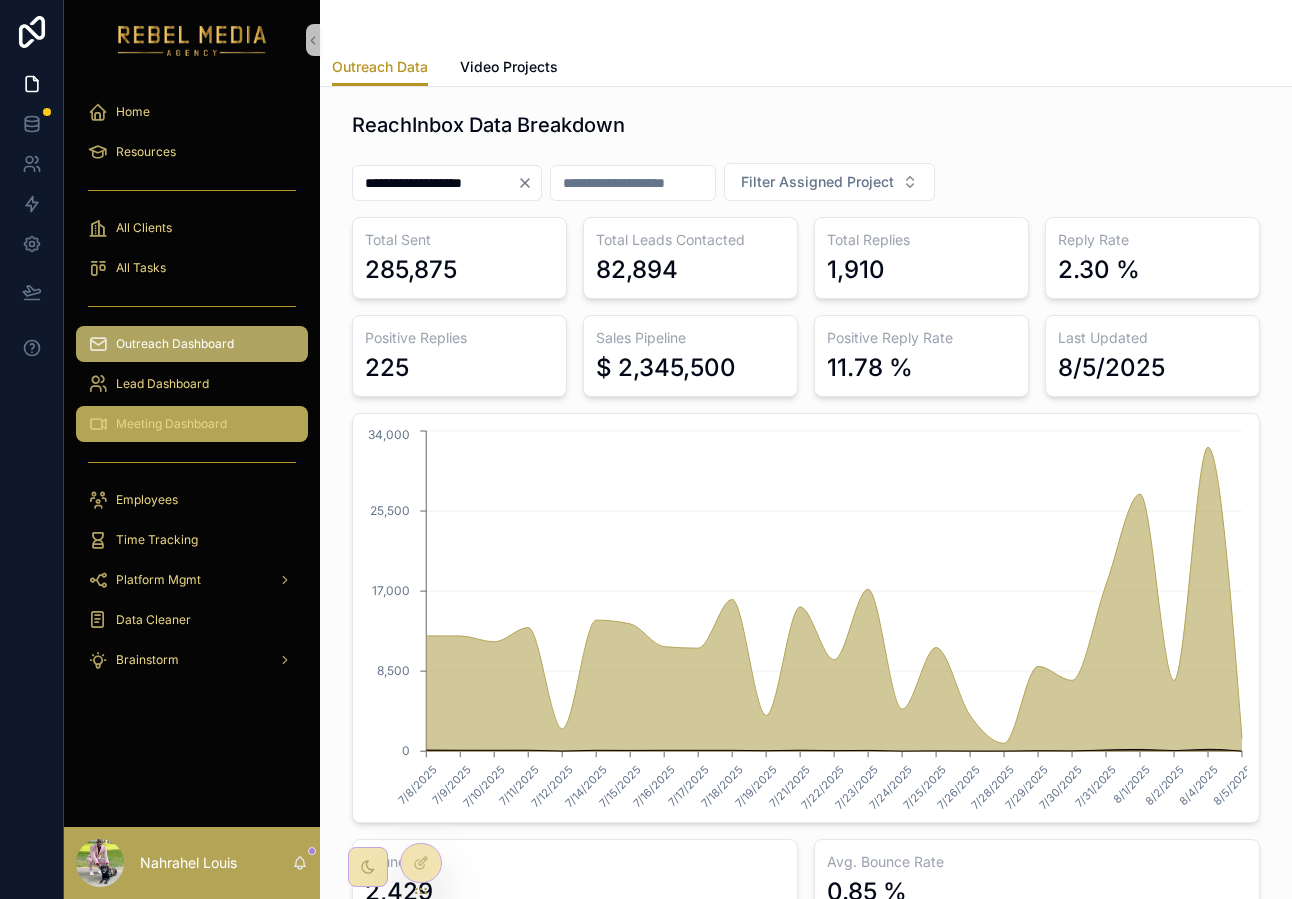 click on "Meeting Dashboard" at bounding box center (171, 424) 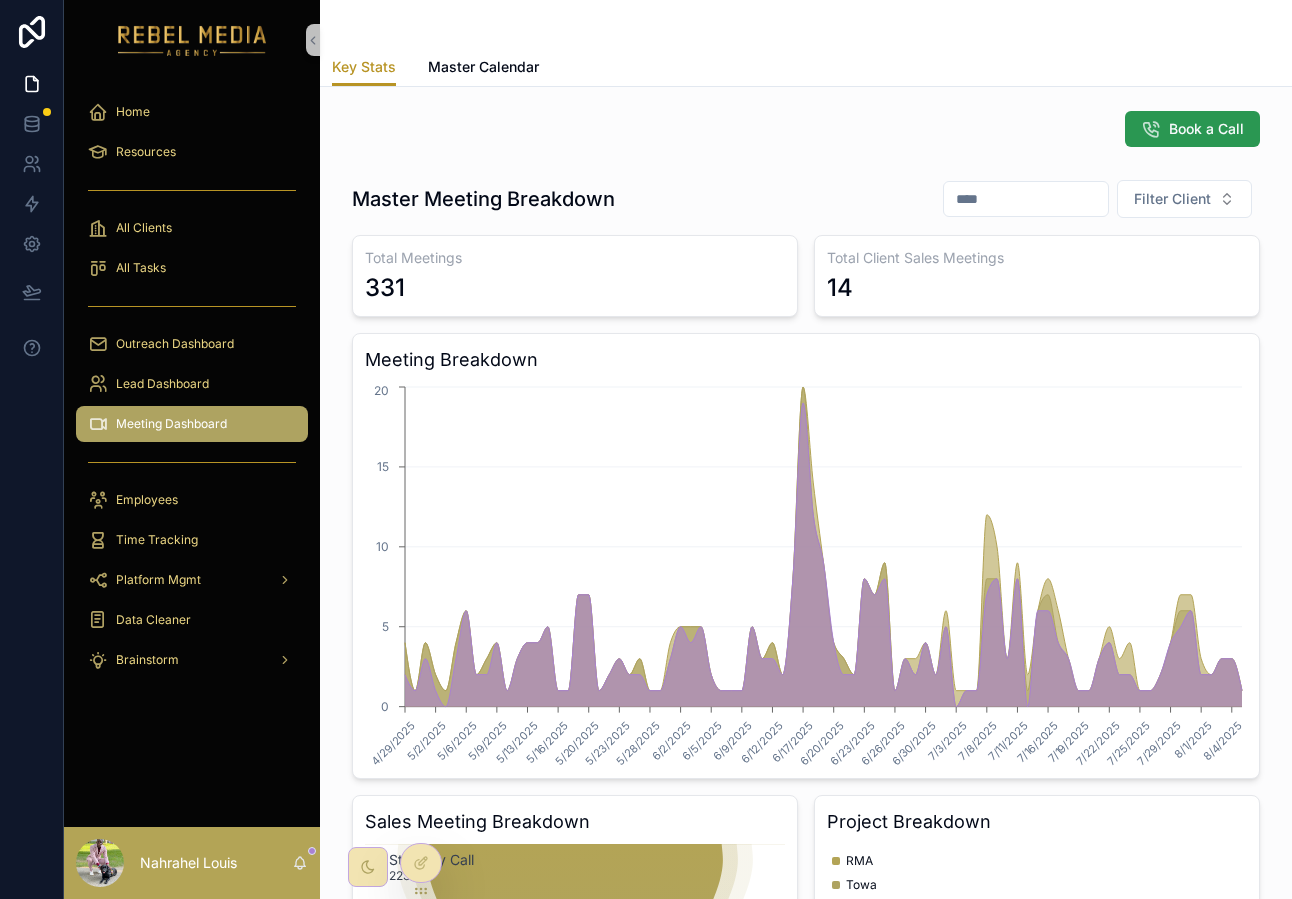 click on "Book a Call" at bounding box center [1206, 129] 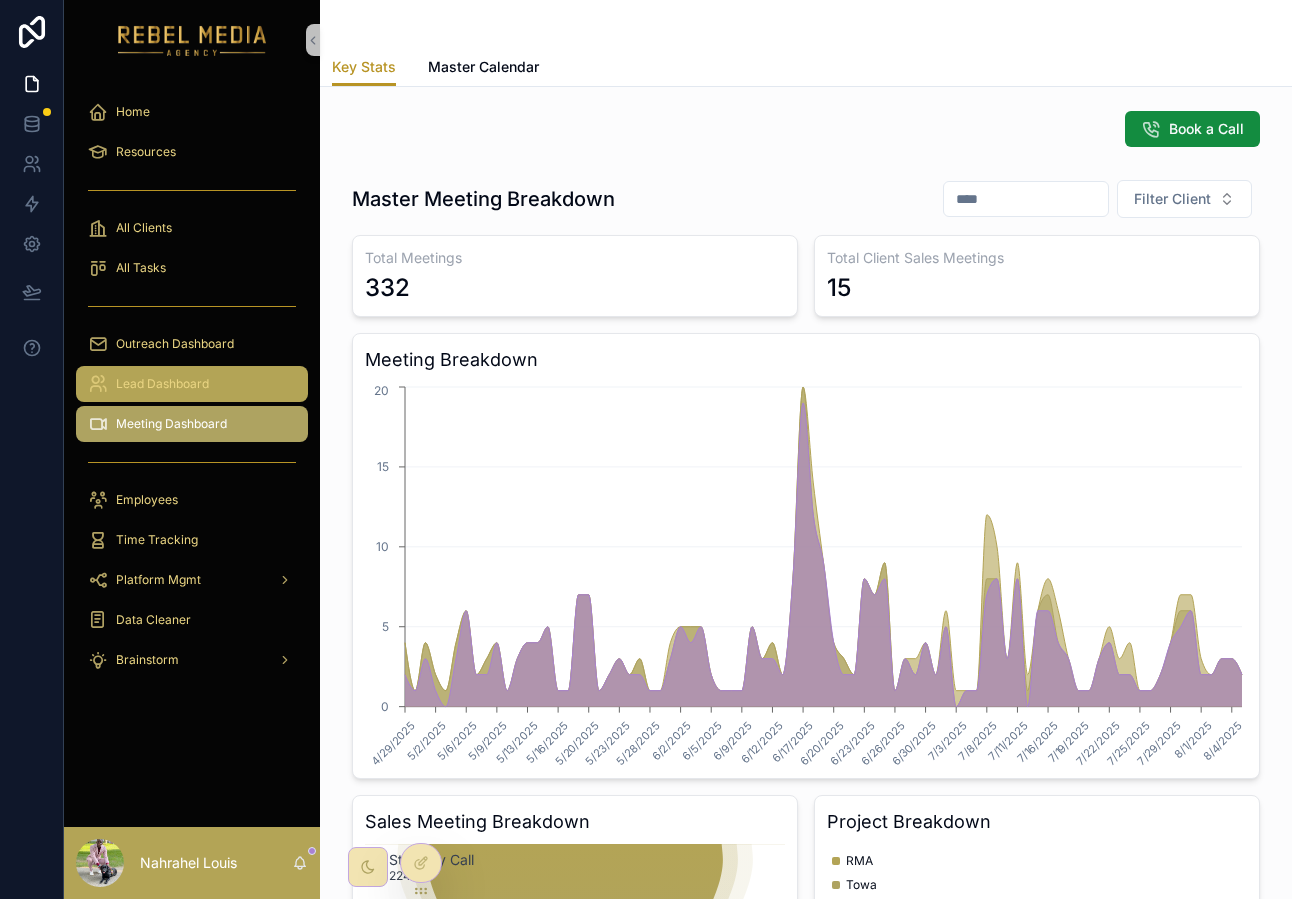 click on "Lead Dashboard" at bounding box center [162, 384] 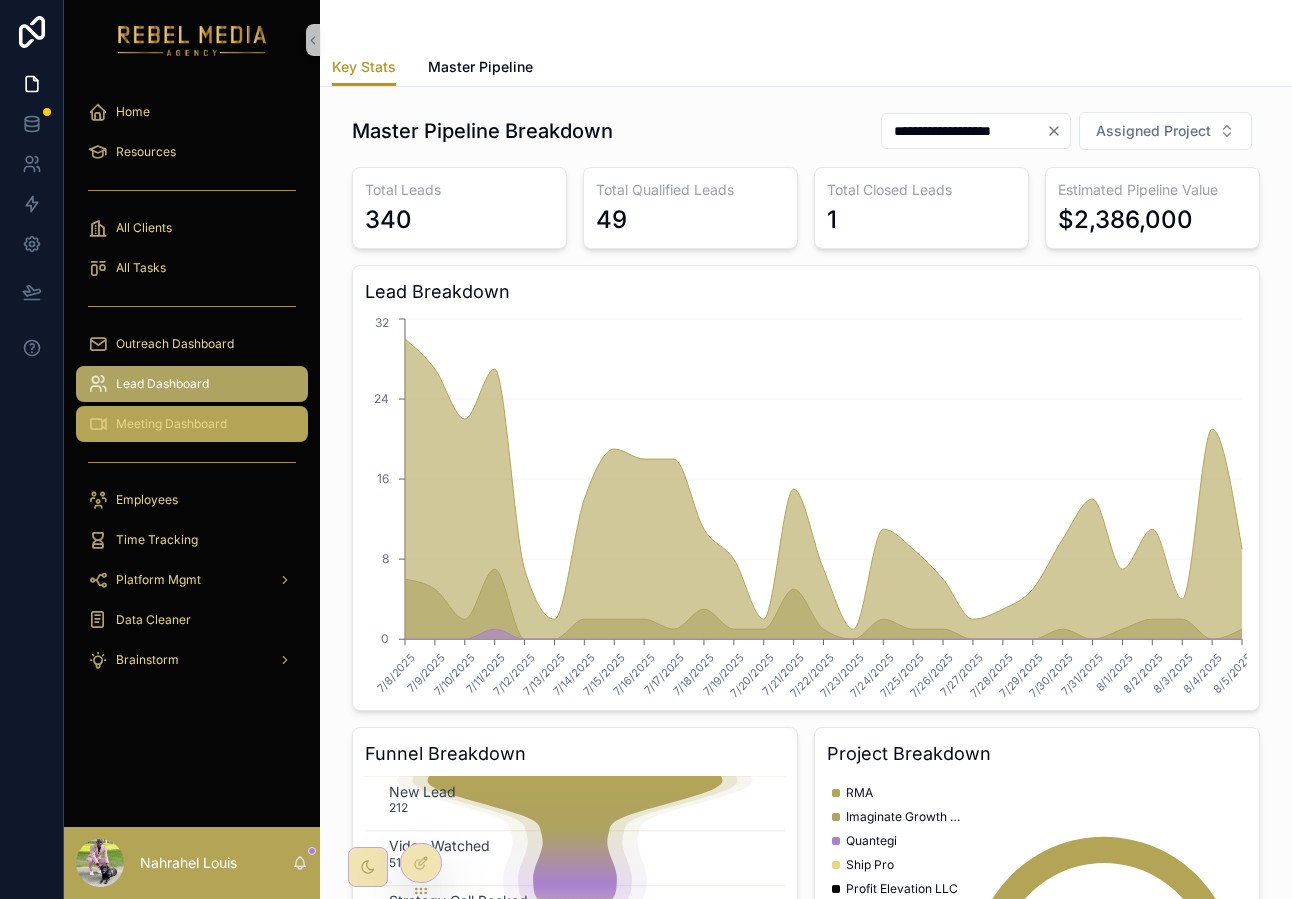 click on "Meeting Dashboard" at bounding box center [171, 424] 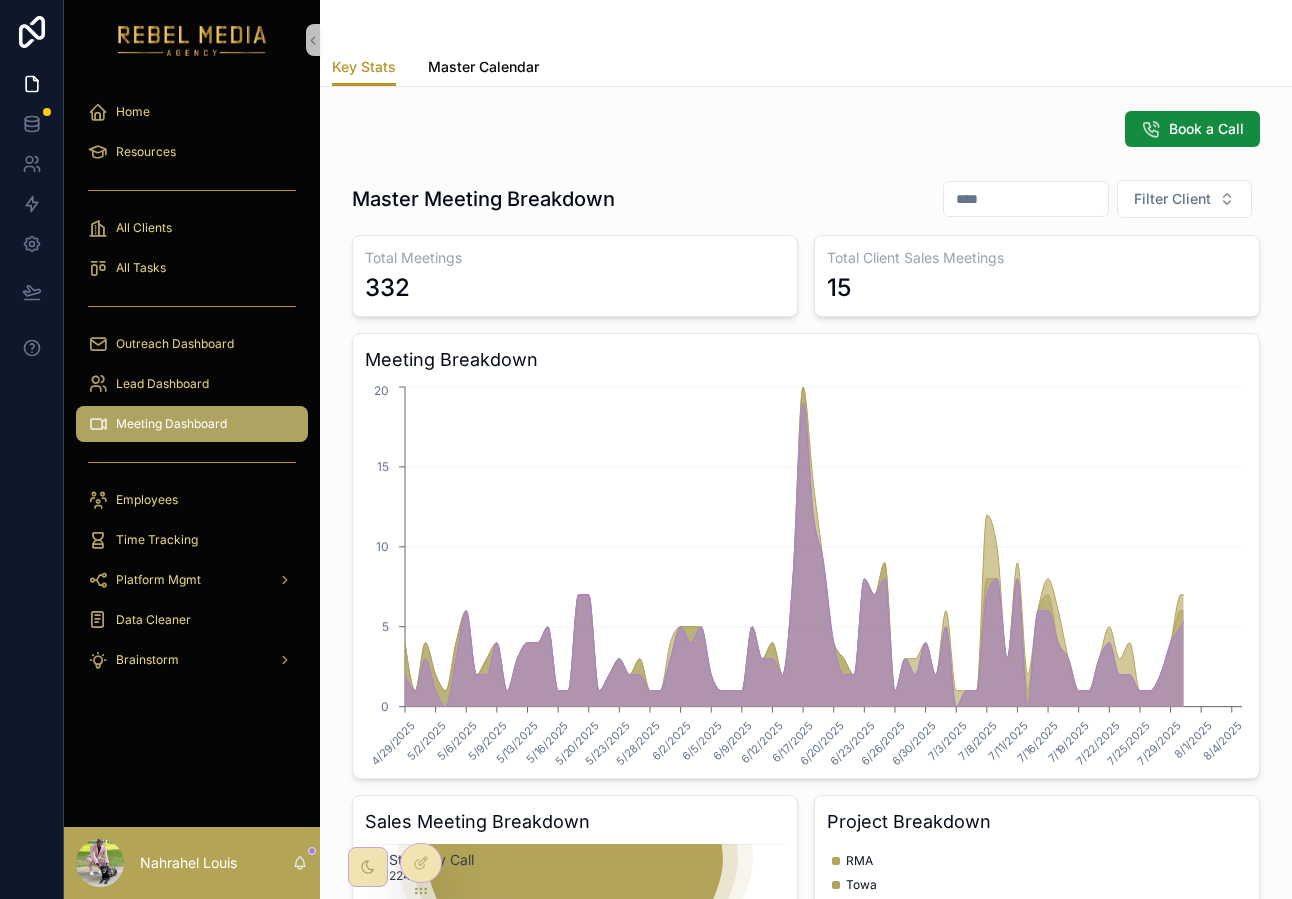 click on "Master Calendar" at bounding box center [483, 67] 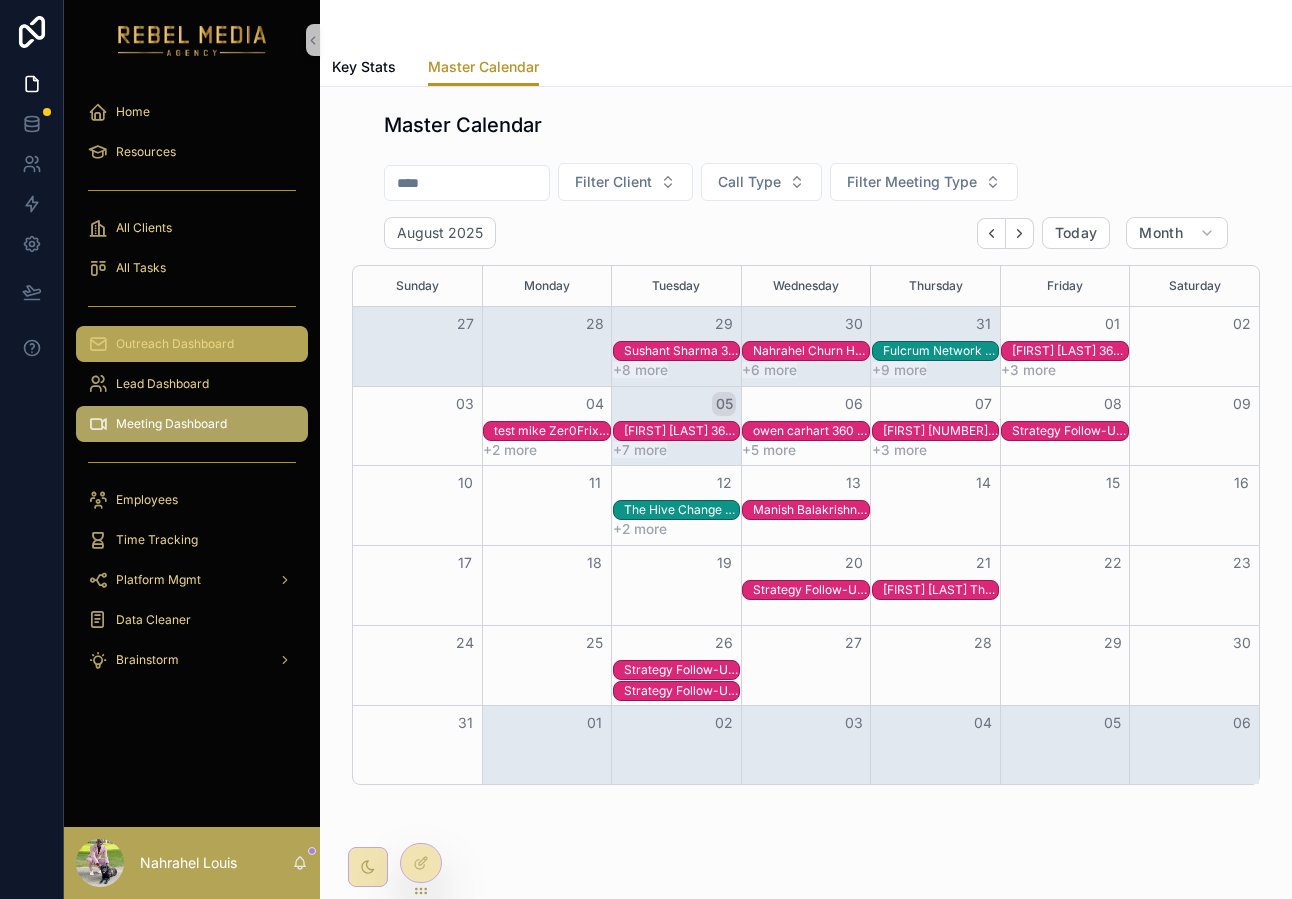 click on "Outreach Dashboard" at bounding box center (192, 344) 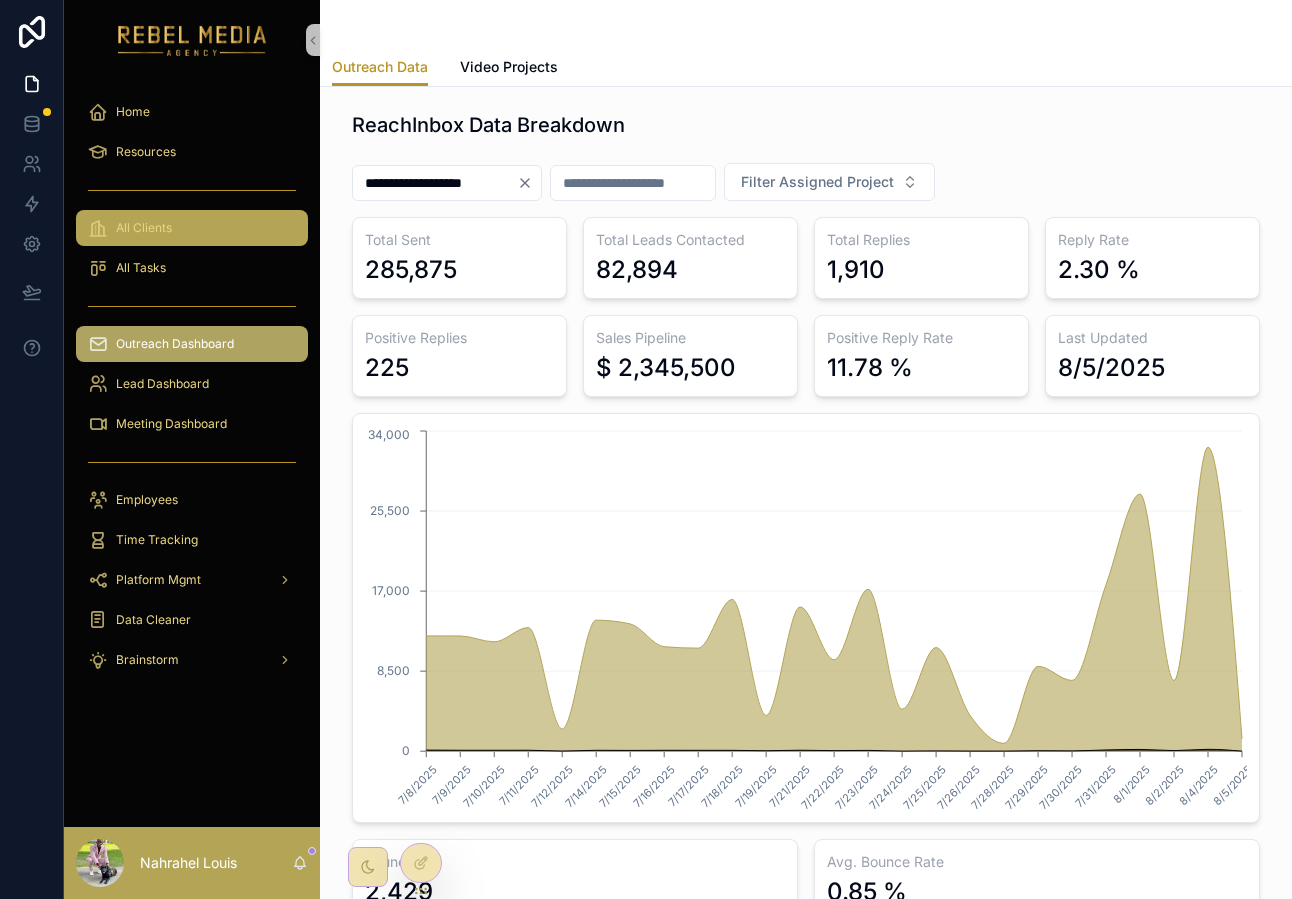 click on "All Clients" at bounding box center [192, 228] 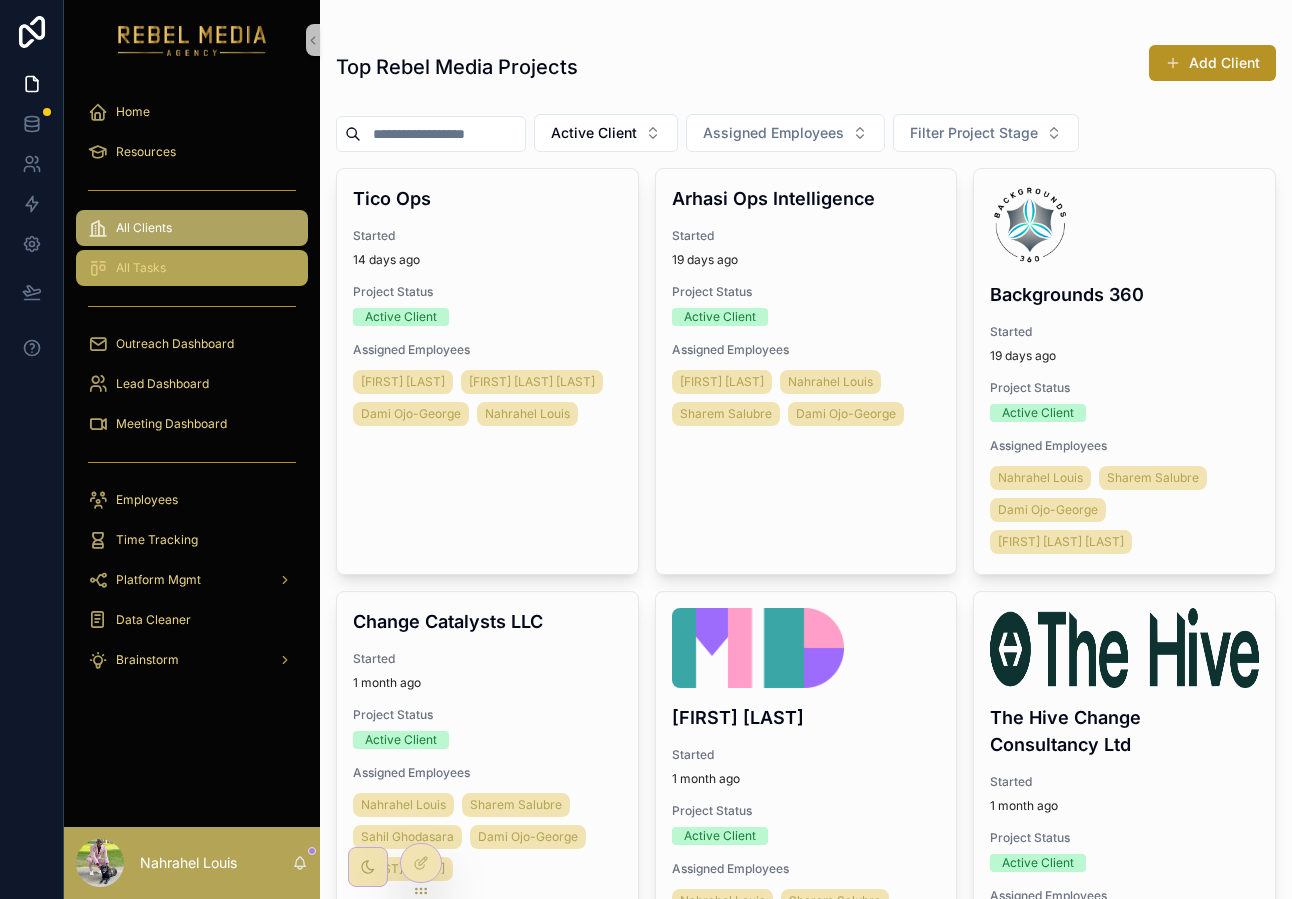 click on "All Tasks" at bounding box center (141, 268) 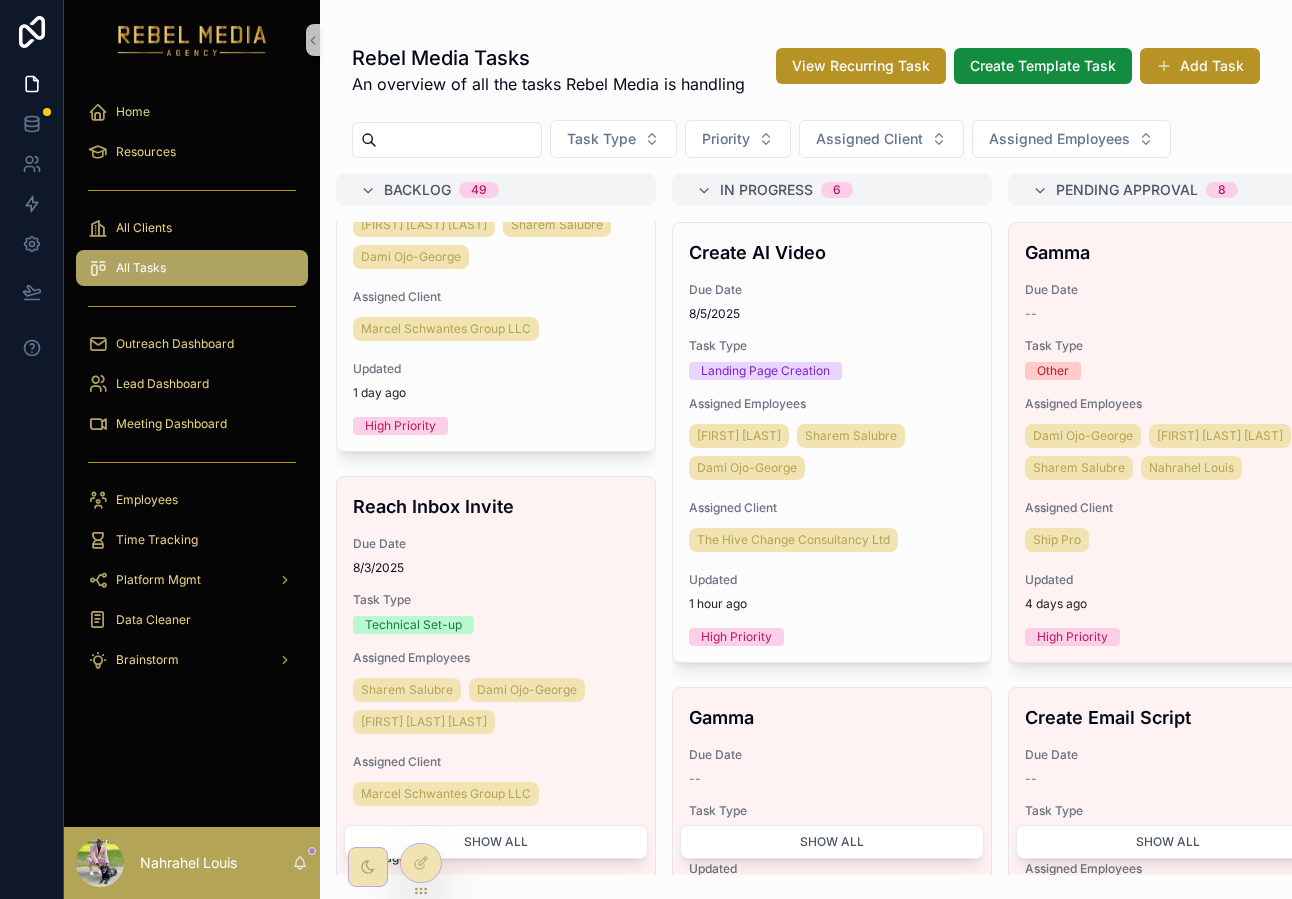 scroll, scrollTop: 1722, scrollLeft: 0, axis: vertical 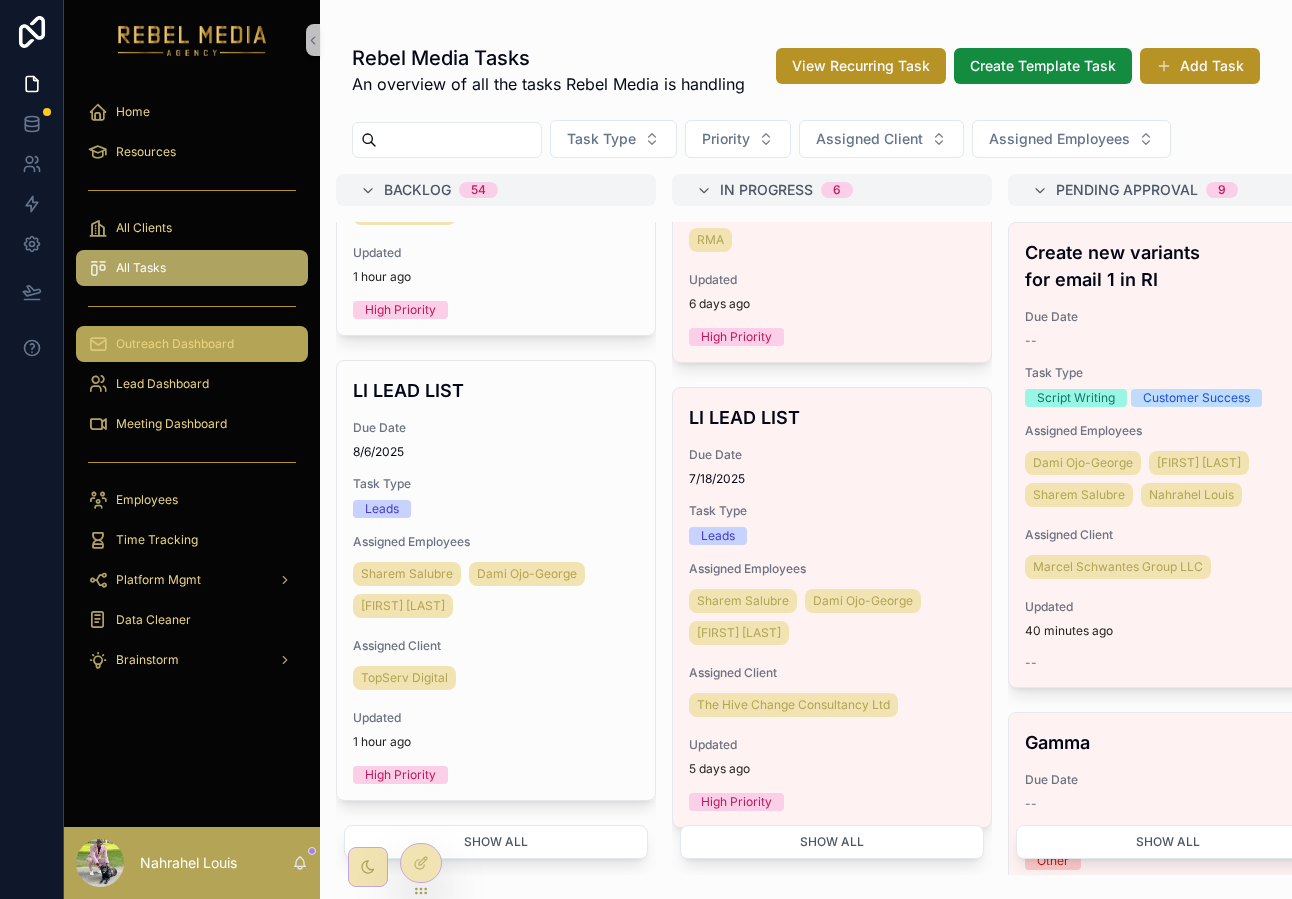 click on "Outreach Dashboard" at bounding box center (192, 344) 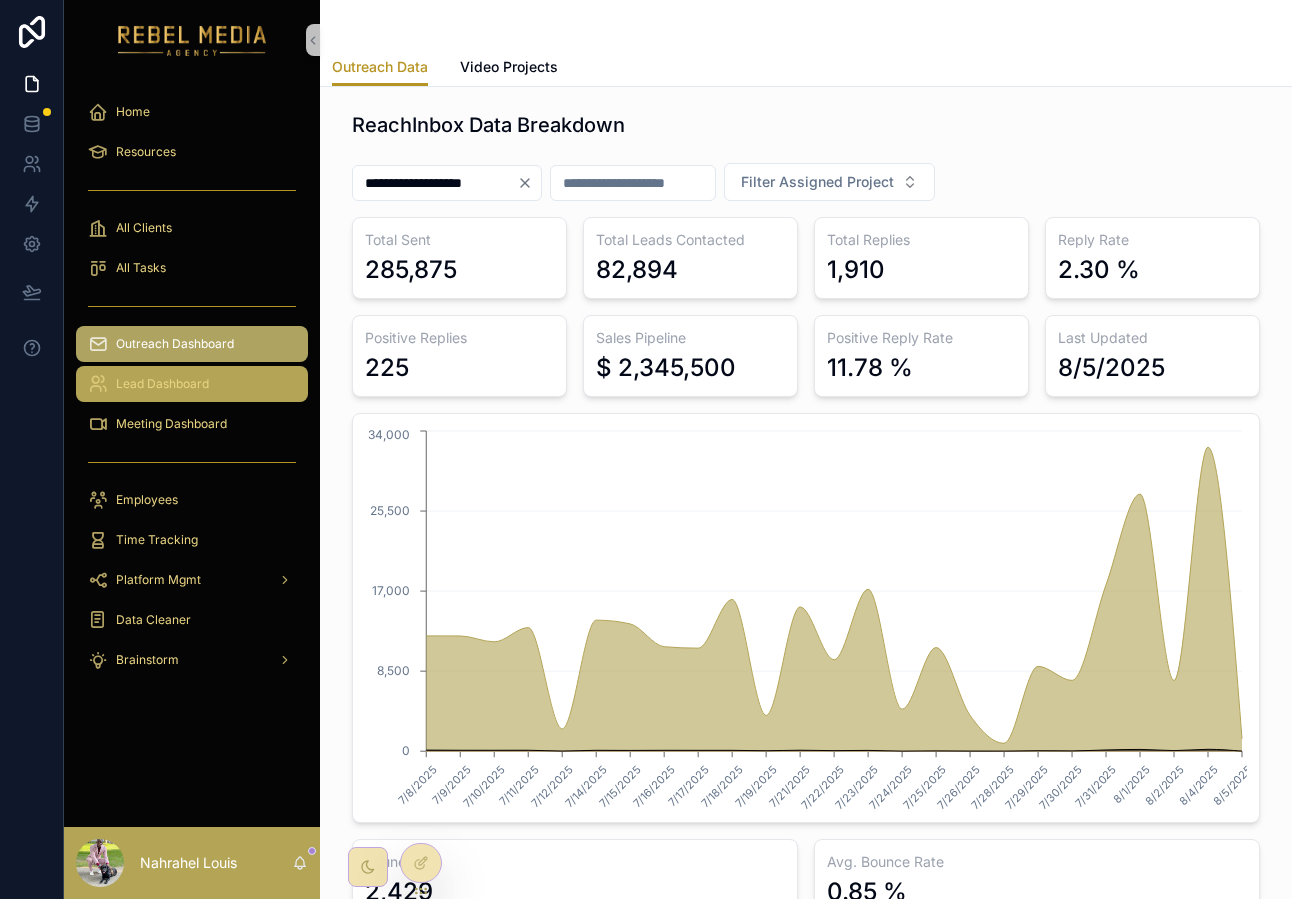 click on "Lead Dashboard" at bounding box center (192, 384) 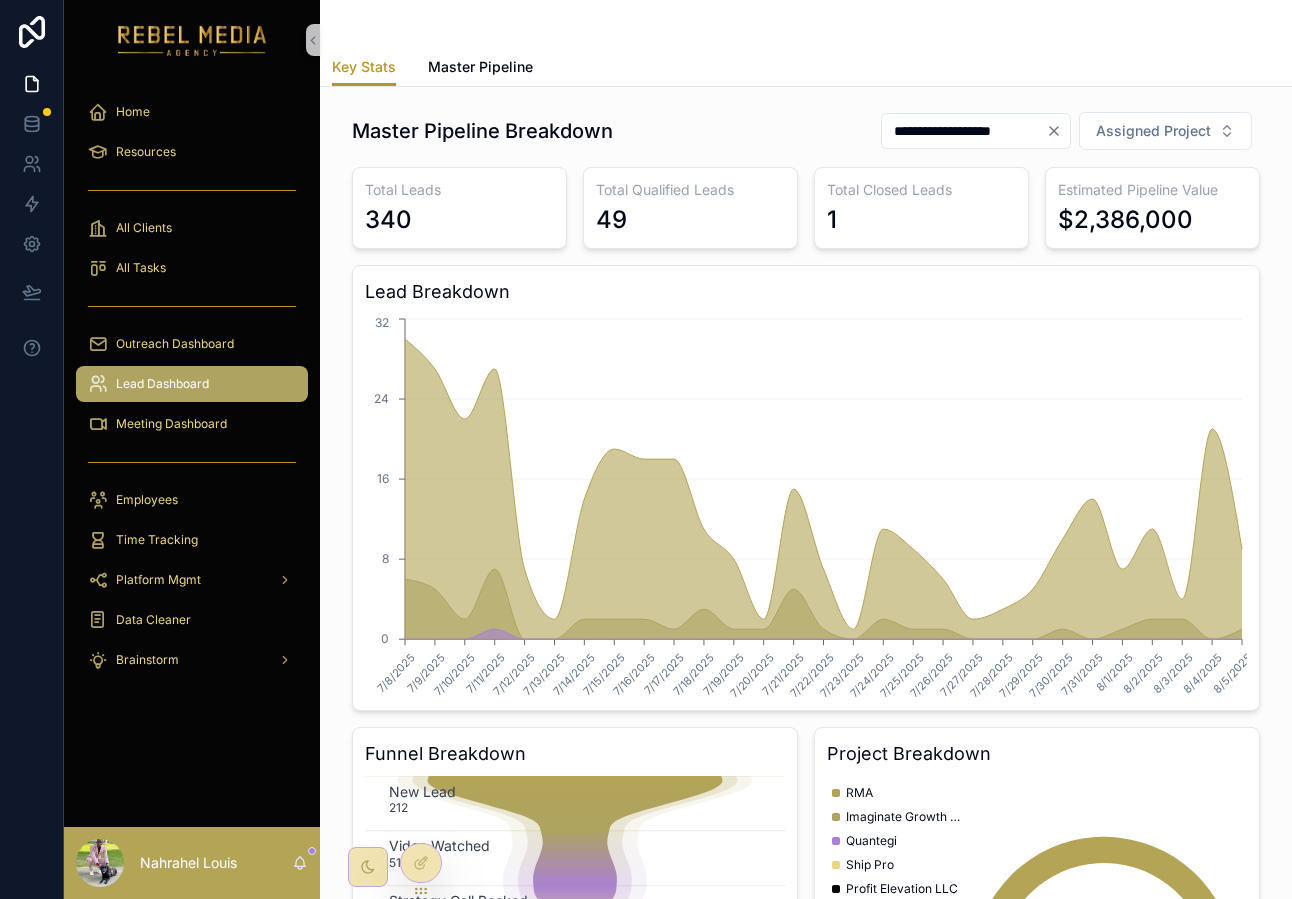click on "Lead Dashboard" at bounding box center (192, 384) 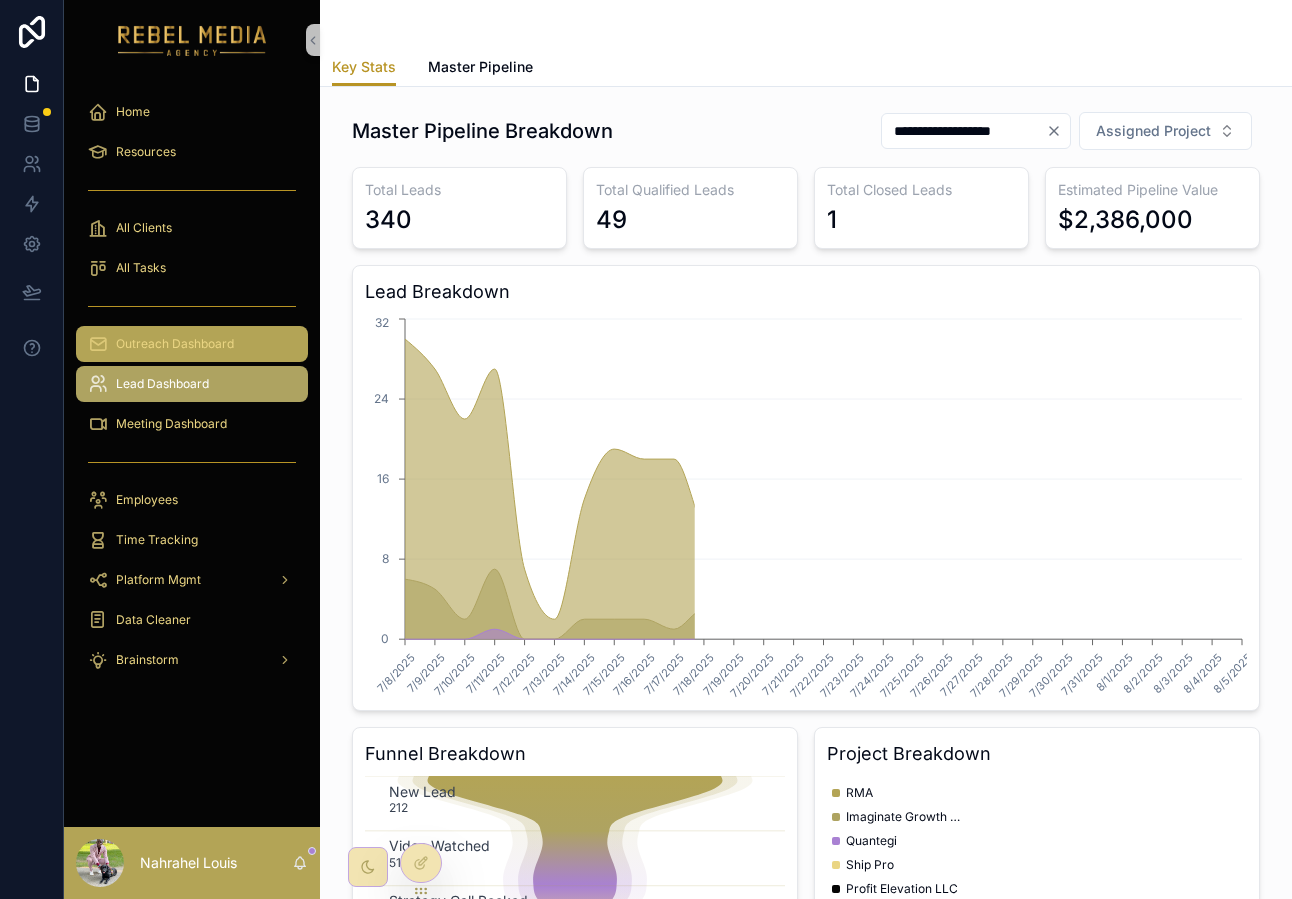 click on "Outreach Dashboard" at bounding box center (175, 344) 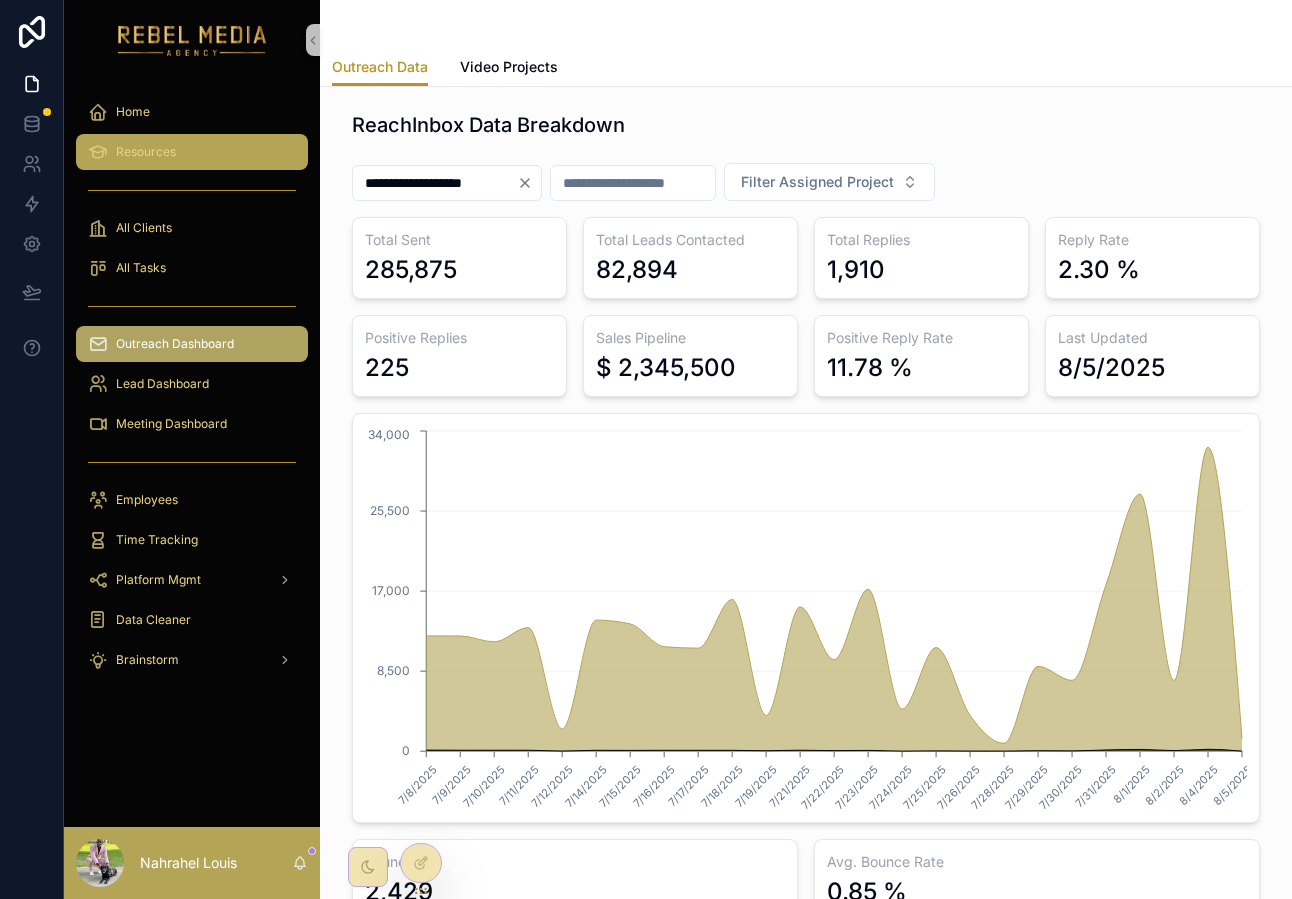 click on "Resources" at bounding box center (192, 152) 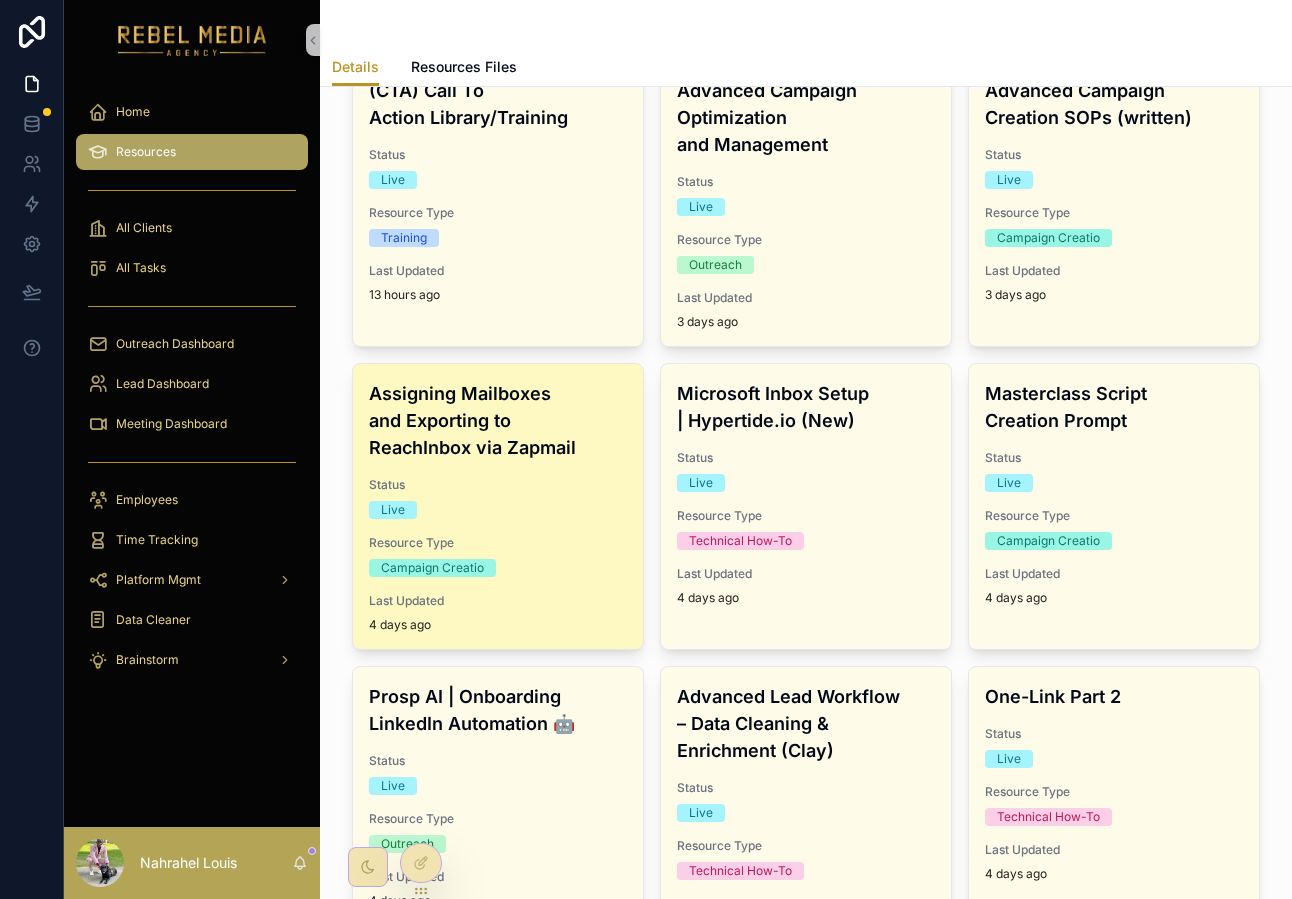 scroll, scrollTop: 259, scrollLeft: 0, axis: vertical 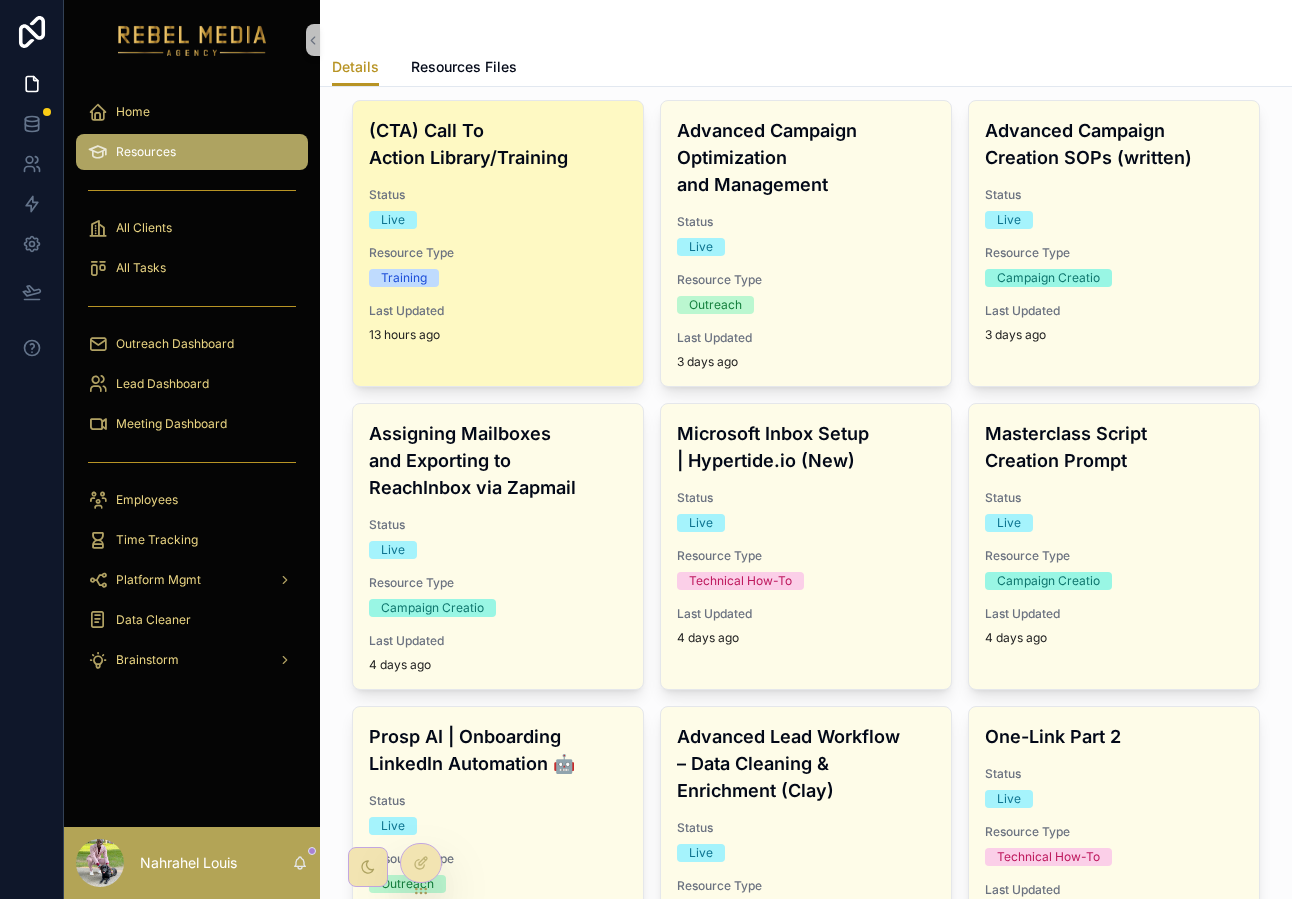 click on "Resource Type" at bounding box center [498, 253] 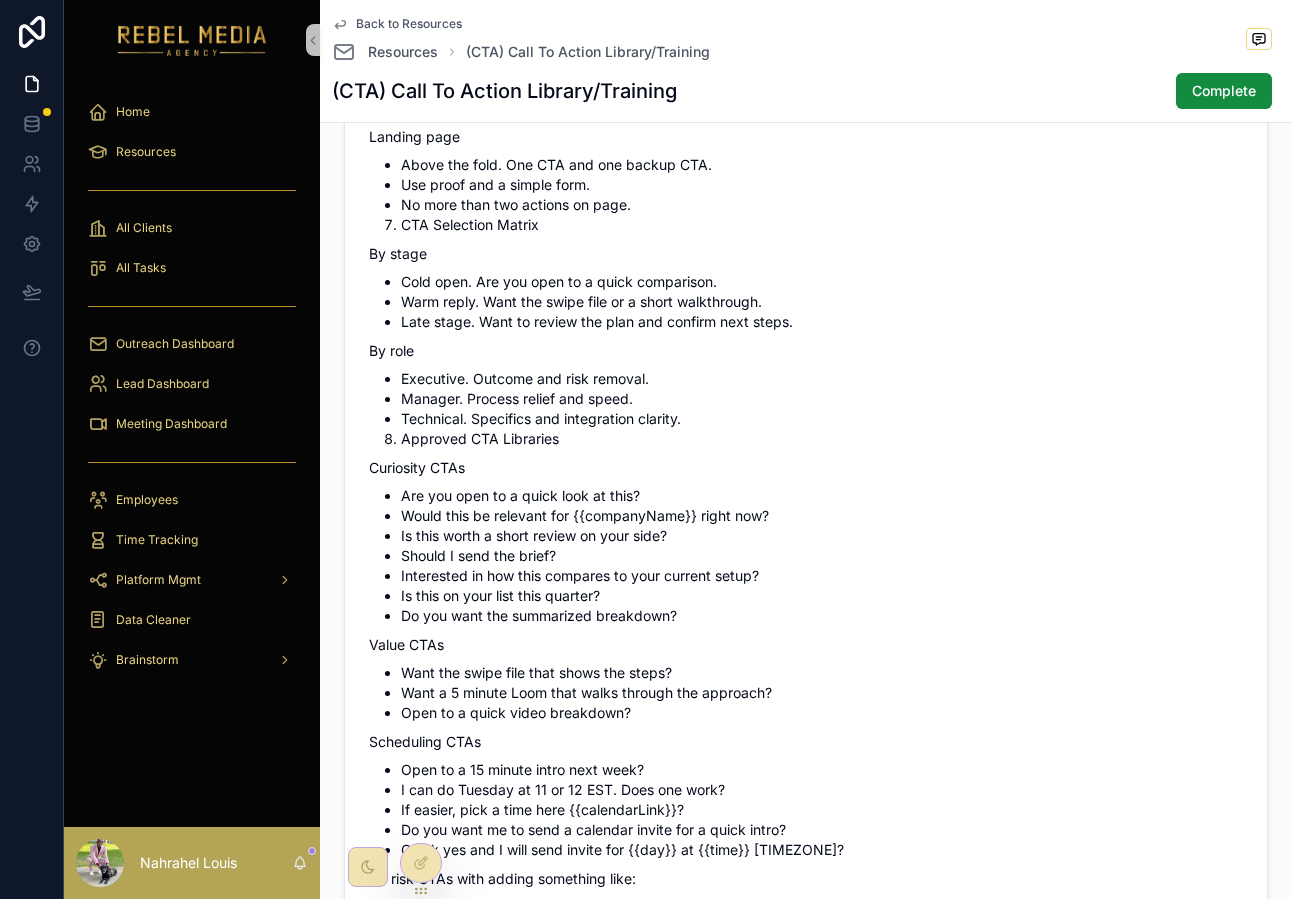 scroll, scrollTop: 560, scrollLeft: 0, axis: vertical 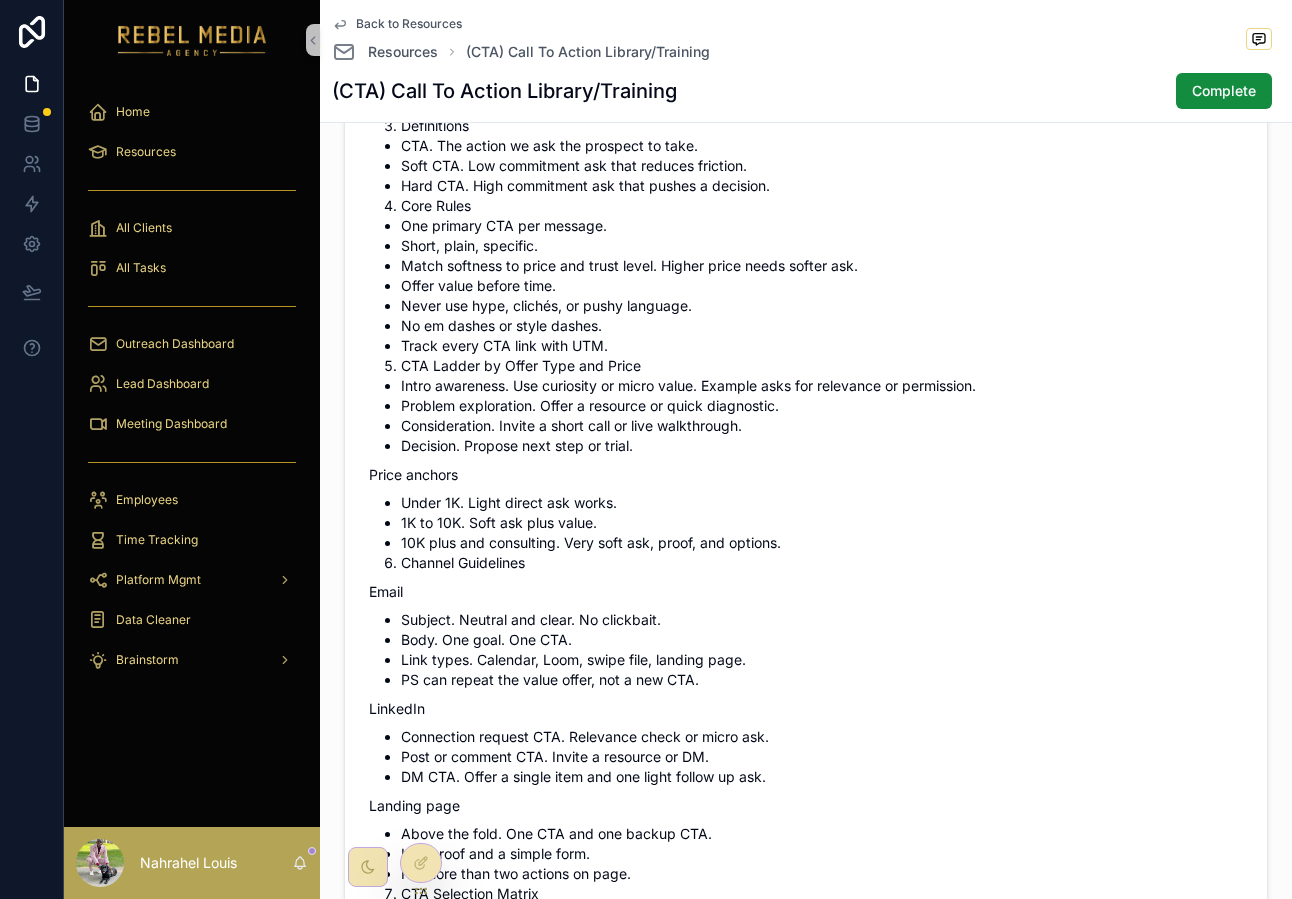 click on "Back to Resources" at bounding box center (409, 24) 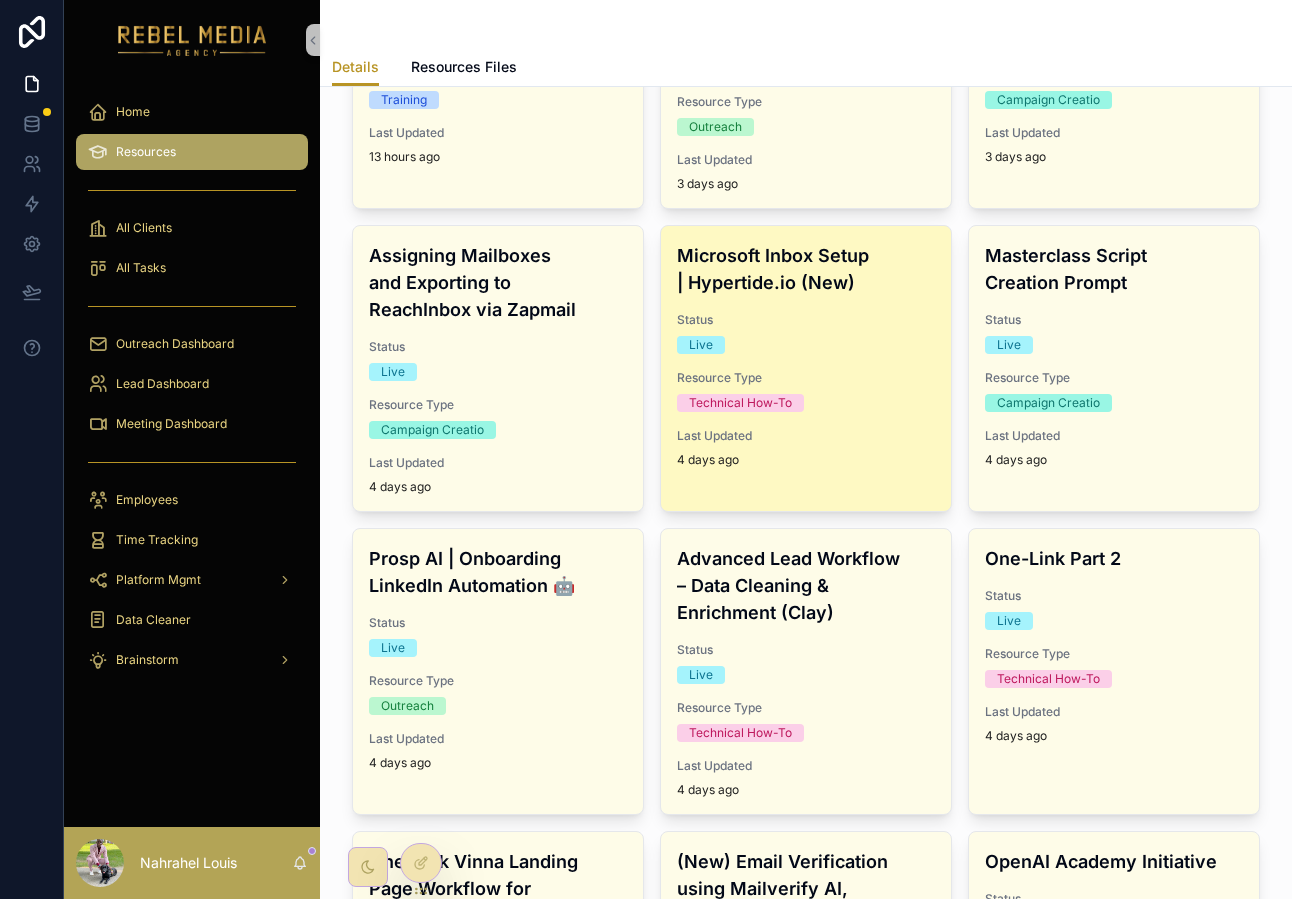 scroll, scrollTop: 245, scrollLeft: 0, axis: vertical 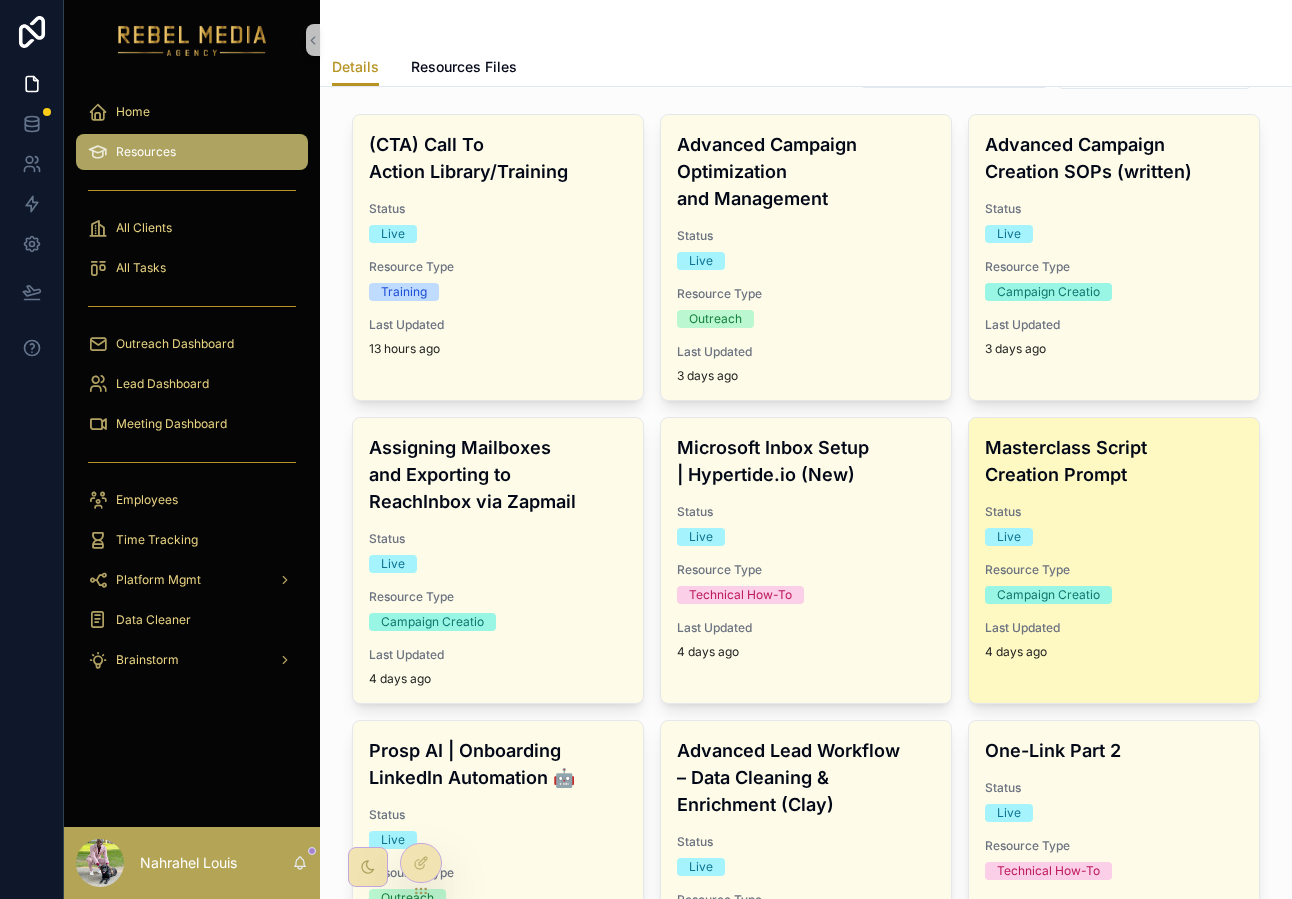 click on "Masterclass Script Creation Prompt" at bounding box center (1114, 461) 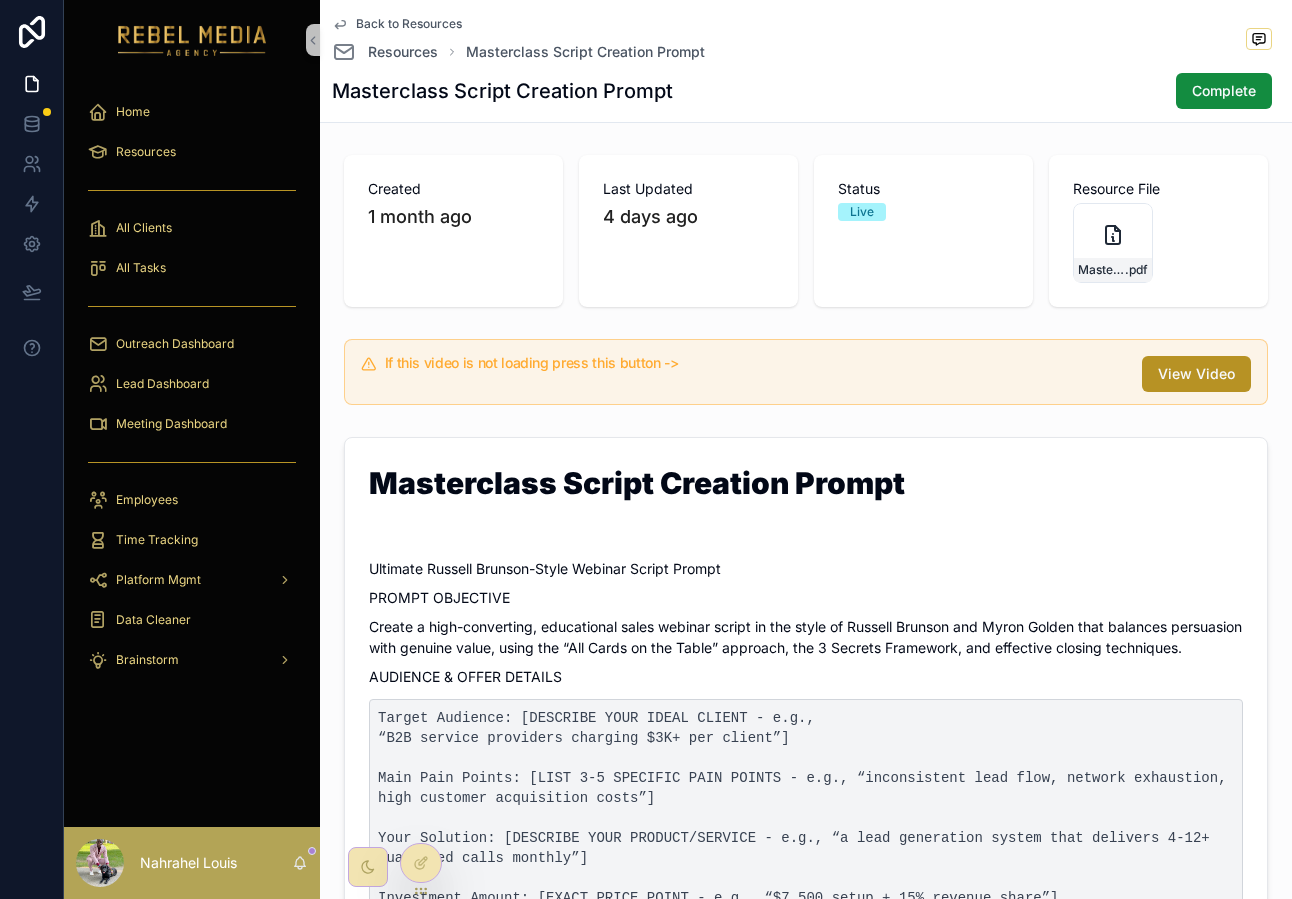 click on "Back to Resources" at bounding box center [409, 24] 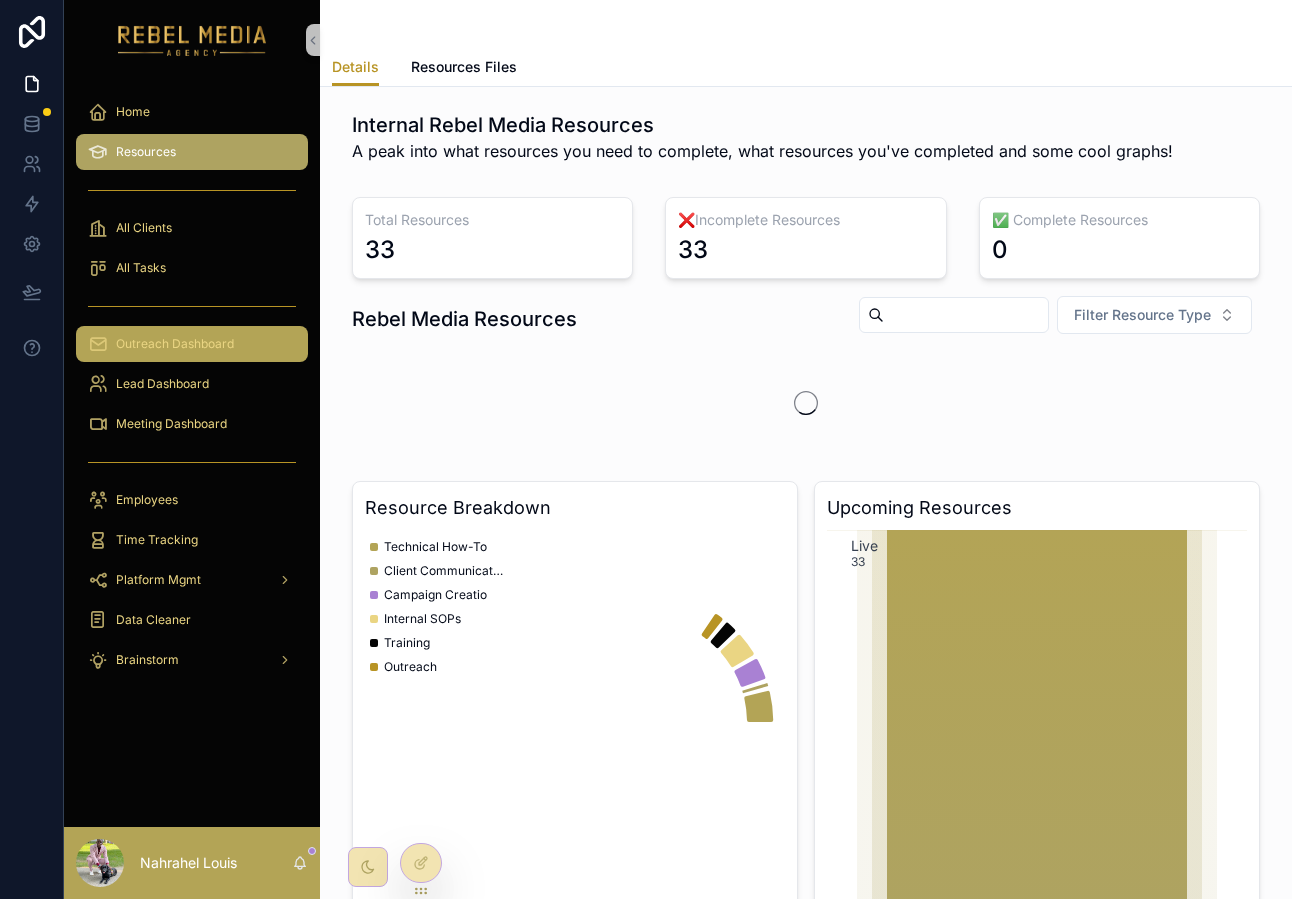 click on "Outreach Dashboard" at bounding box center (175, 344) 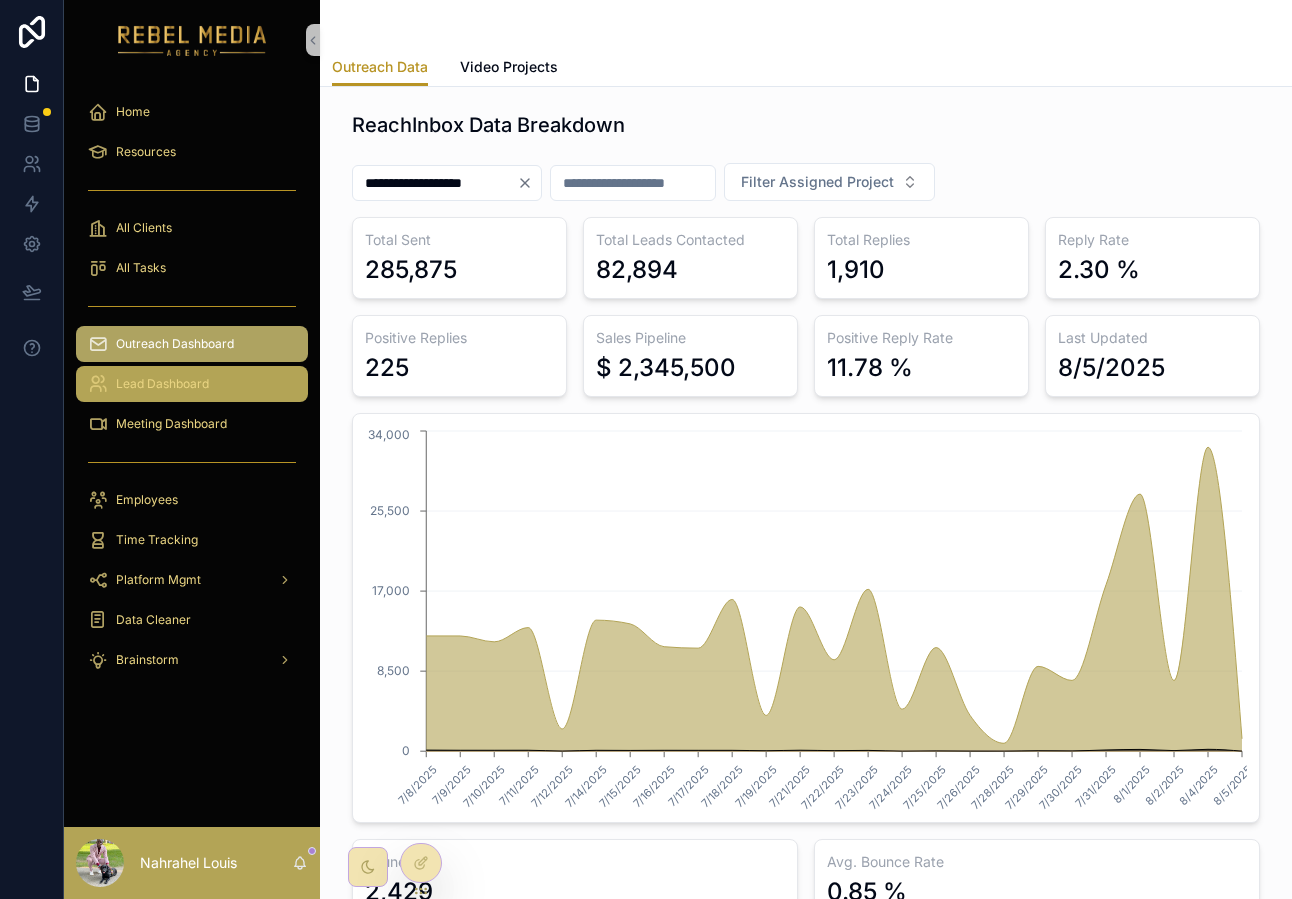 click on "Lead Dashboard" at bounding box center [192, 384] 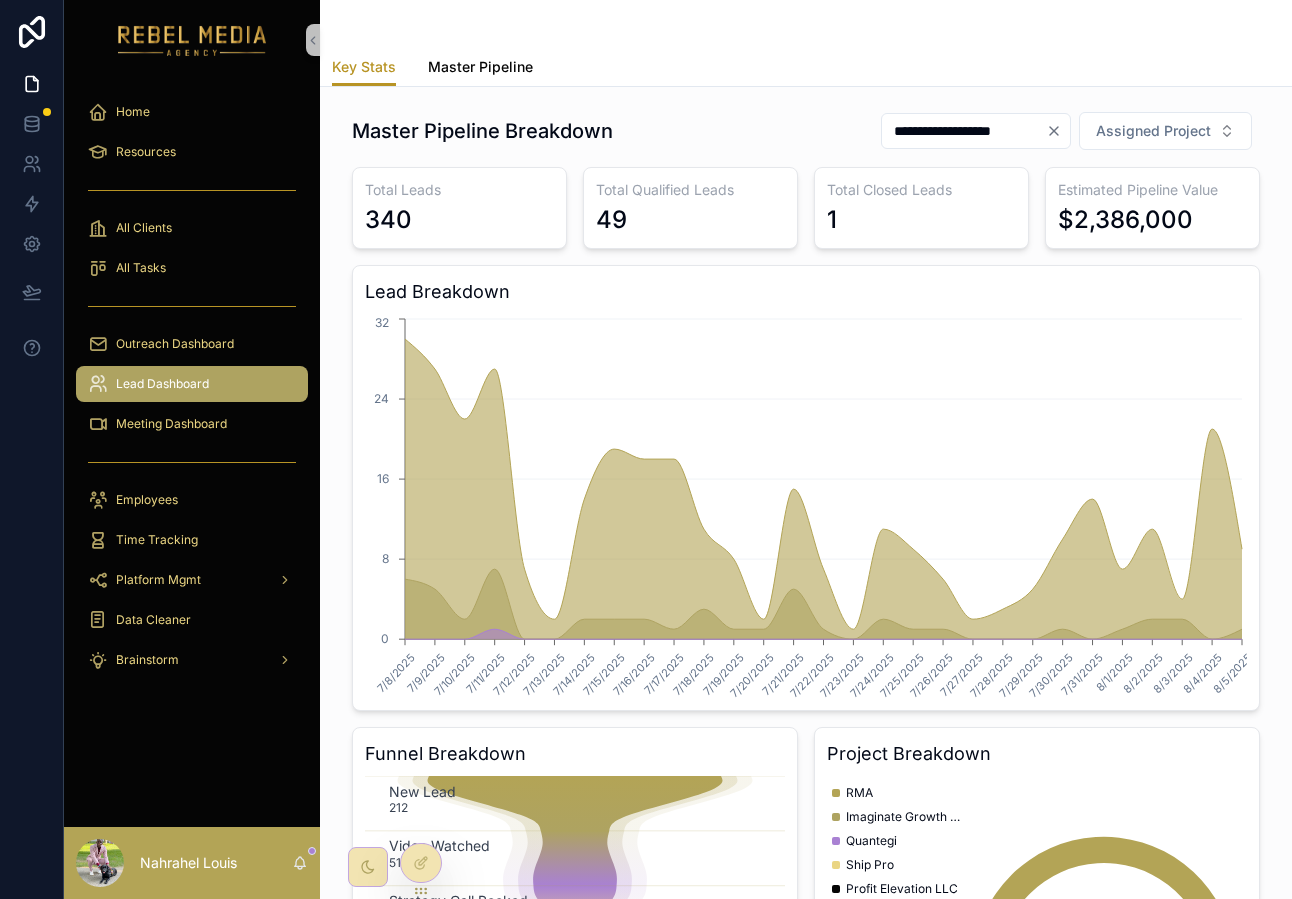 click on "Master Pipeline" at bounding box center (480, 67) 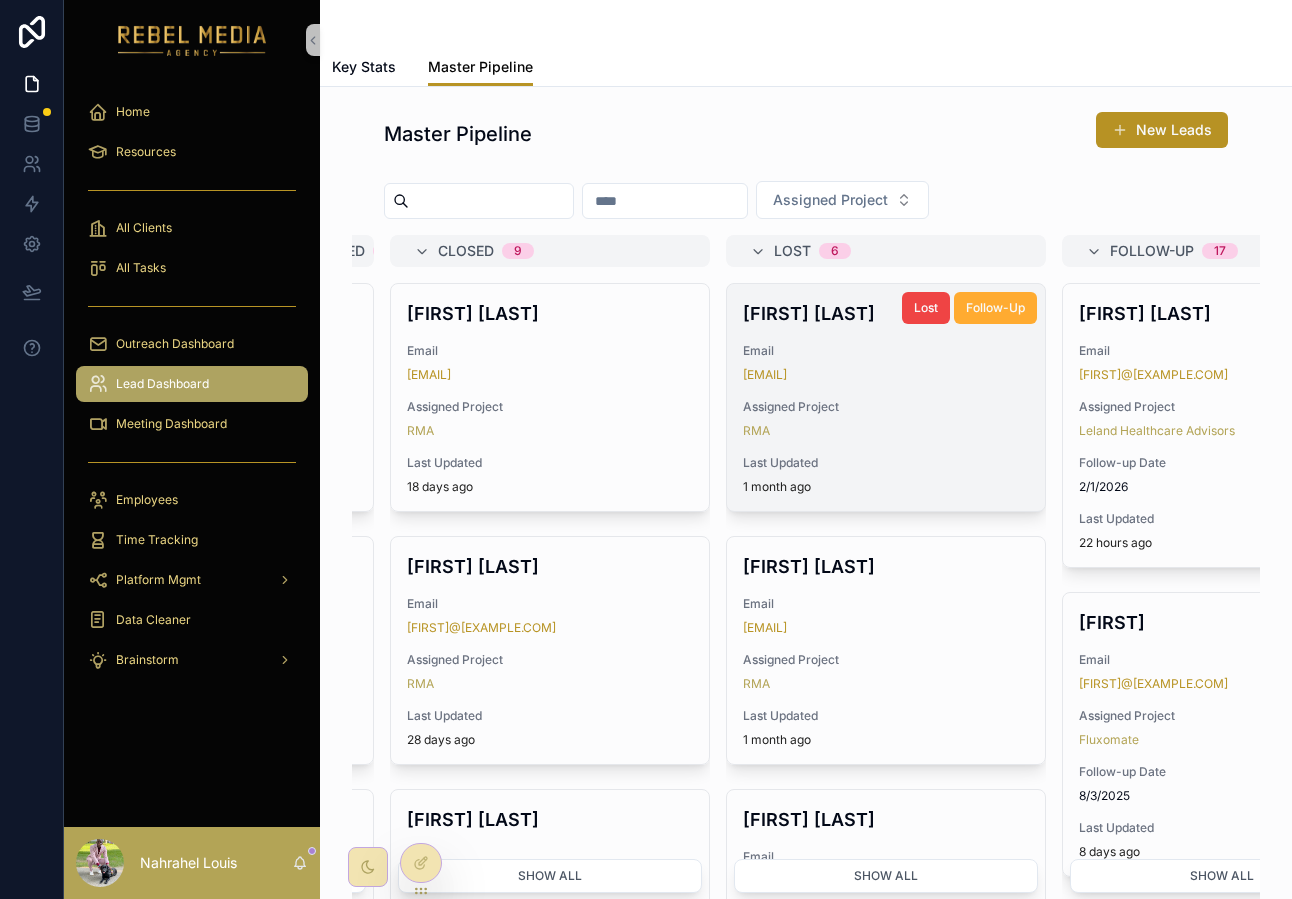scroll, scrollTop: 0, scrollLeft: 1979, axis: horizontal 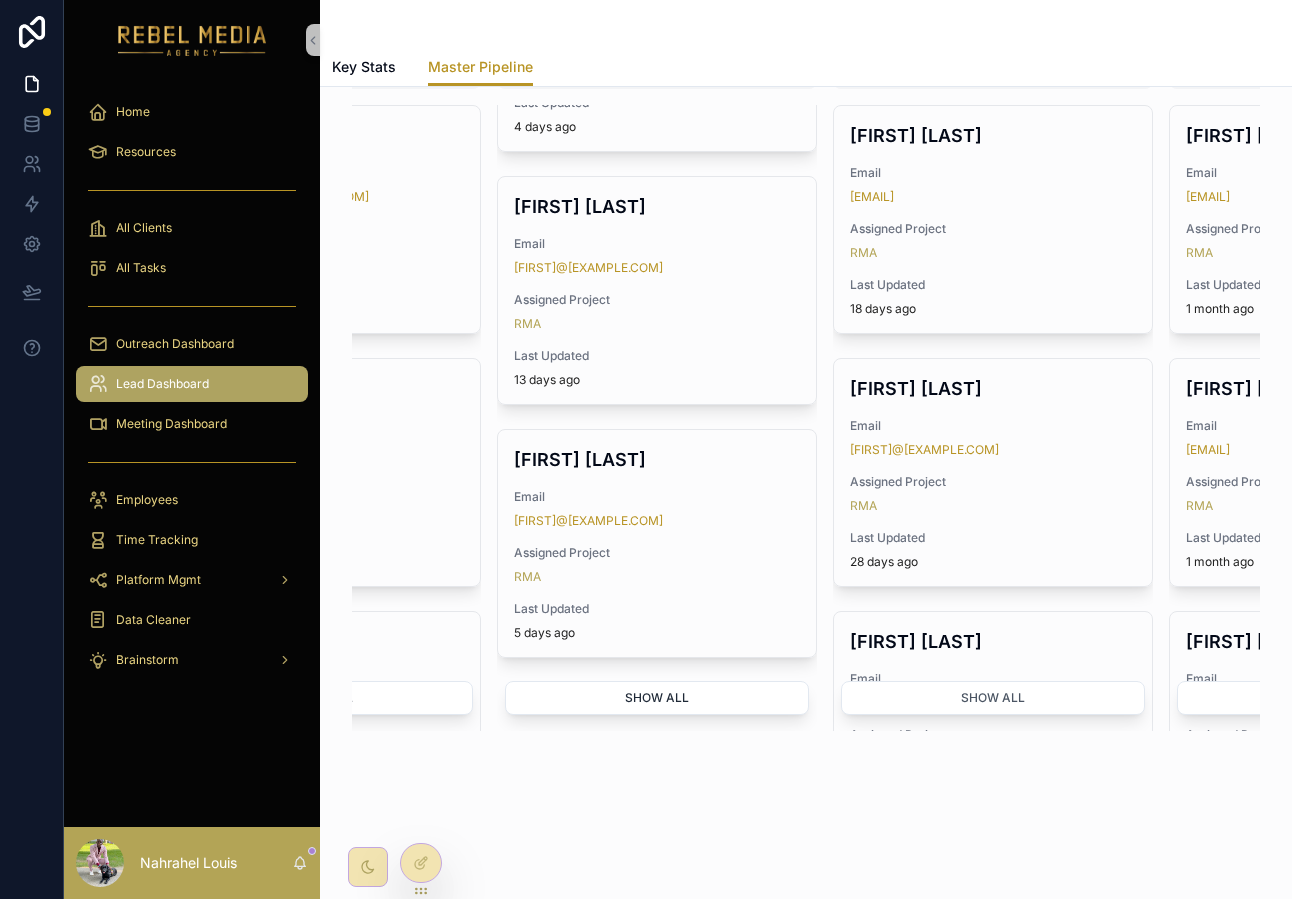 click on "Show all" at bounding box center [657, 698] 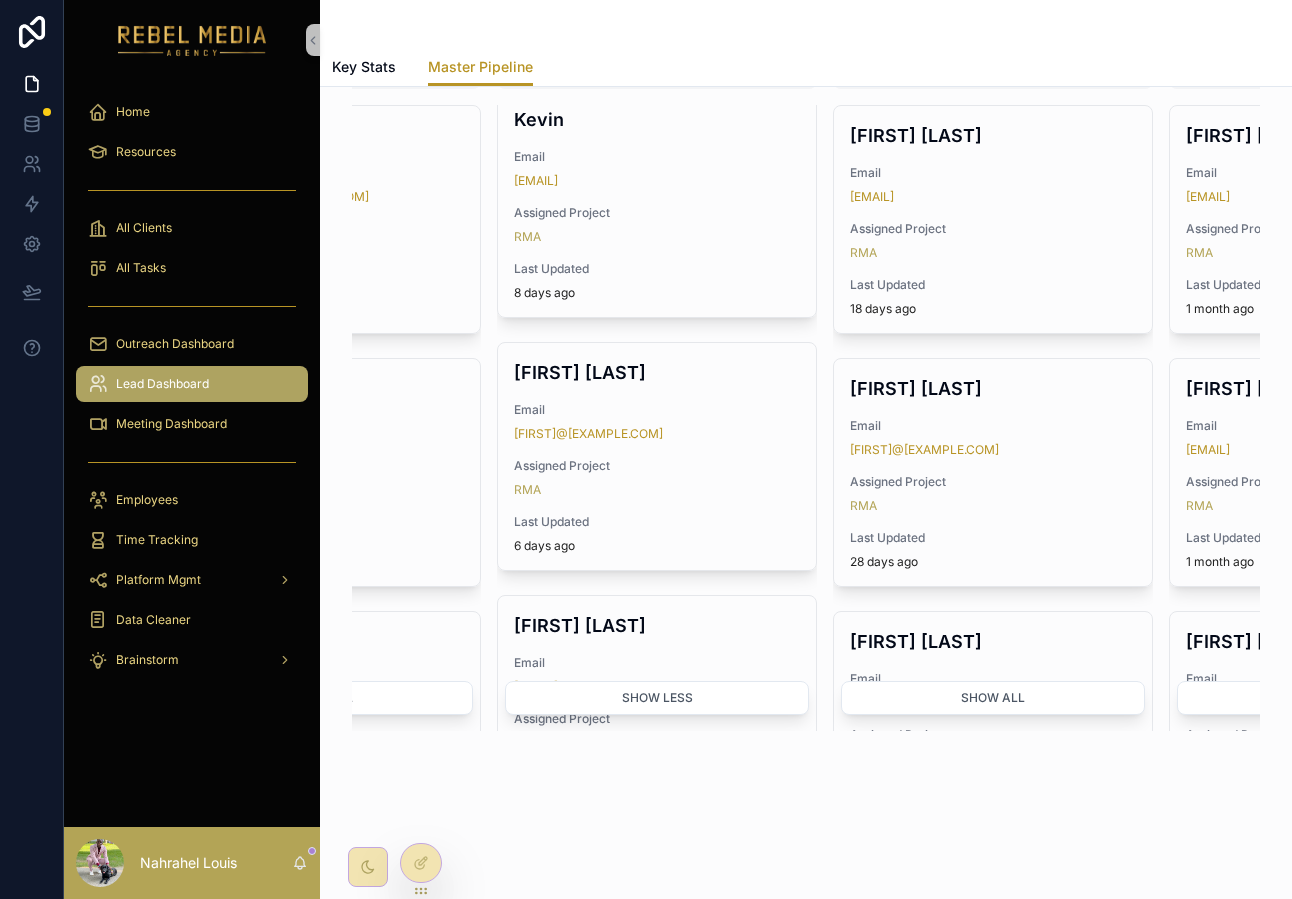 scroll, scrollTop: 0, scrollLeft: 0, axis: both 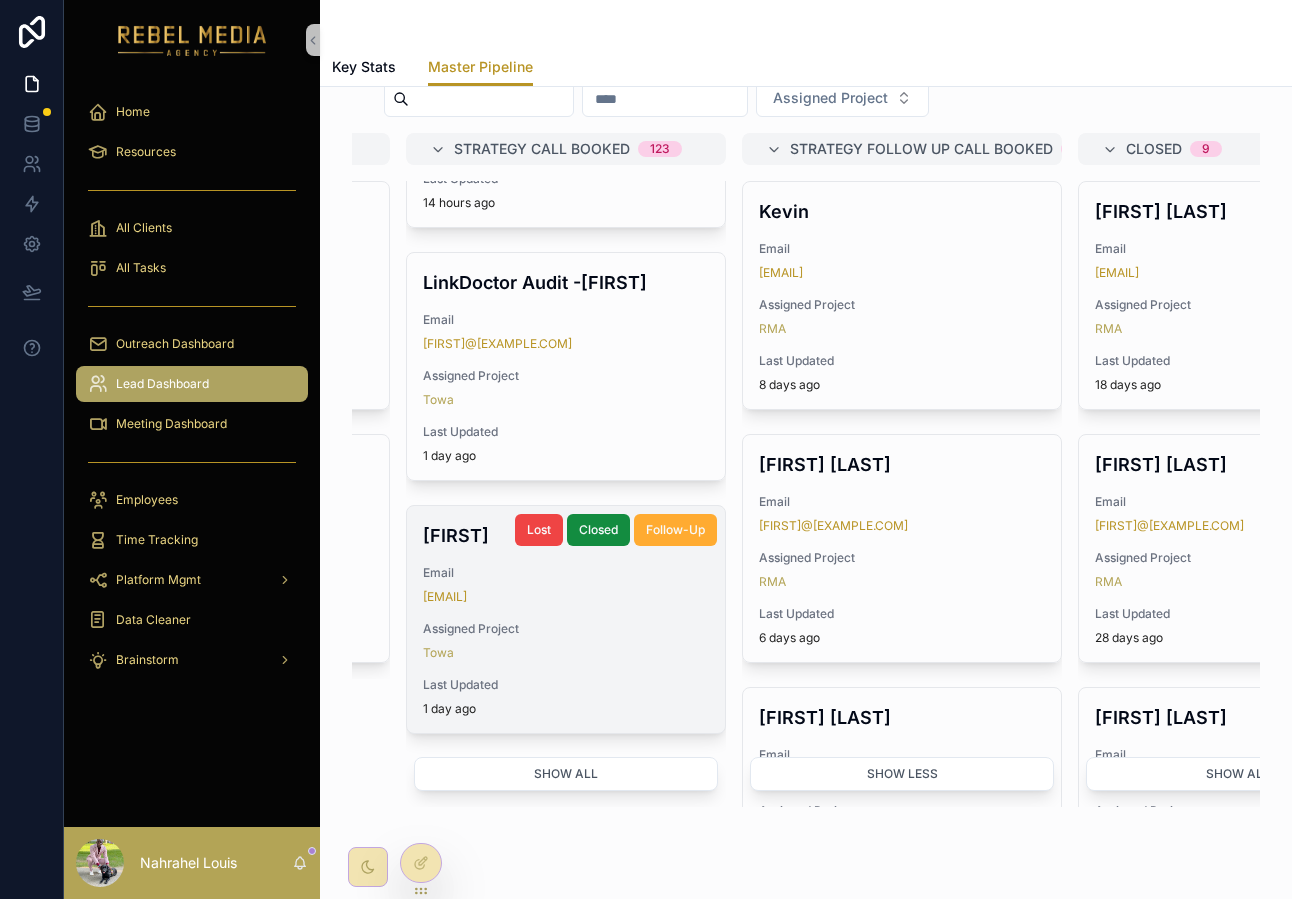 drag, startPoint x: 566, startPoint y: 776, endPoint x: 559, endPoint y: 570, distance: 206.1189 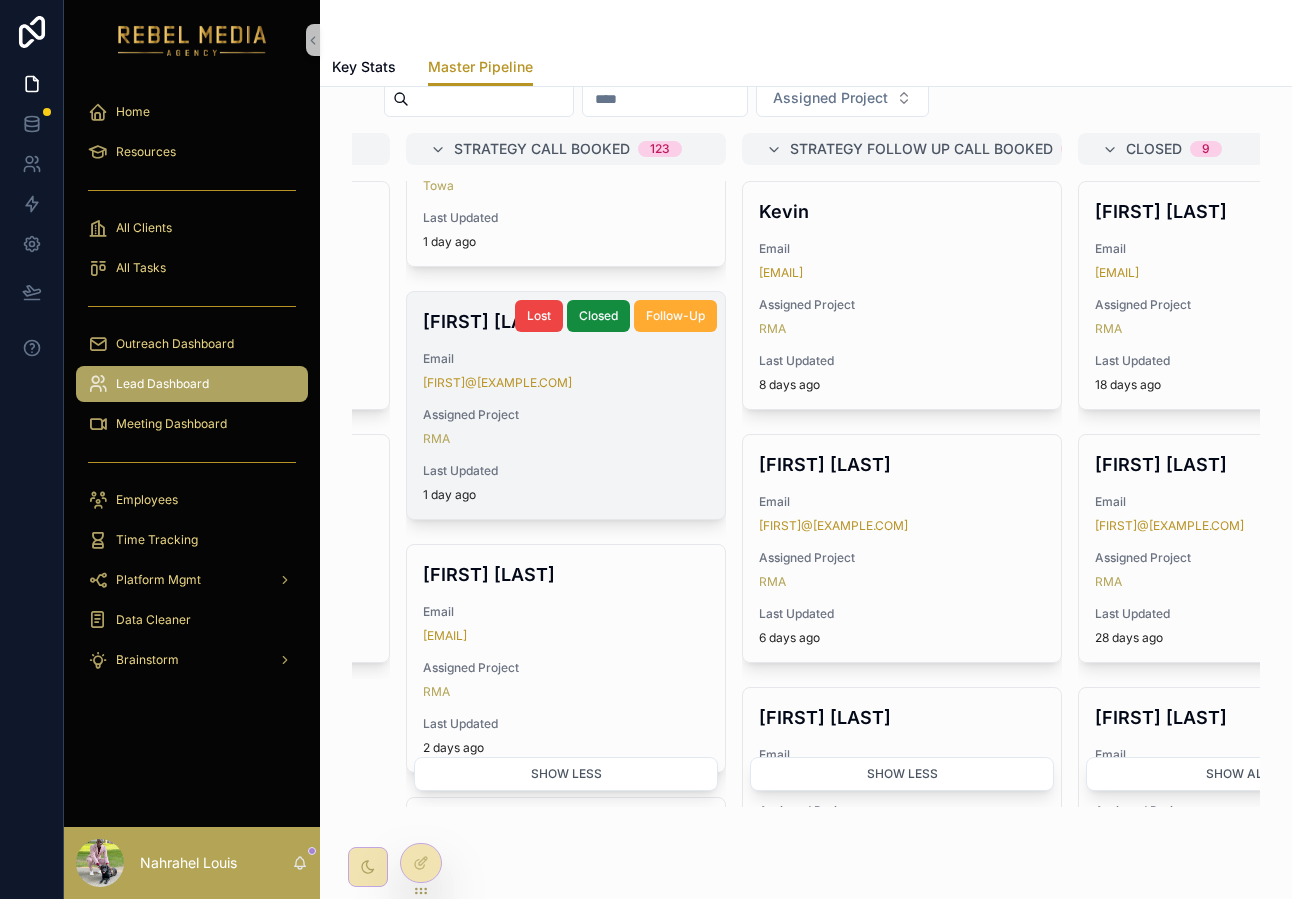 scroll, scrollTop: 1159, scrollLeft: 0, axis: vertical 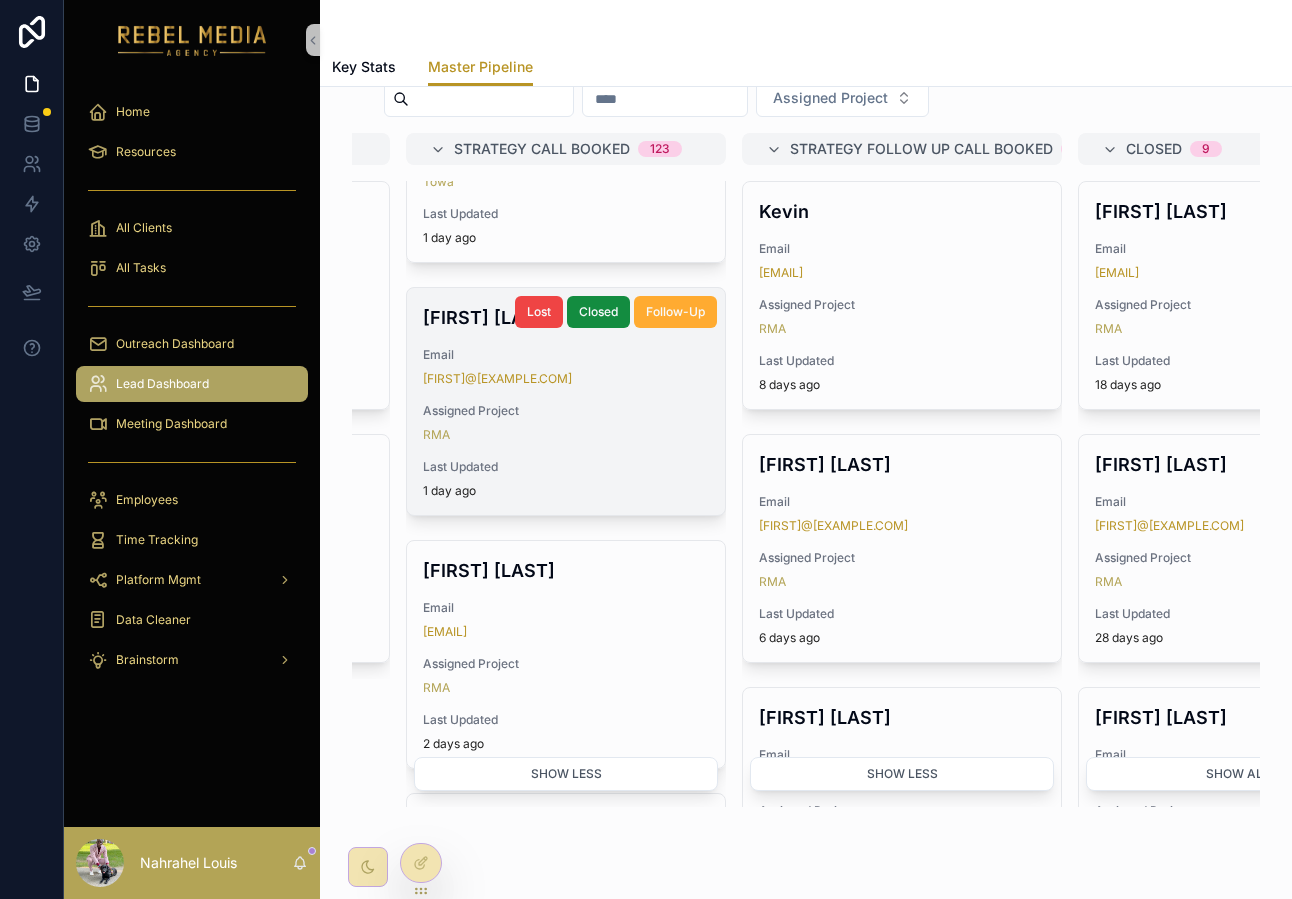 click on "Assigned Project RMA" at bounding box center (566, 423) 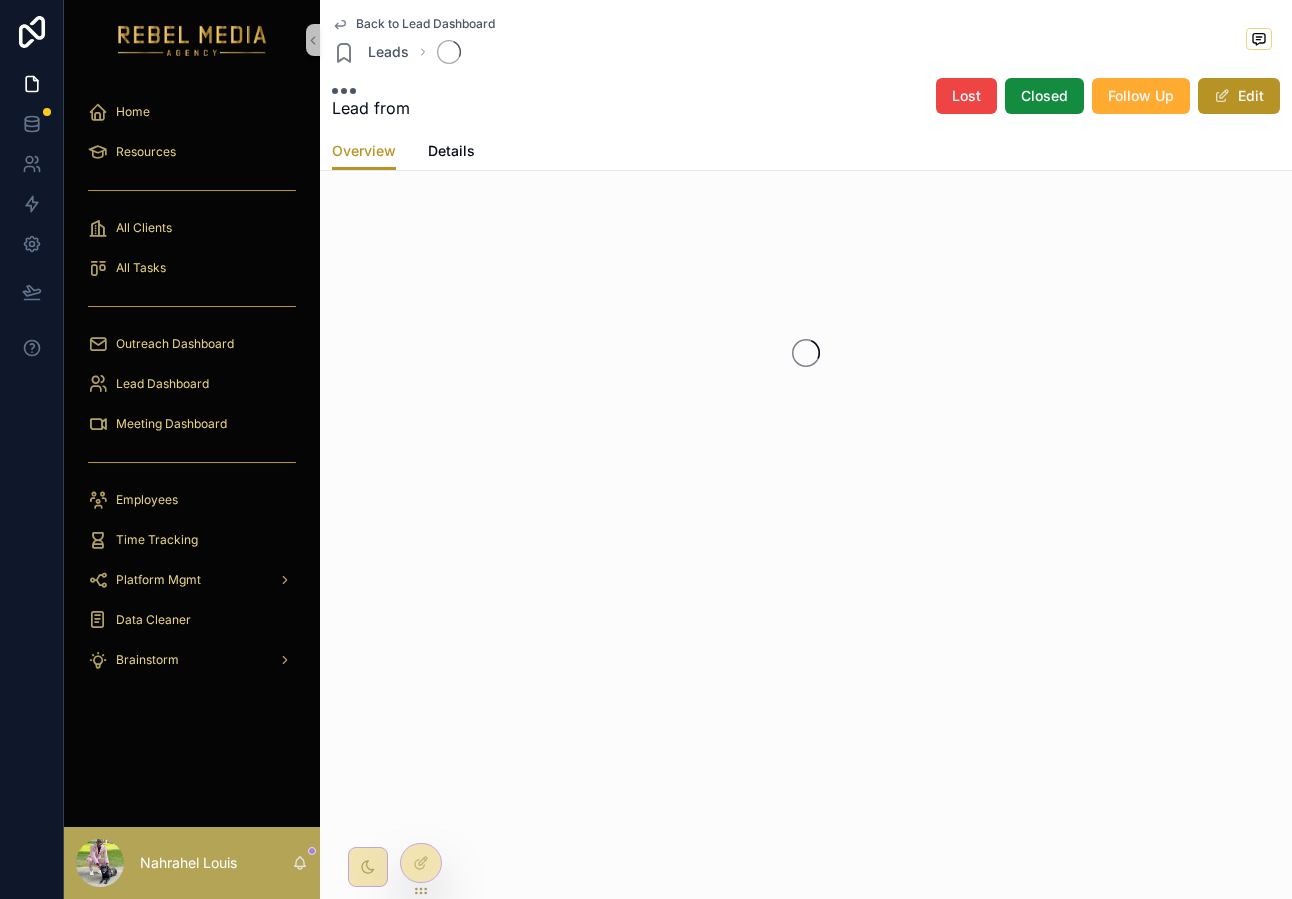 scroll, scrollTop: 0, scrollLeft: 0, axis: both 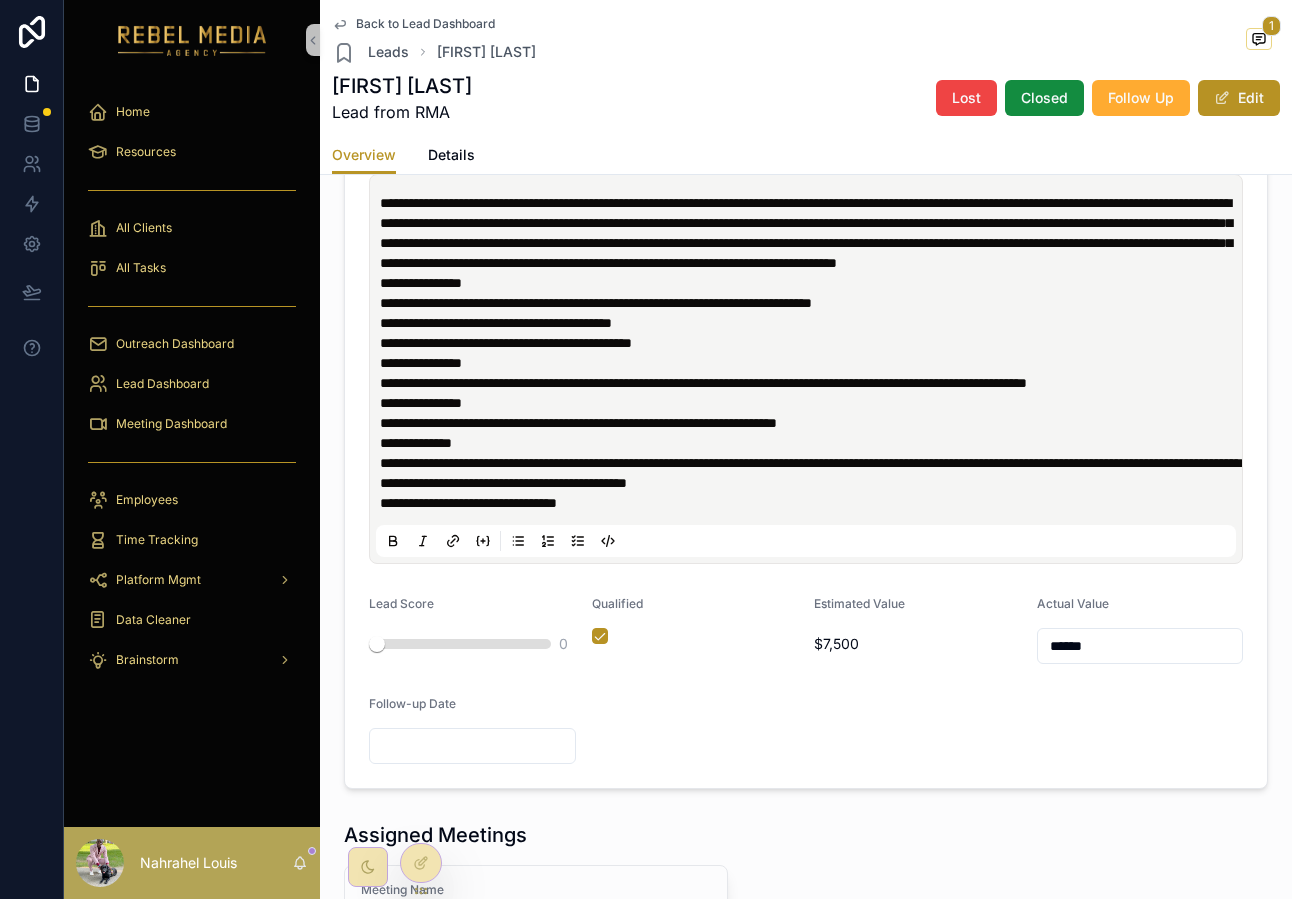 click on "**********" at bounding box center (806, 233) 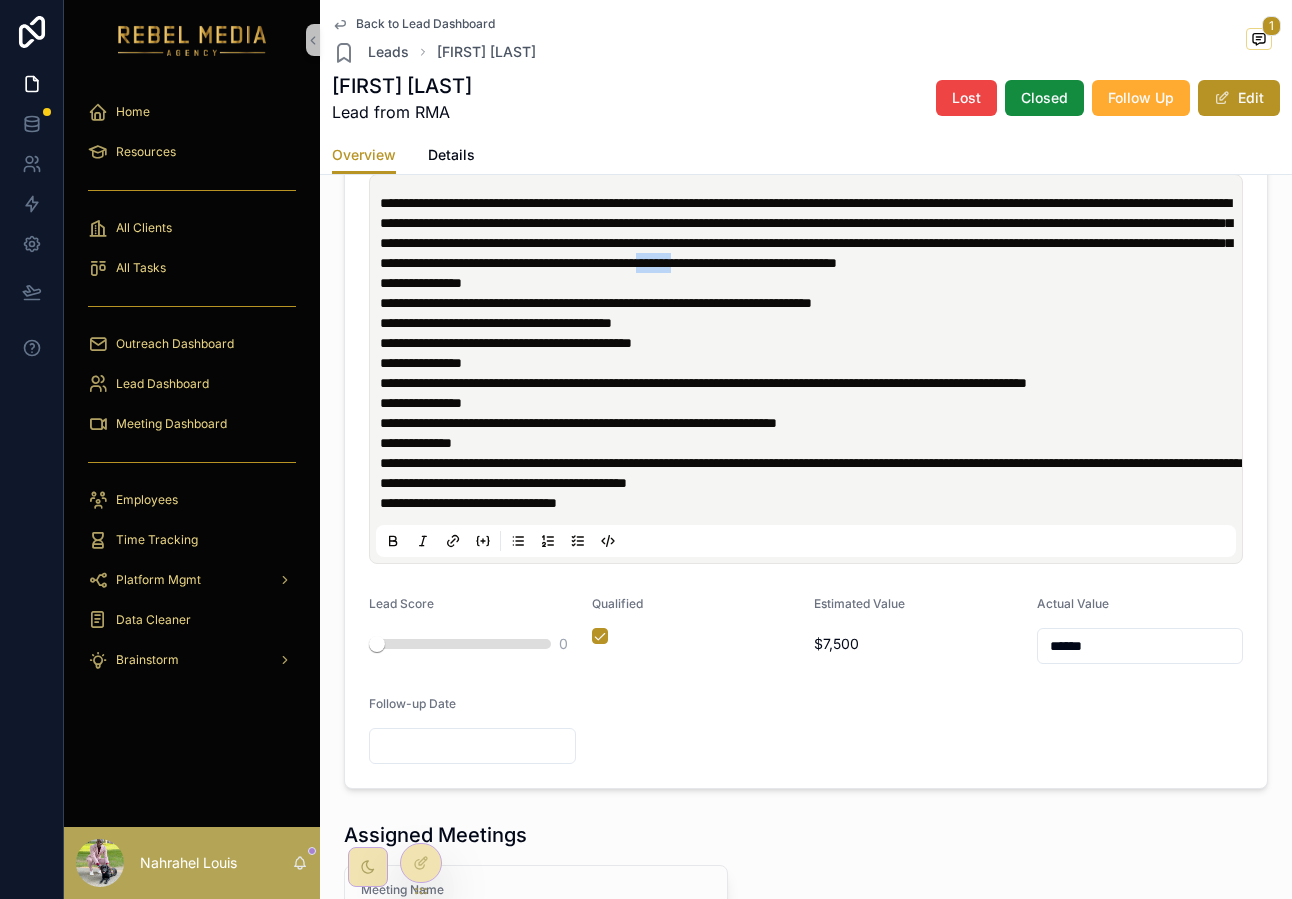 click on "**********" at bounding box center (806, 233) 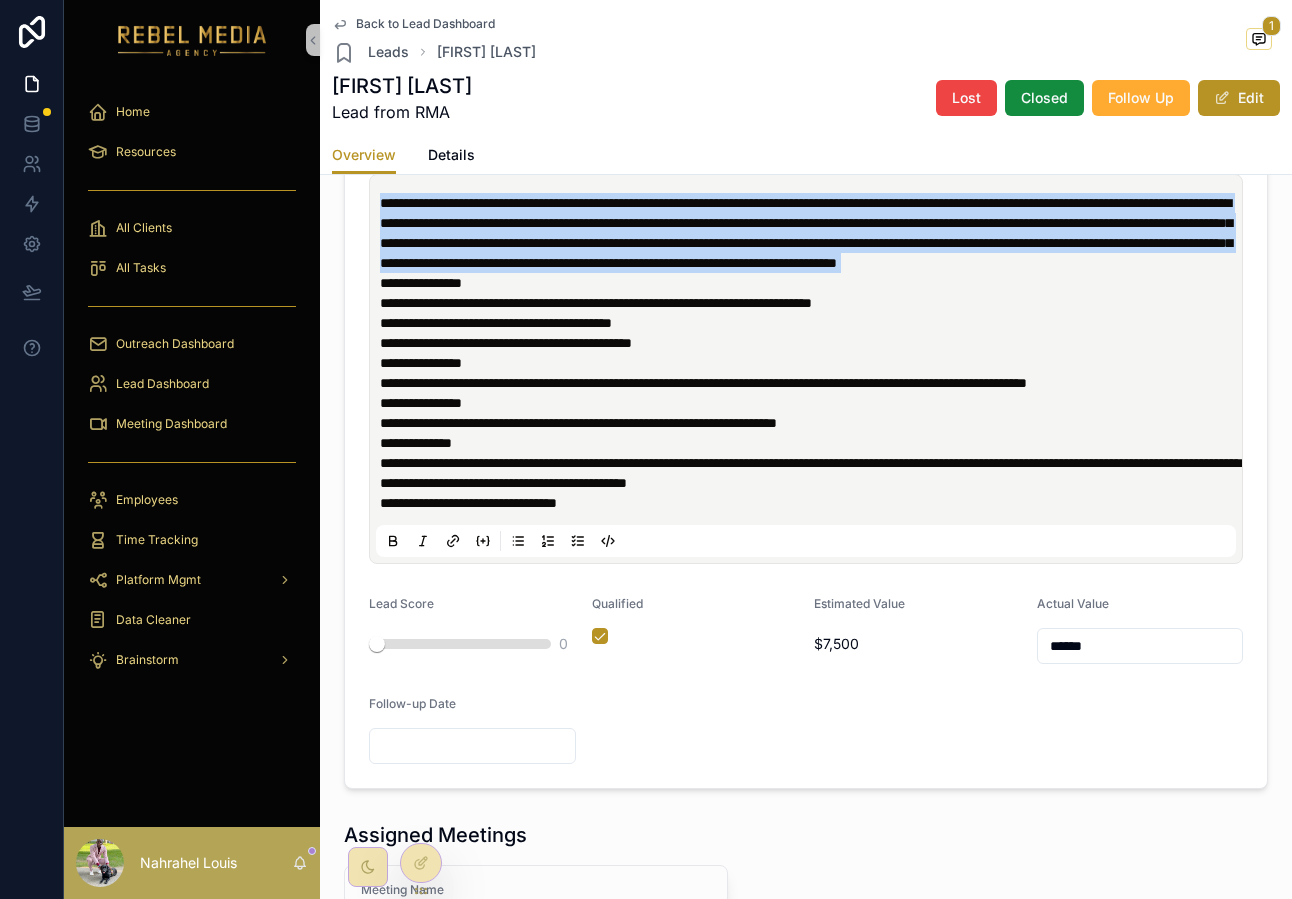 click on "**********" at bounding box center (806, 233) 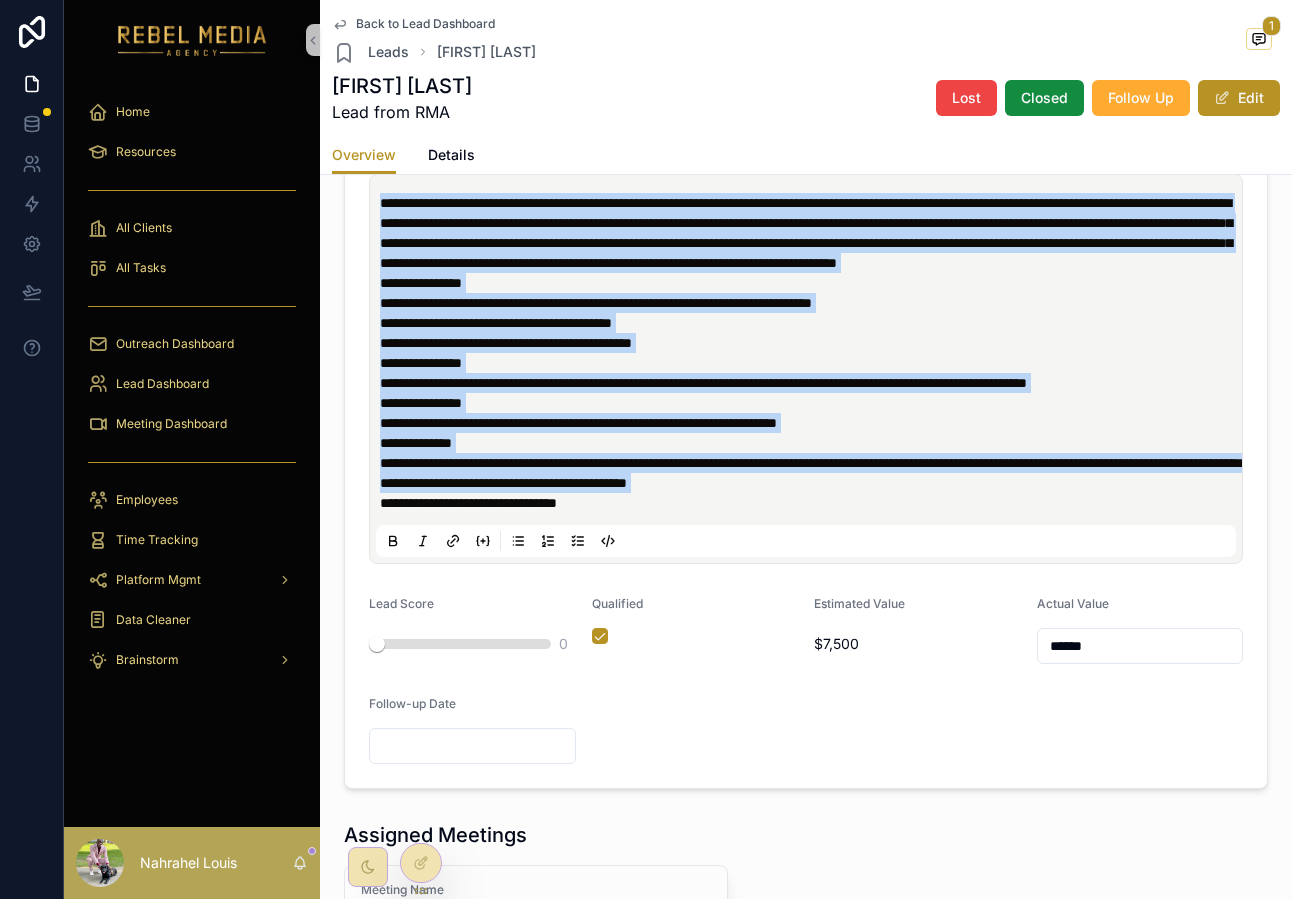 click on "**********" at bounding box center [806, 233] 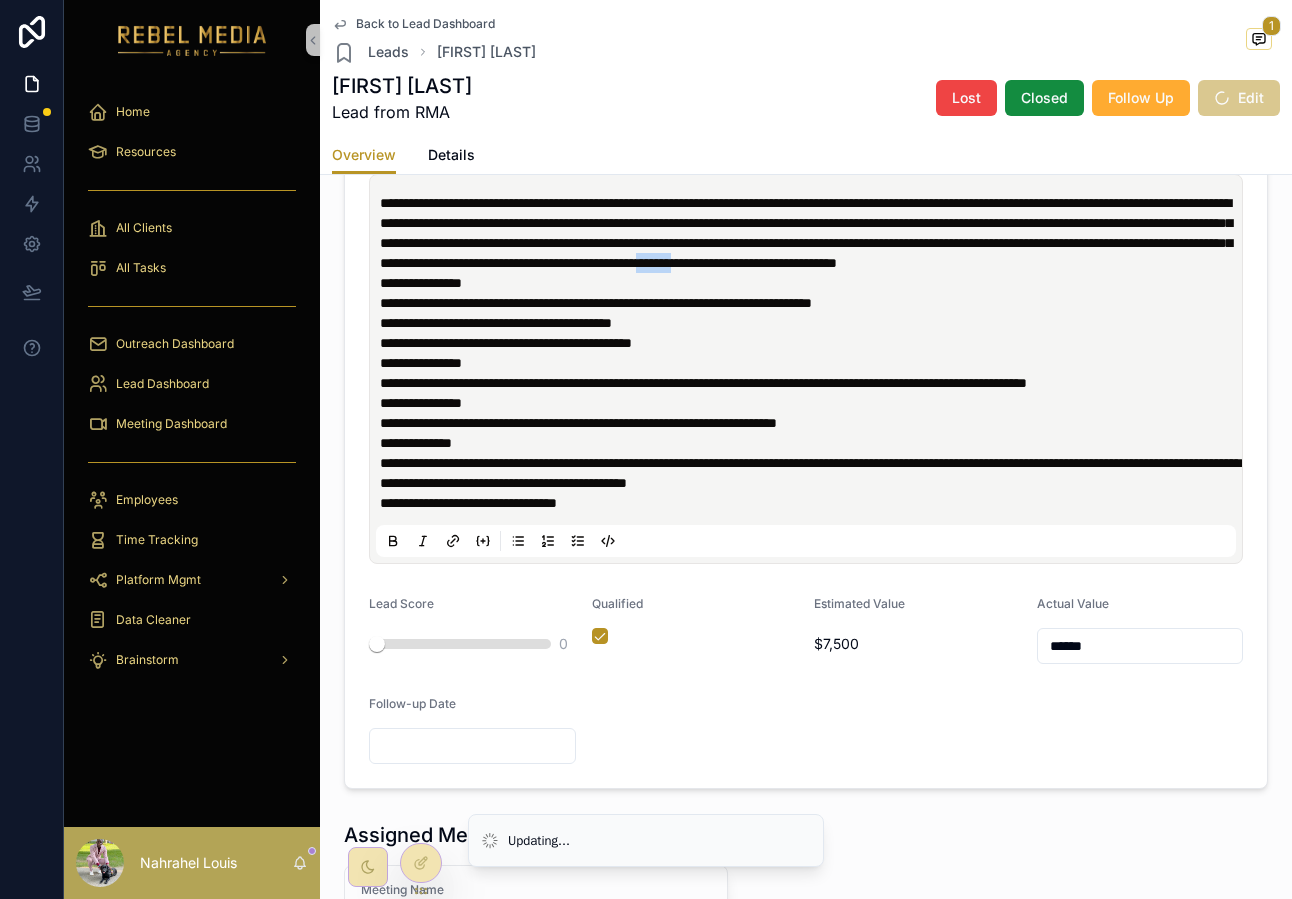 click on "**********" at bounding box center [806, 233] 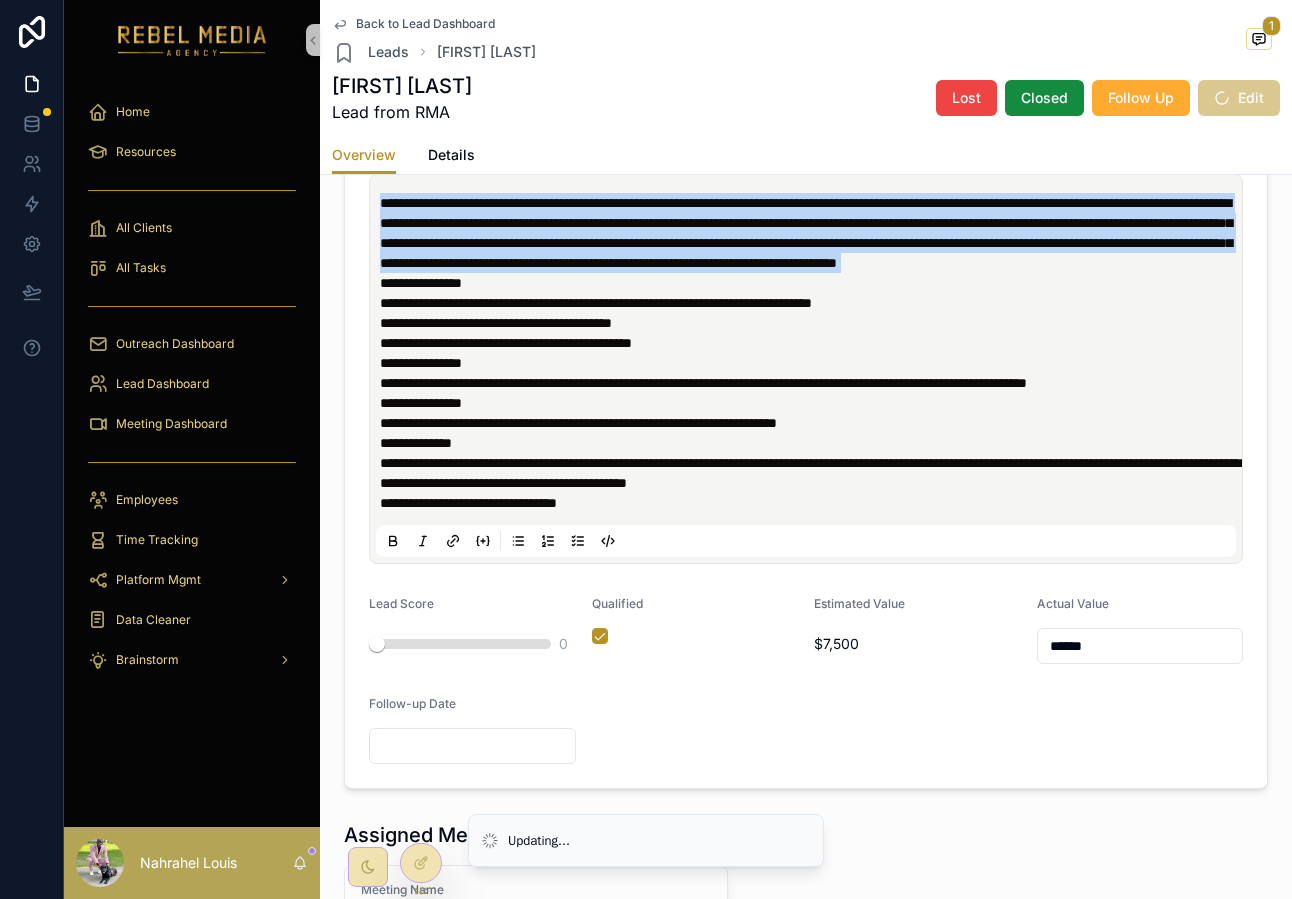 click on "**********" at bounding box center (806, 233) 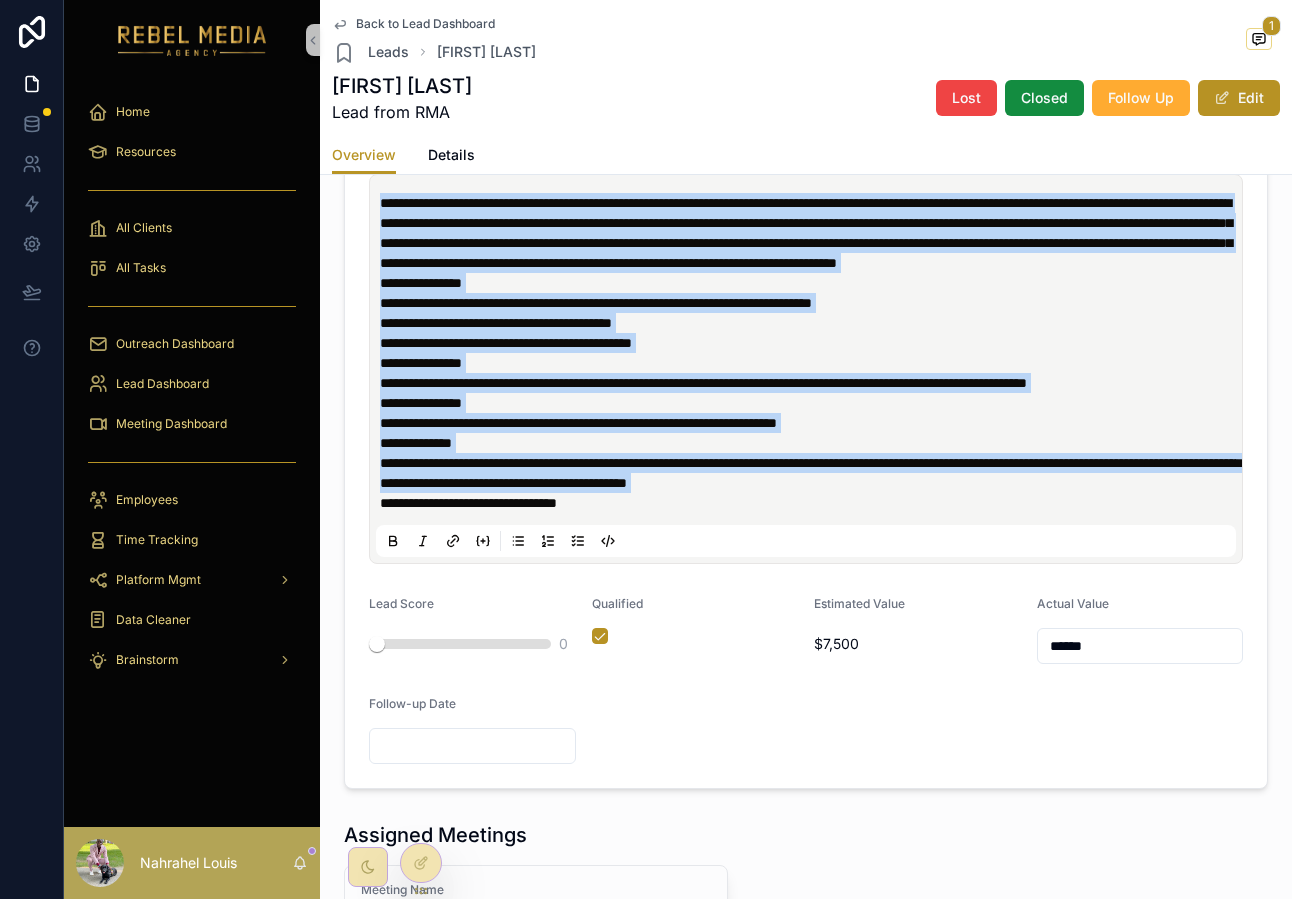 click on "**********" at bounding box center [806, 233] 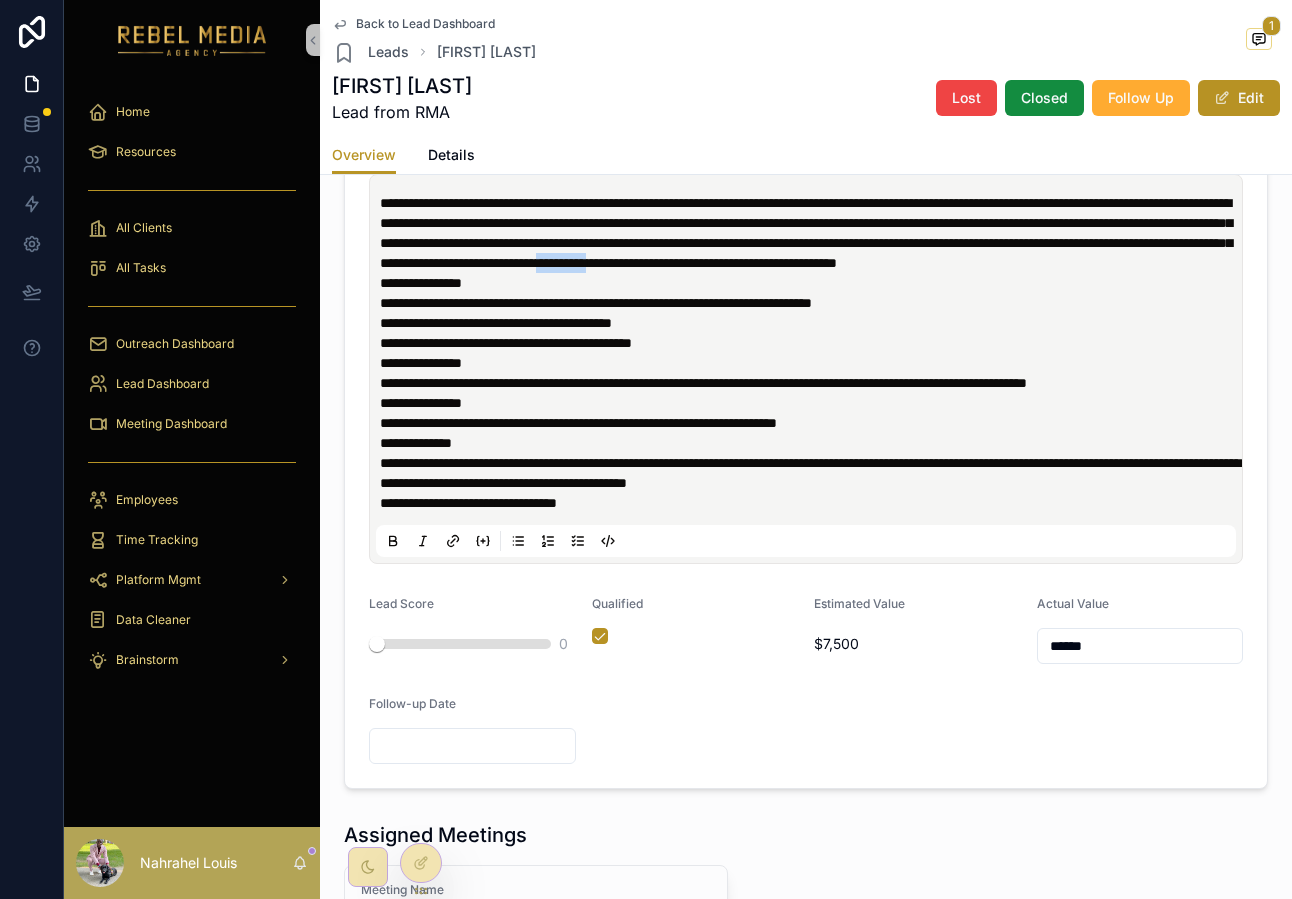 click on "**********" at bounding box center (806, 233) 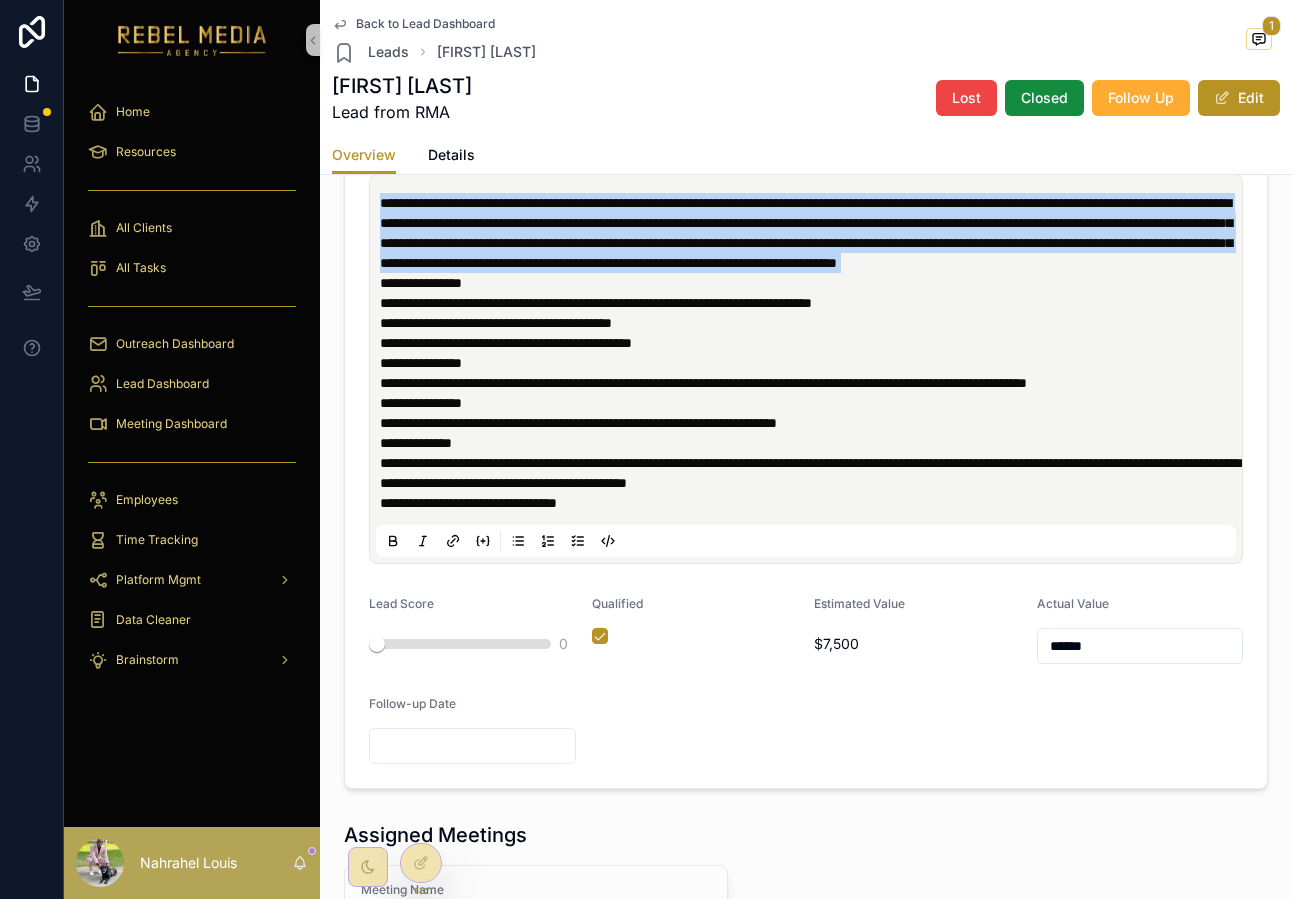 click on "**********" at bounding box center [806, 233] 